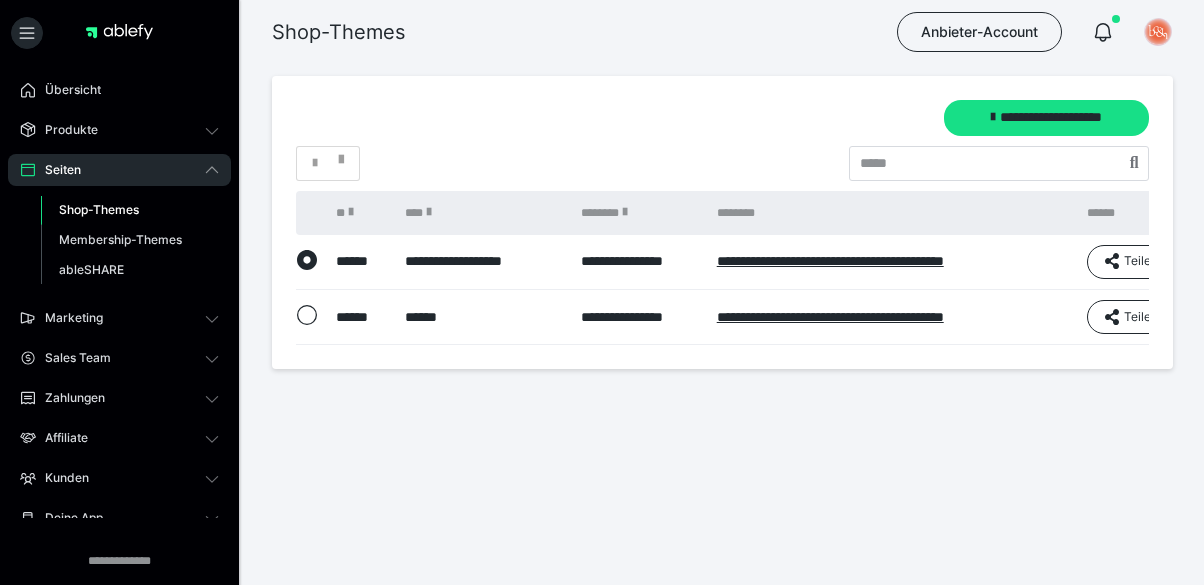 scroll, scrollTop: 0, scrollLeft: 0, axis: both 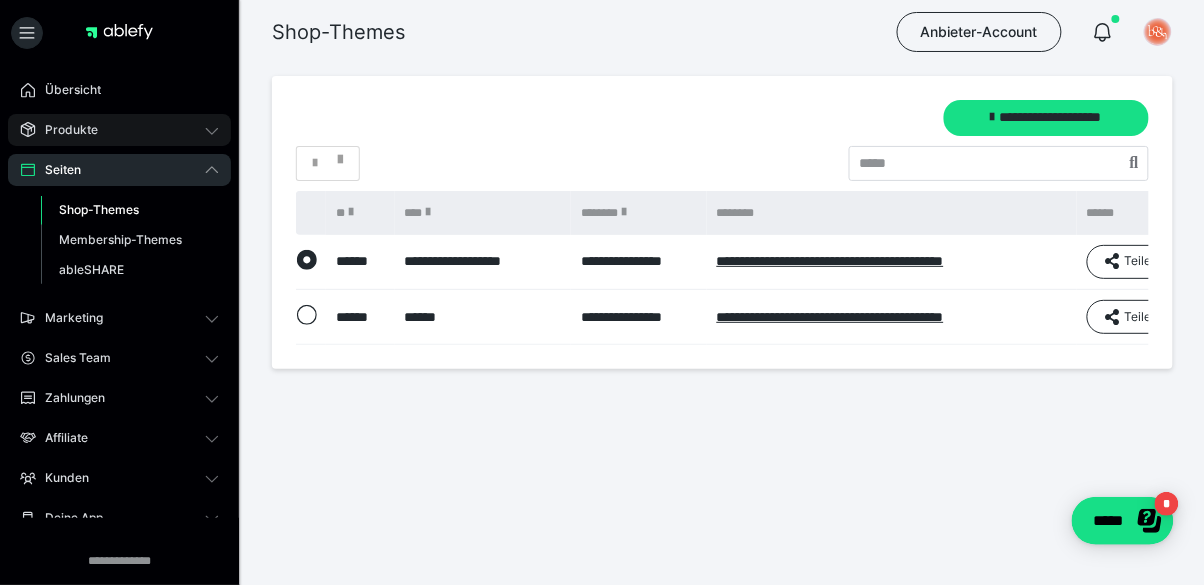 click 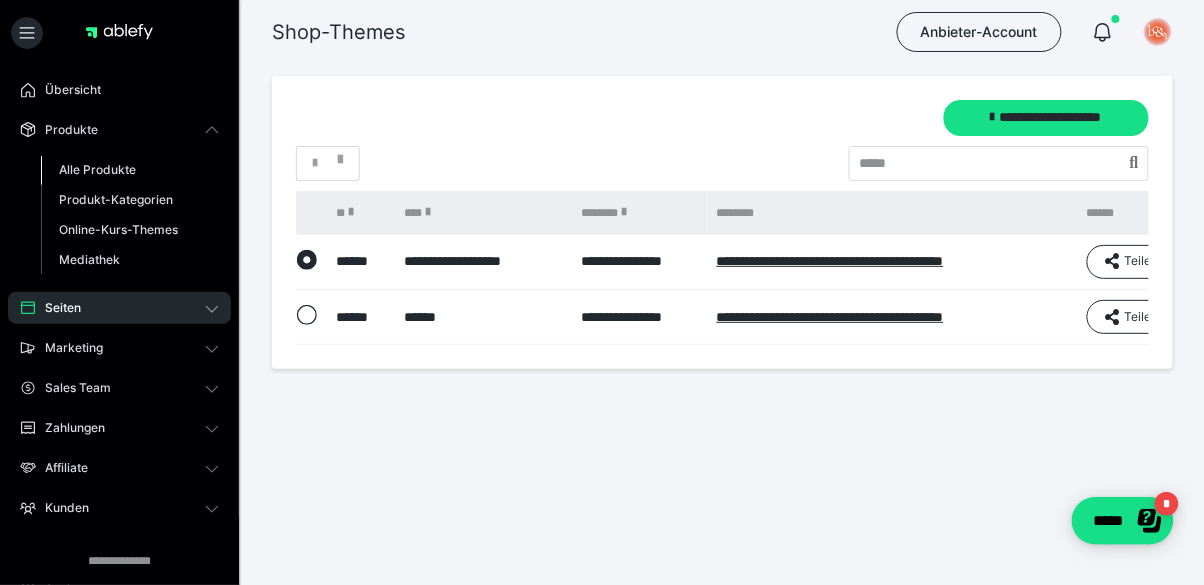 click on "Alle Produkte" at bounding box center [130, 170] 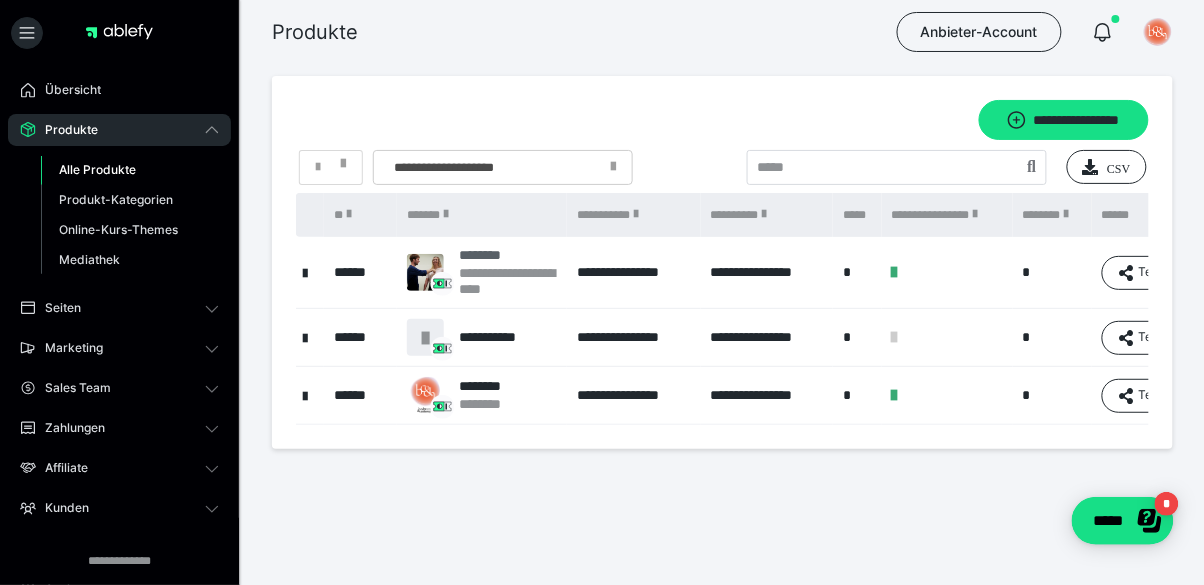 click on "********" at bounding box center (508, 255) 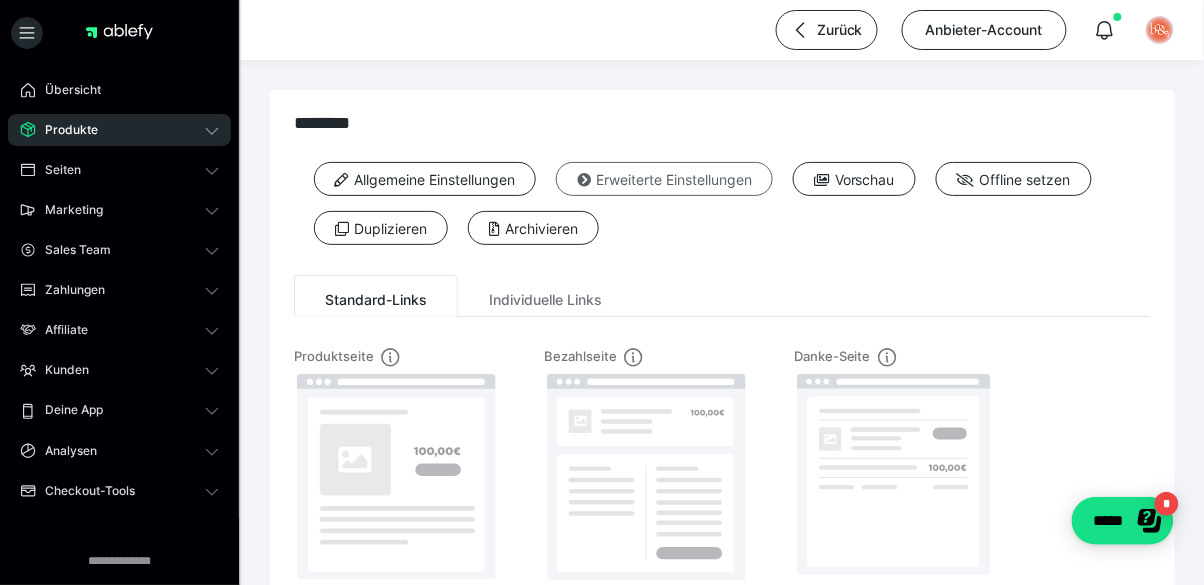 click at bounding box center (584, 180) 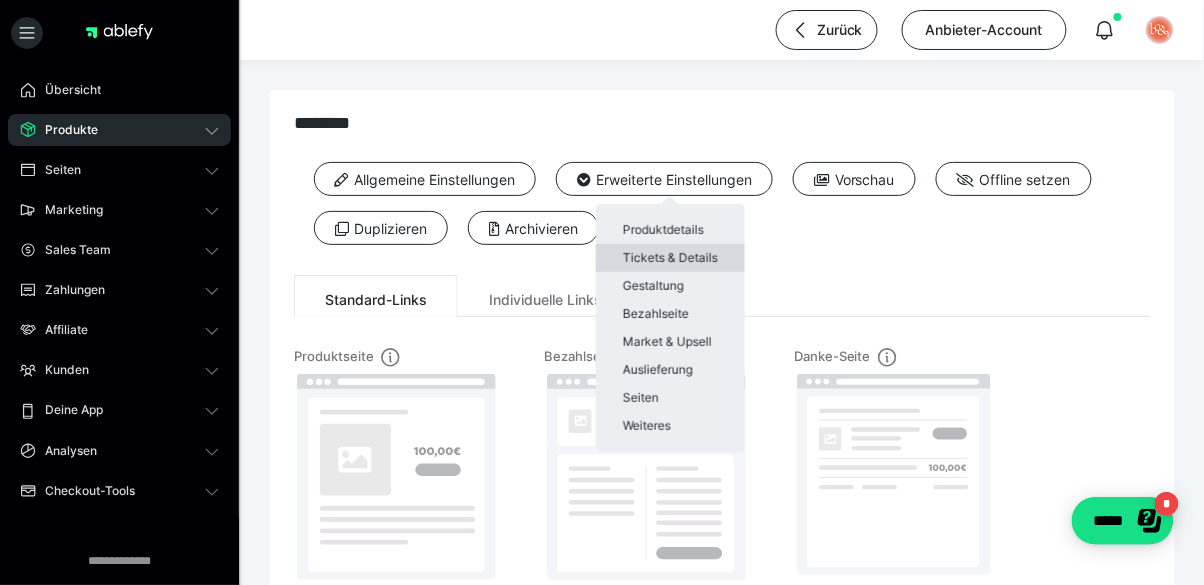 click on "Tickets & Details" at bounding box center (670, 258) 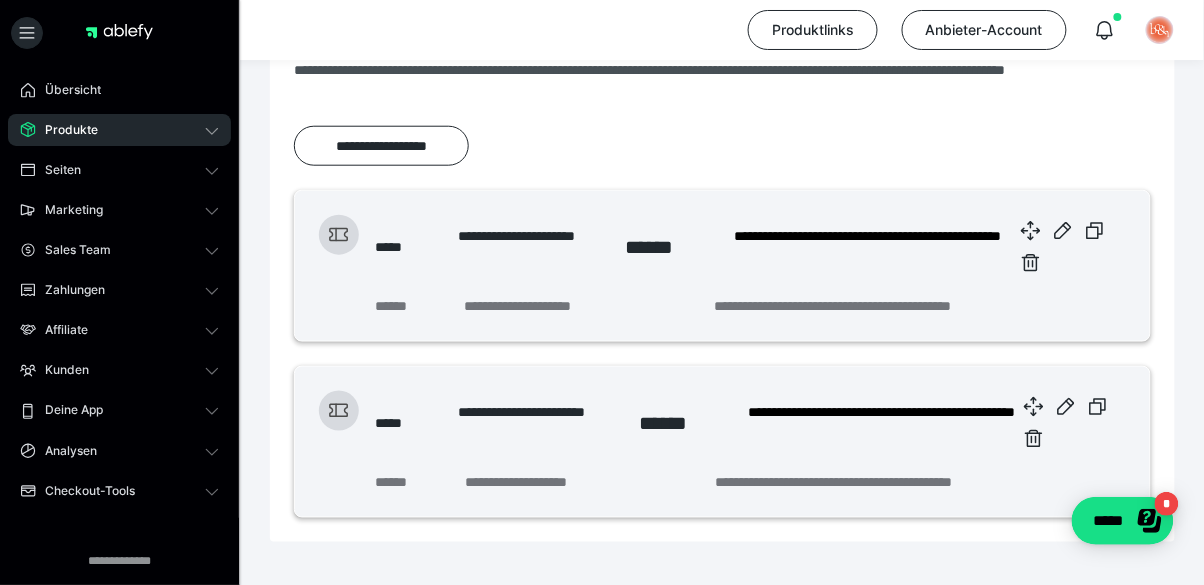 scroll, scrollTop: 438, scrollLeft: 0, axis: vertical 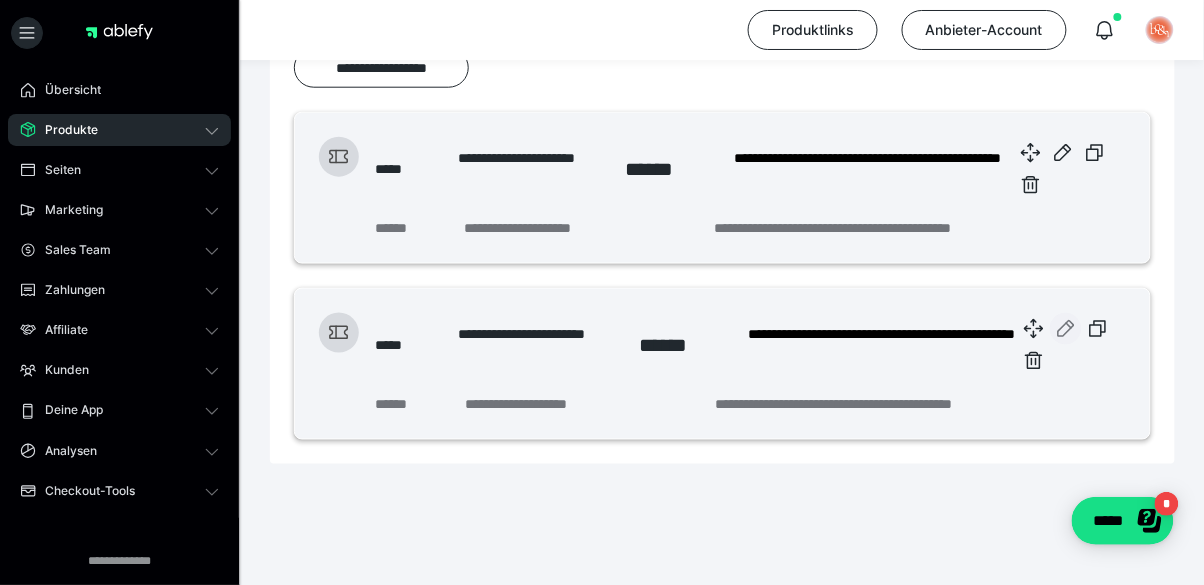 click 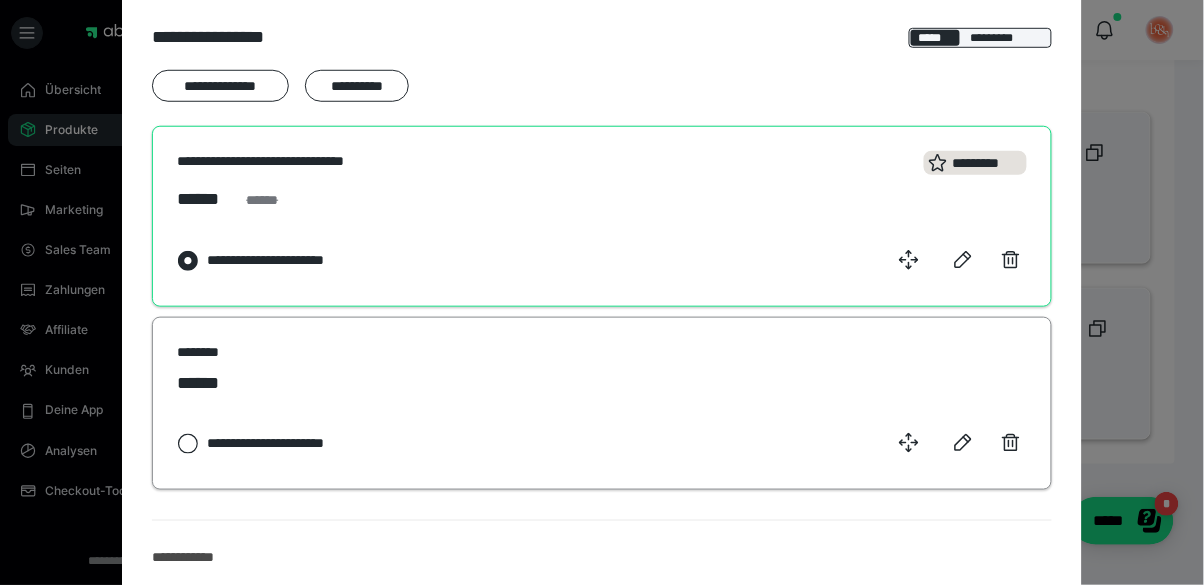 scroll, scrollTop: 299, scrollLeft: 0, axis: vertical 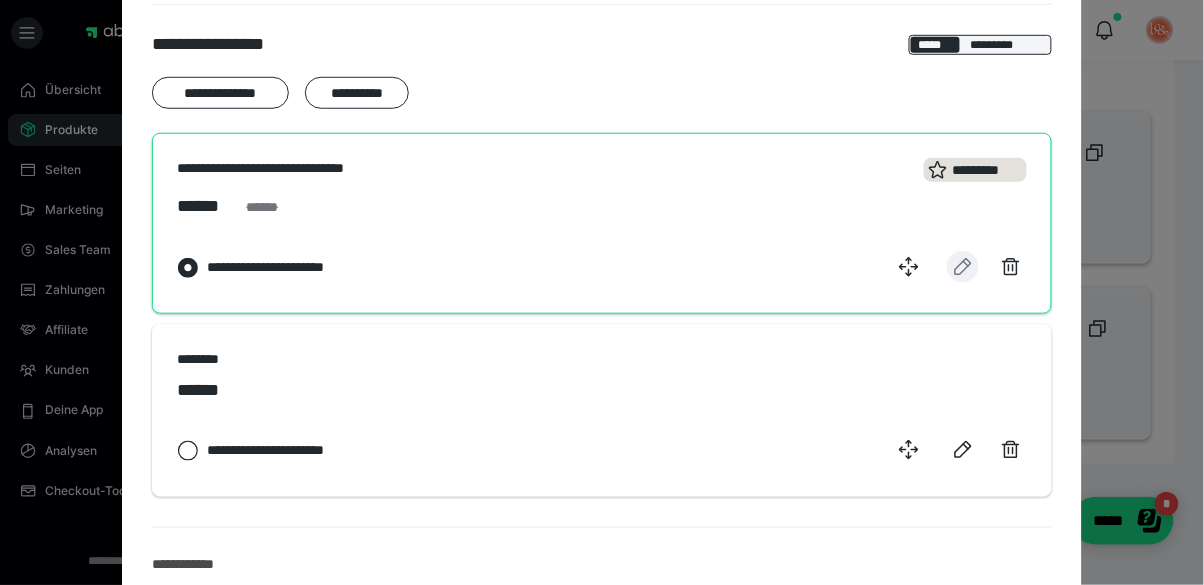click 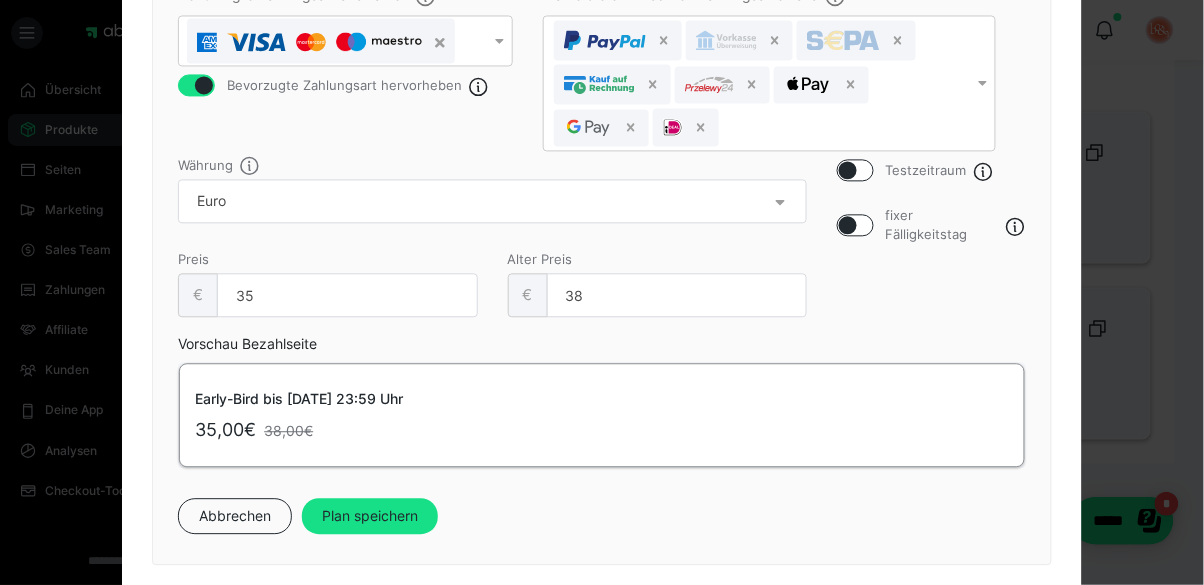 scroll, scrollTop: 922, scrollLeft: 0, axis: vertical 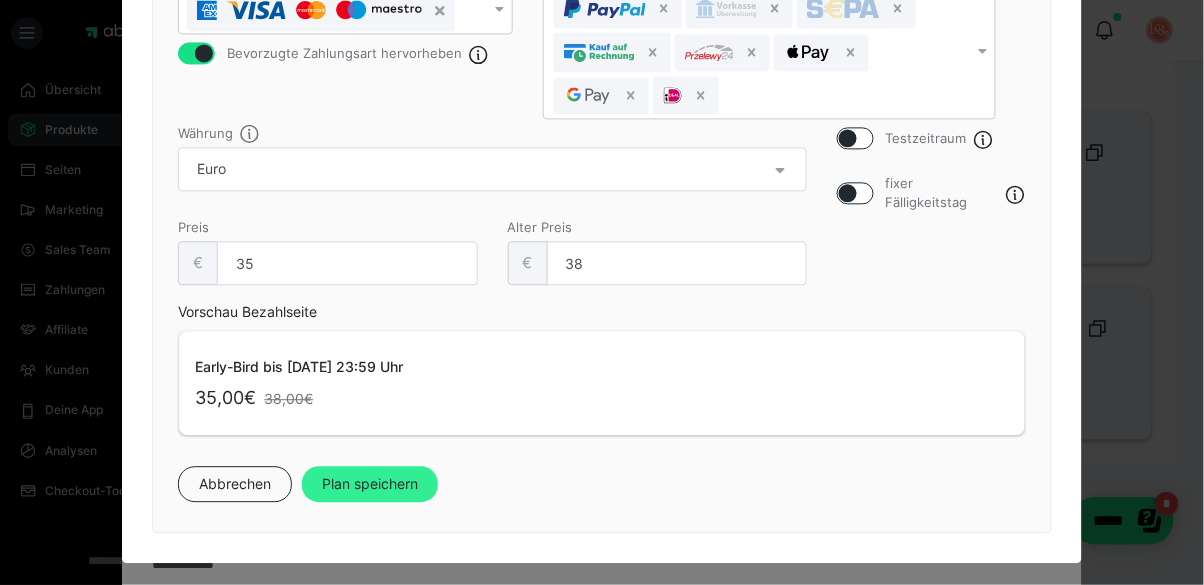 click on "Plan speichern" at bounding box center (370, 484) 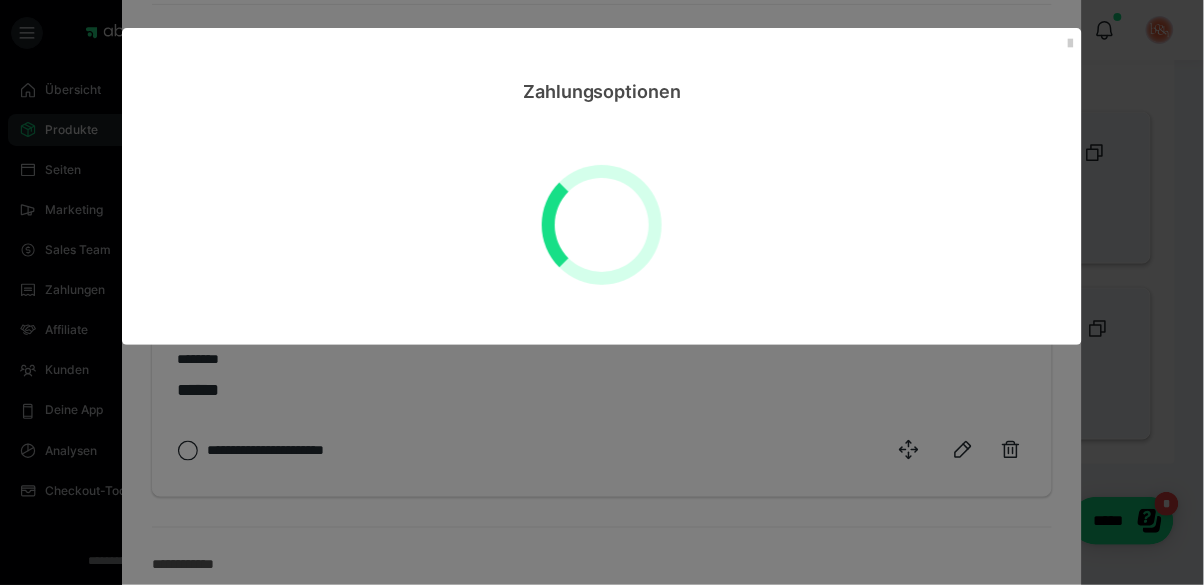 scroll, scrollTop: 0, scrollLeft: 0, axis: both 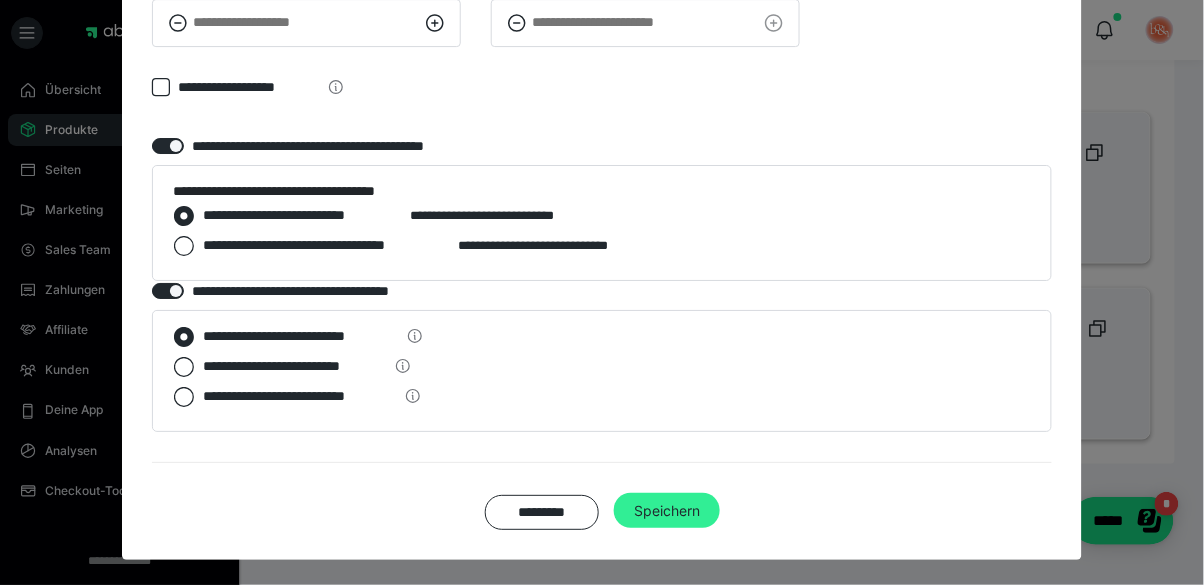 click on "Speichern" at bounding box center [667, 511] 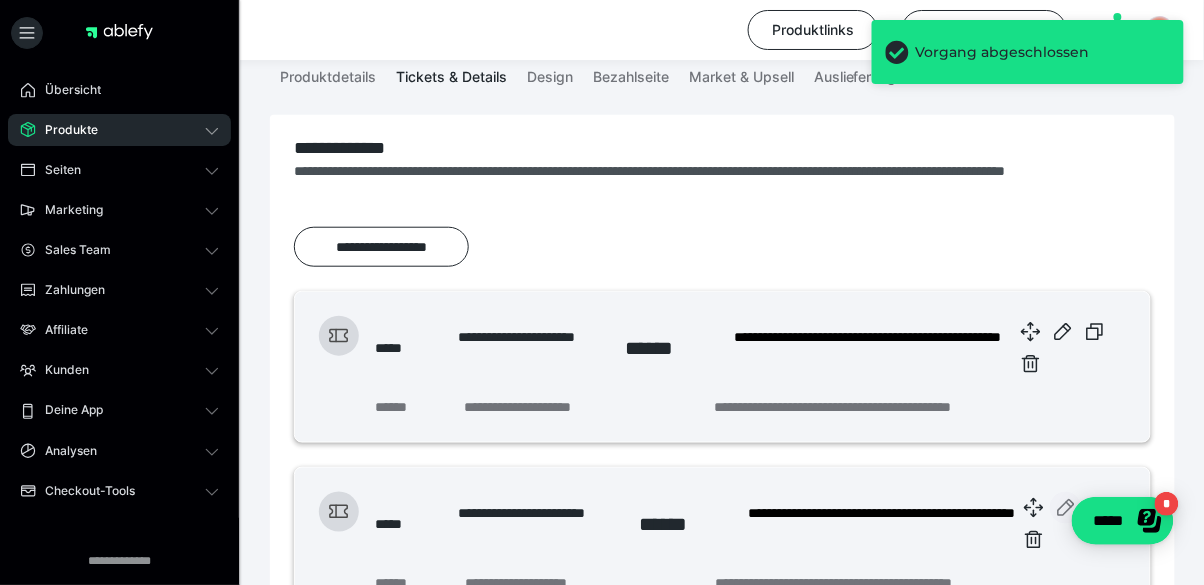 scroll, scrollTop: 26, scrollLeft: 0, axis: vertical 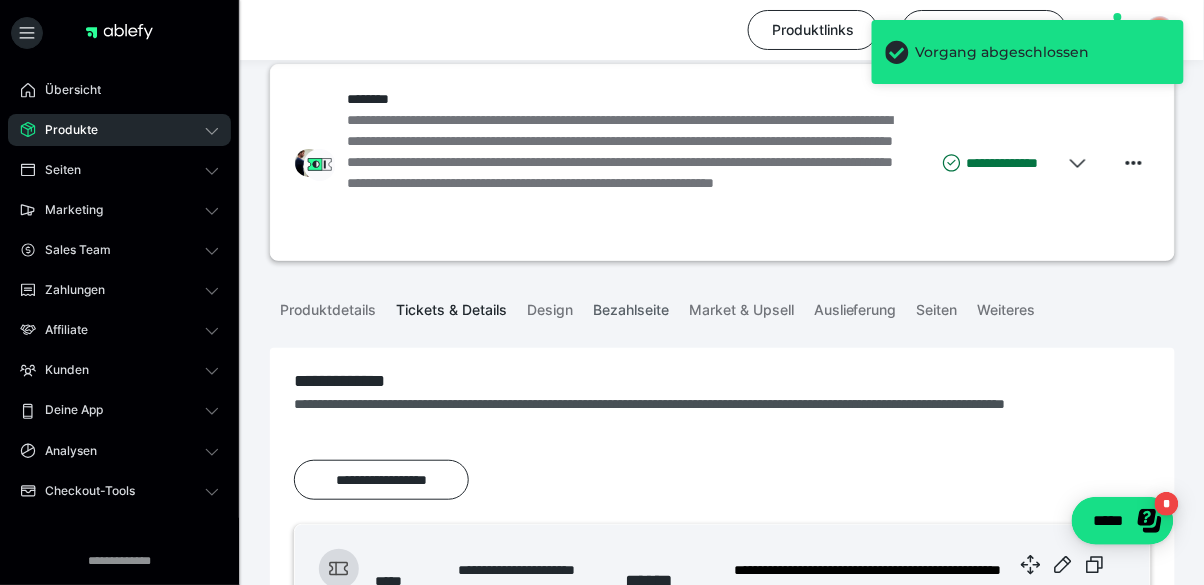 click on "Bezahlseite" at bounding box center (631, 306) 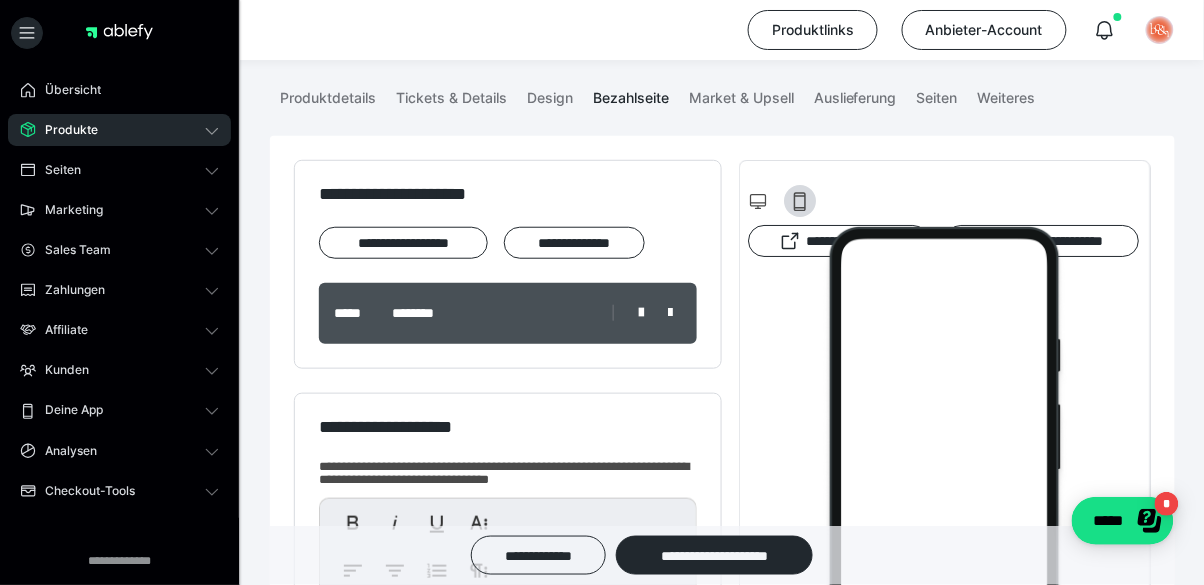 scroll, scrollTop: 224, scrollLeft: 0, axis: vertical 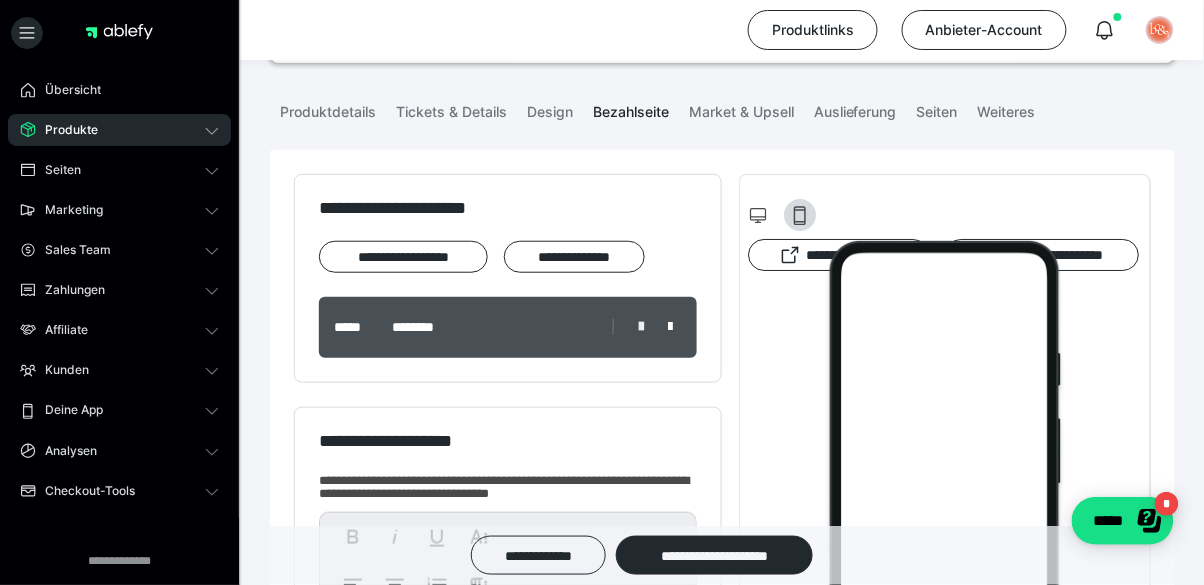 click at bounding box center [641, 327] 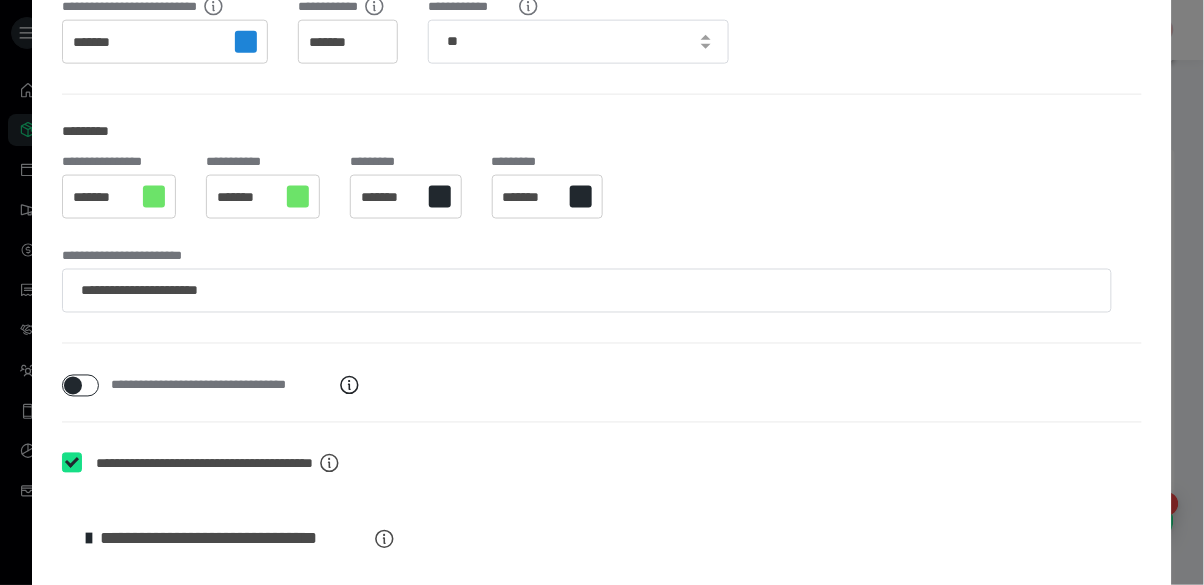 scroll, scrollTop: 576, scrollLeft: 0, axis: vertical 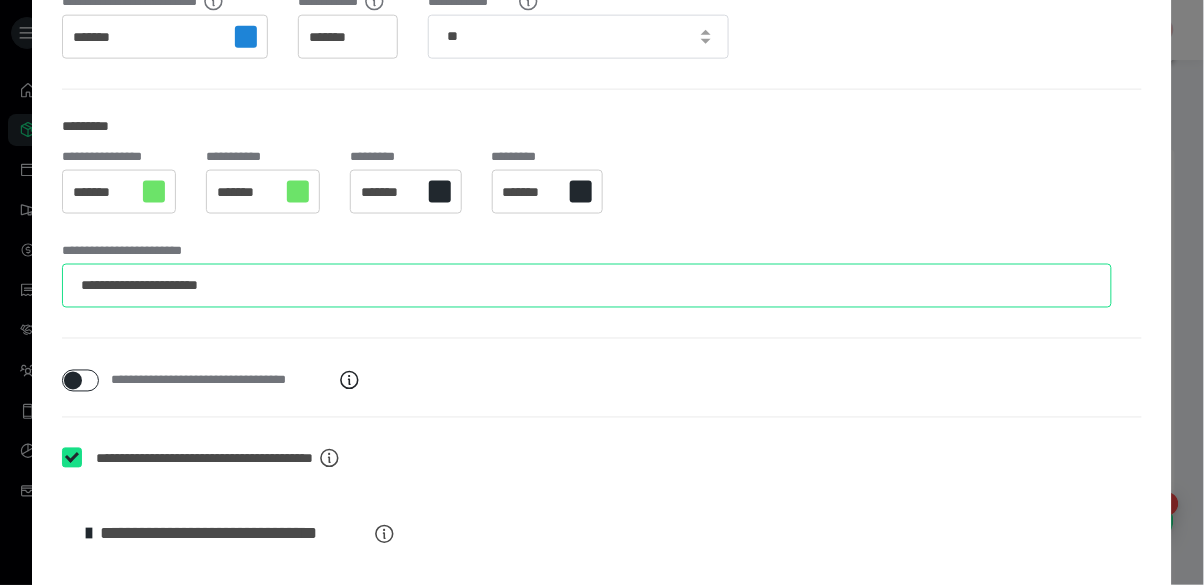 click on "**********" at bounding box center (587, 286) 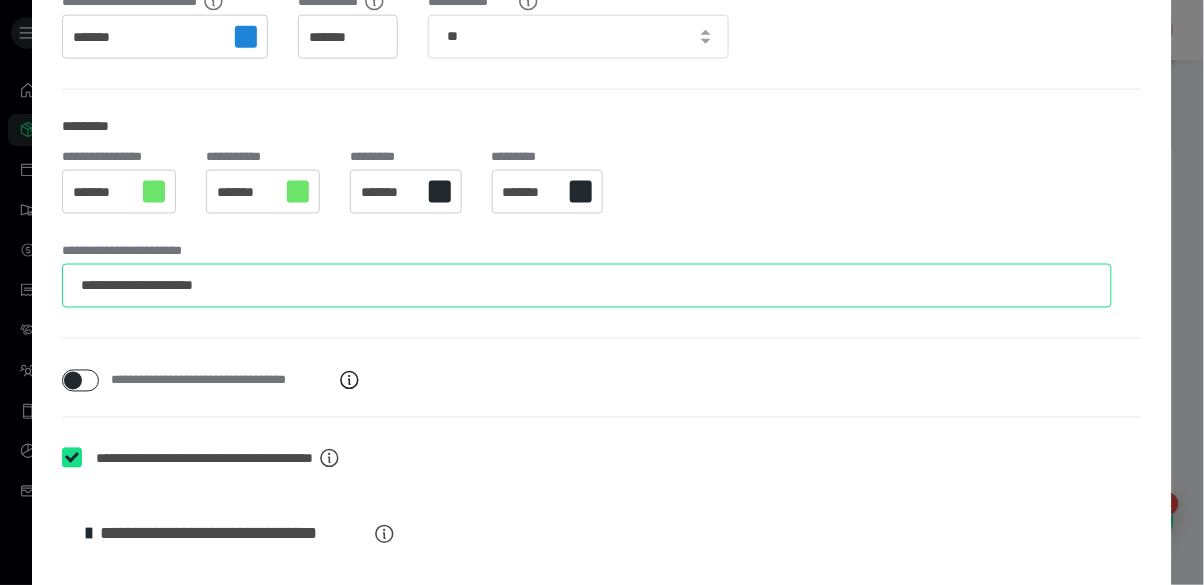 type on "**********" 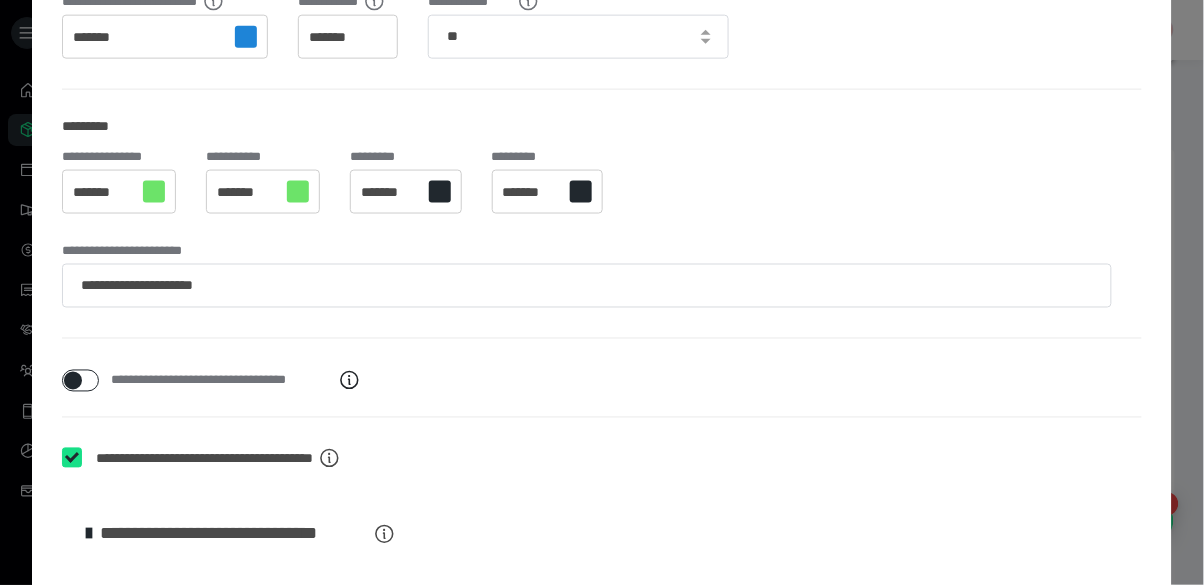 click on "**********" at bounding box center (602, 197) 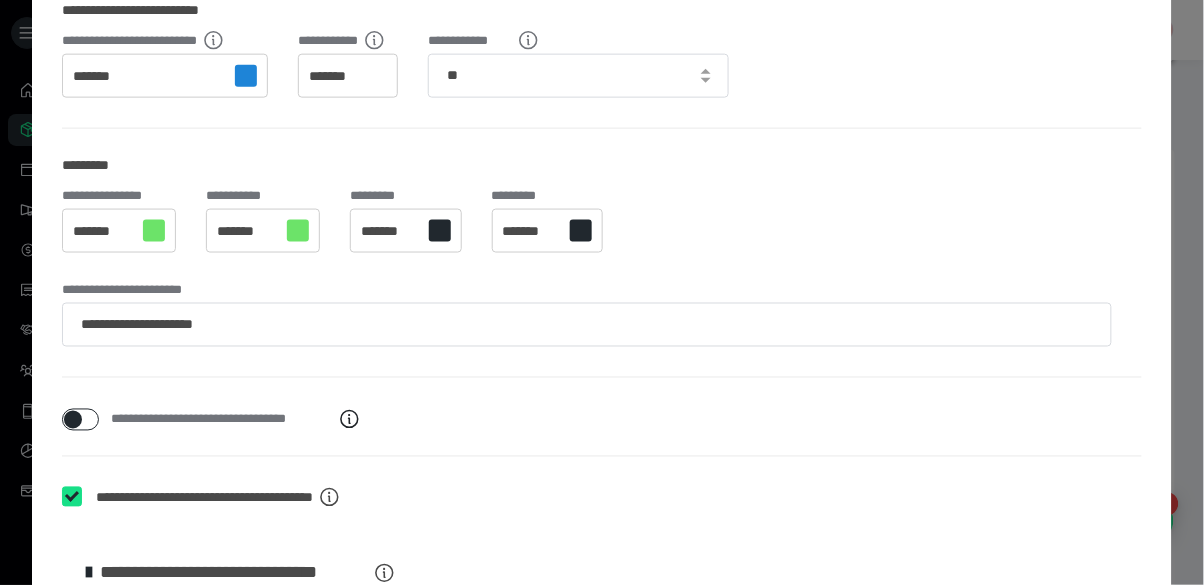 scroll, scrollTop: 512, scrollLeft: 0, axis: vertical 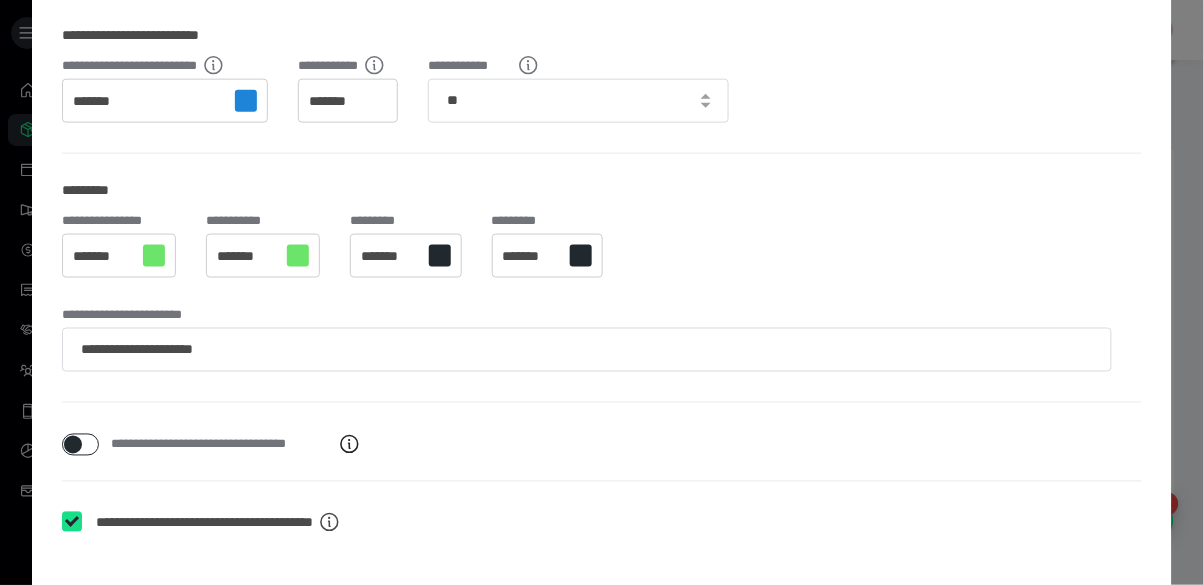 click on "*******" at bounding box center (103, 257) 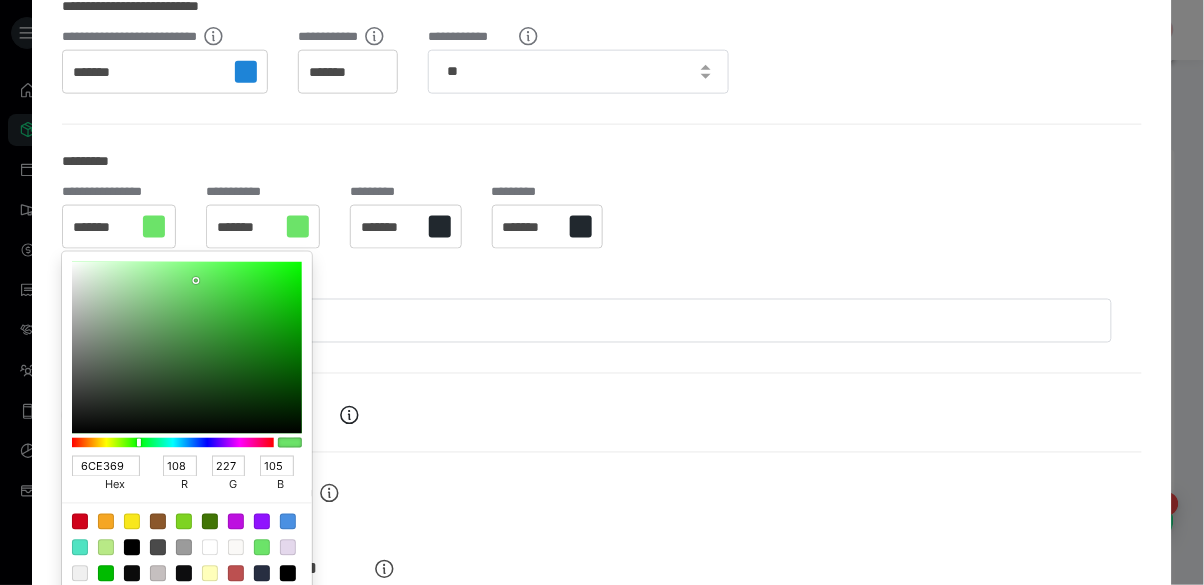 scroll, scrollTop: 576, scrollLeft: 0, axis: vertical 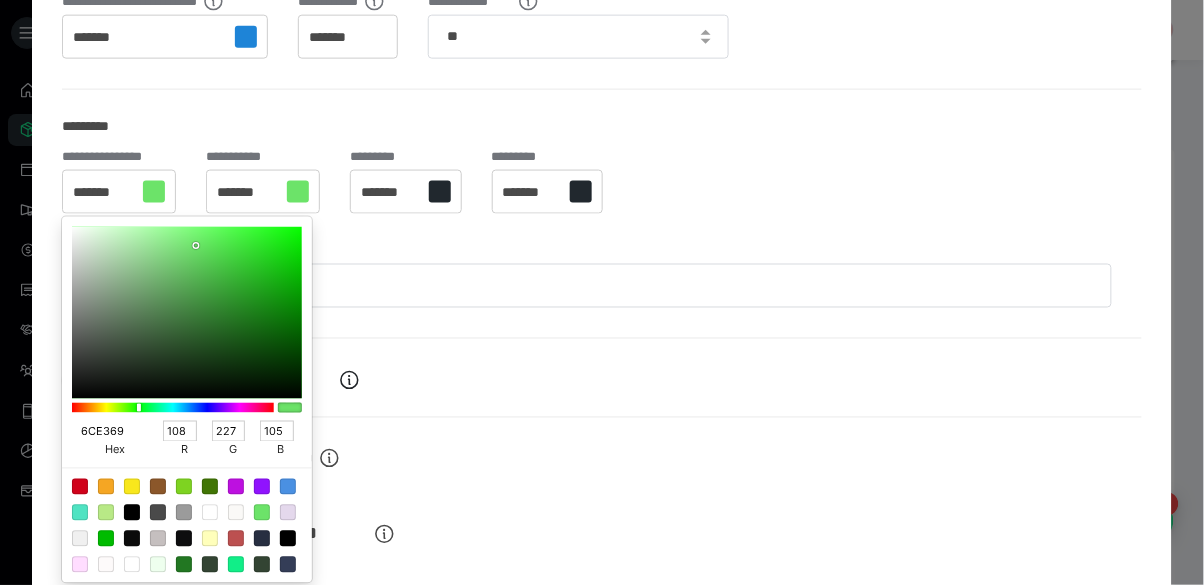 click on "6CE369" at bounding box center (106, 431) 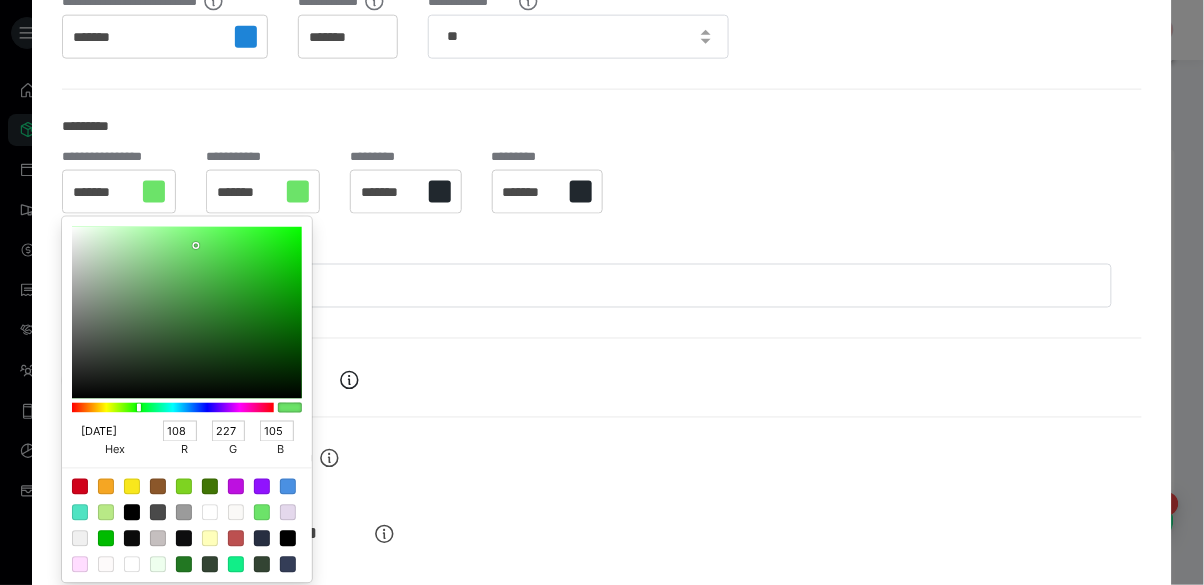 type on "6C" 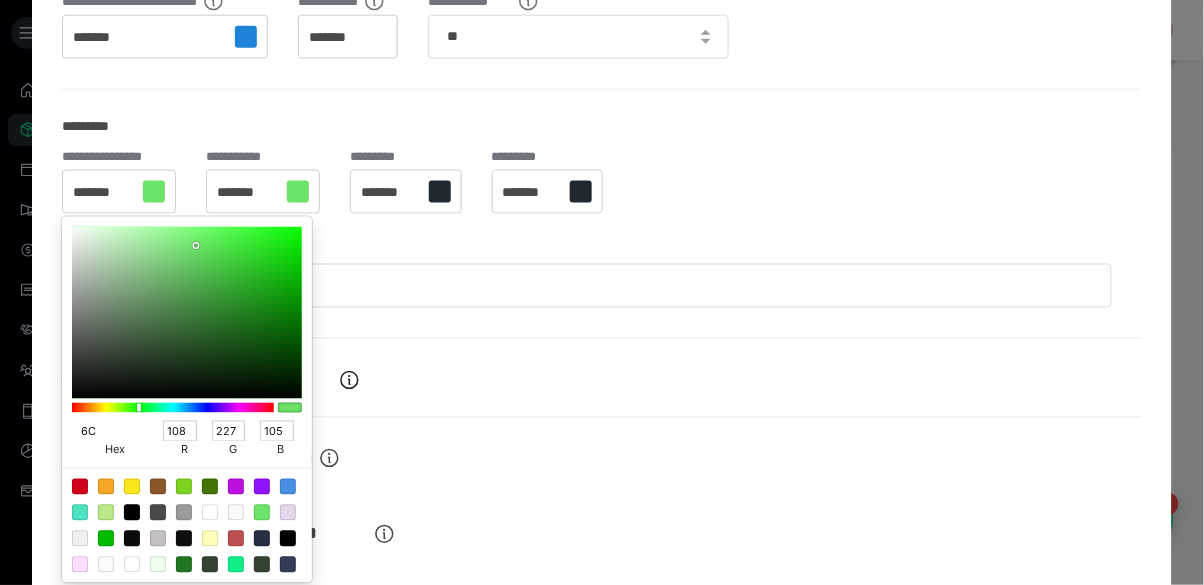 type on "102" 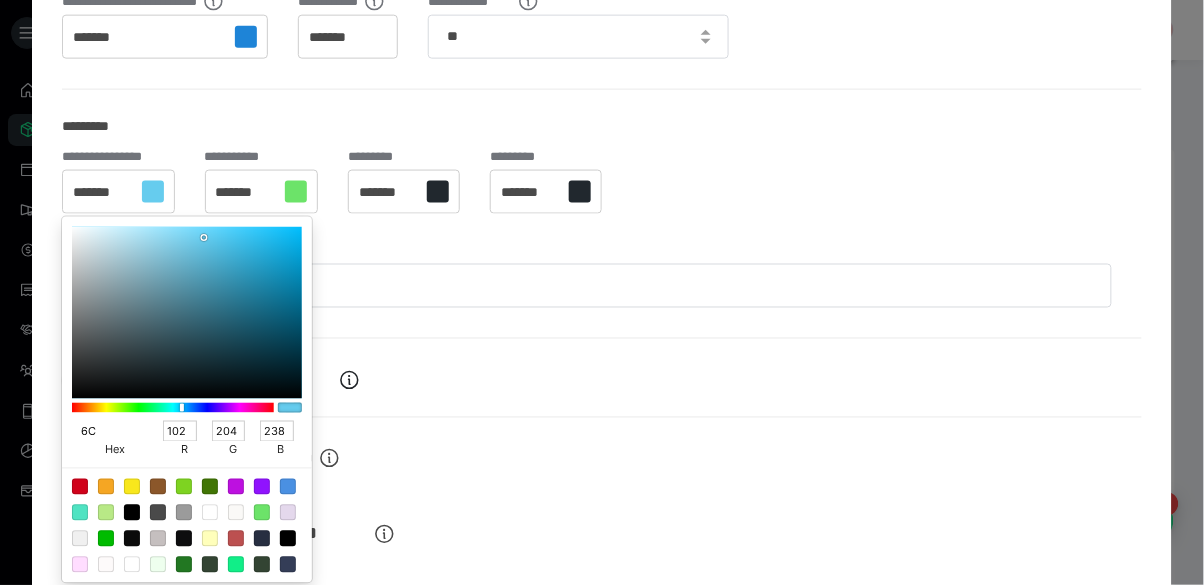 type on "6" 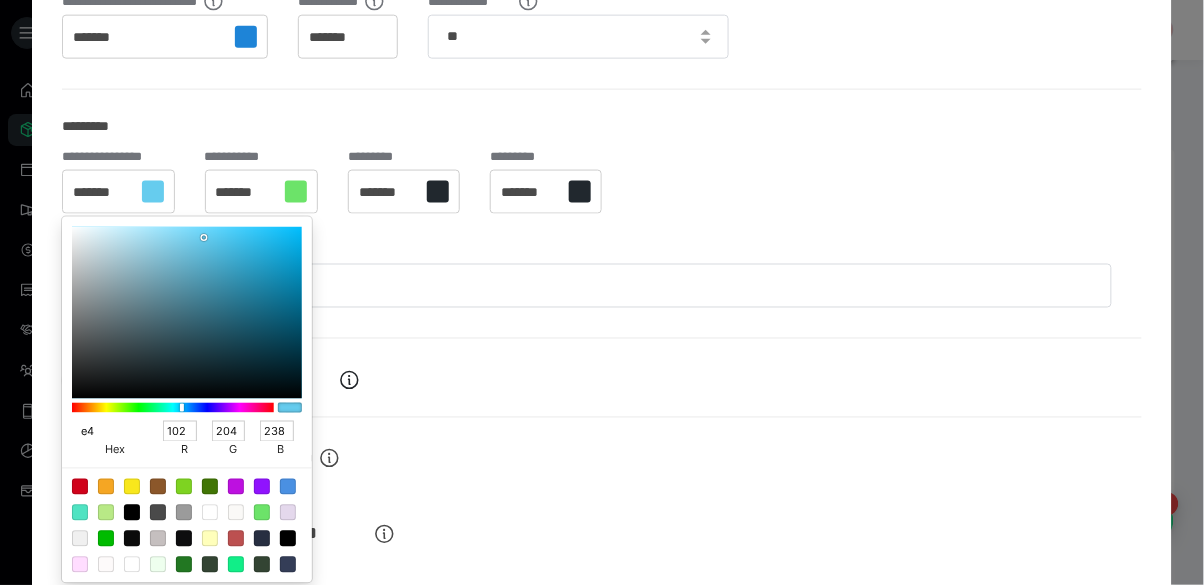 type on "e4d" 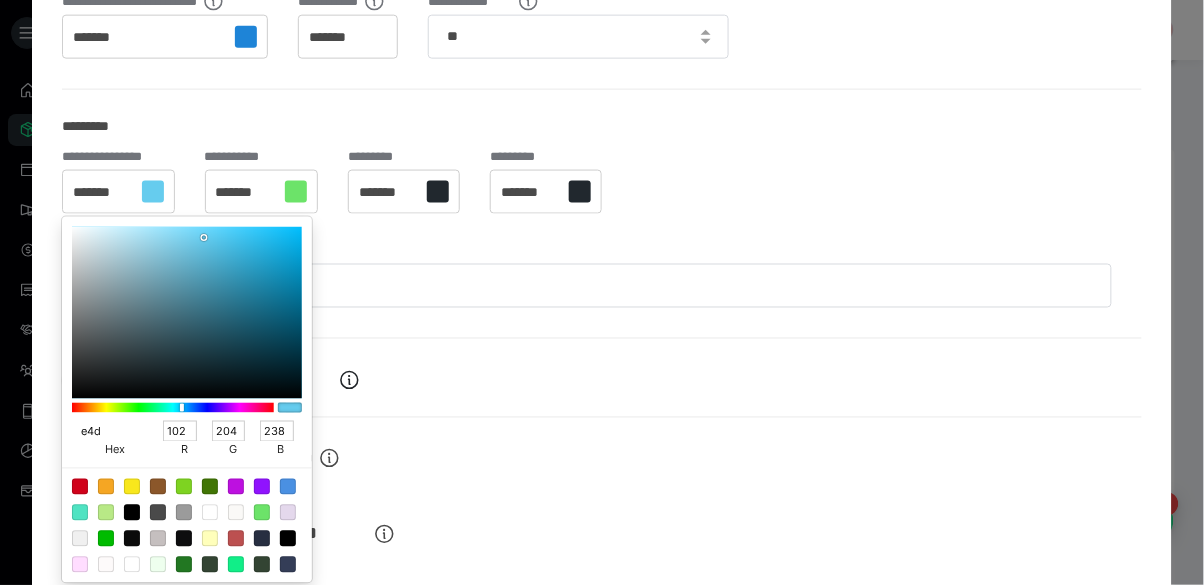 type on "238" 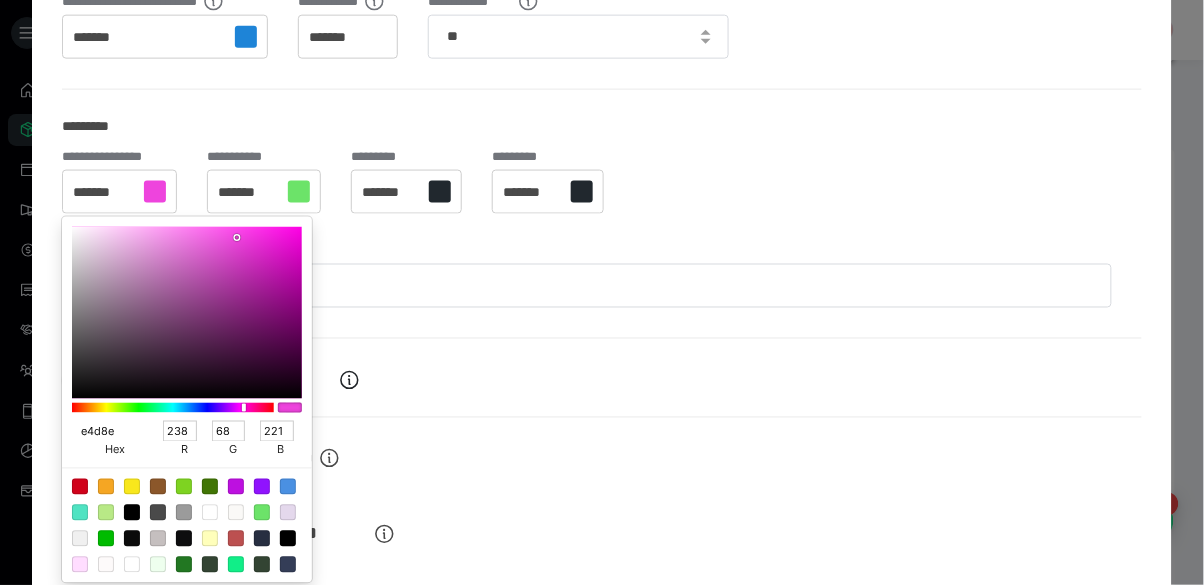 type on "e4d8ec" 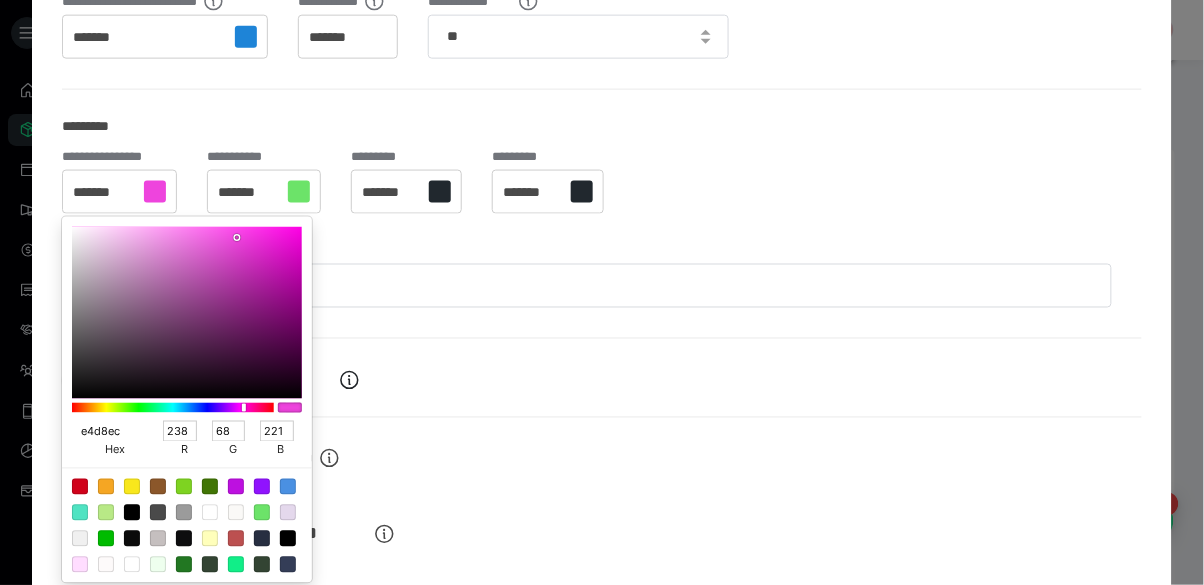 type on "228" 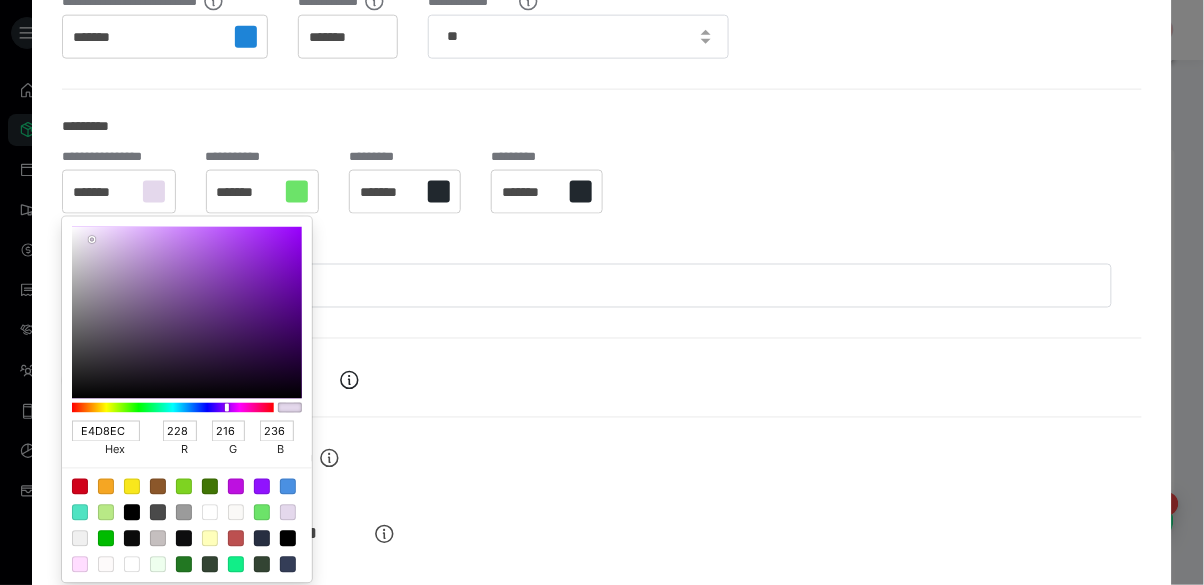 click at bounding box center [602, 292] 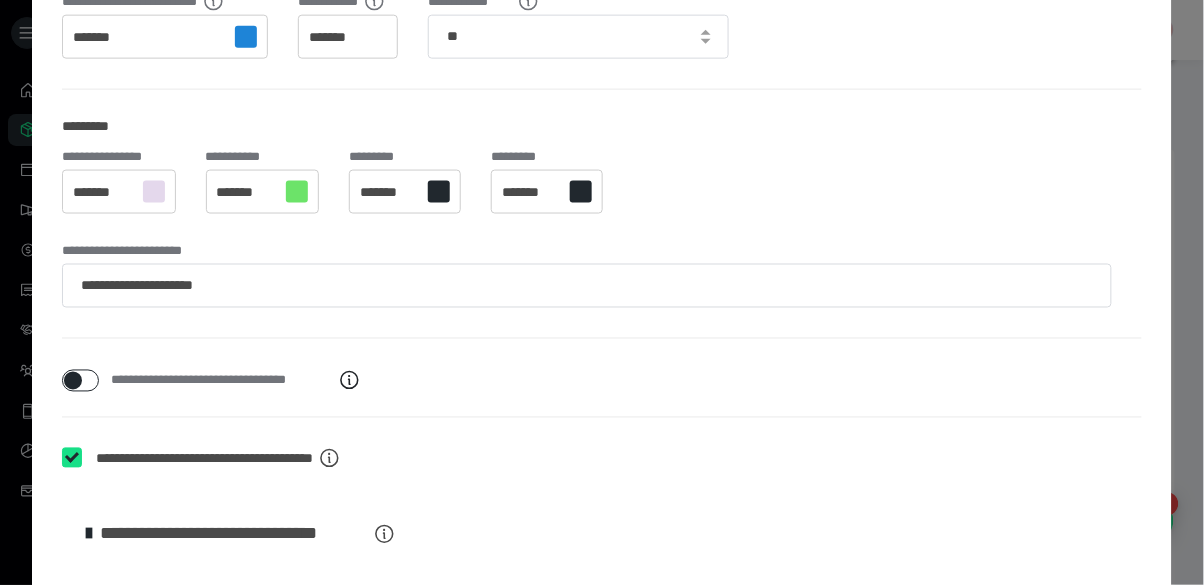 click on "*******" at bounding box center [389, 193] 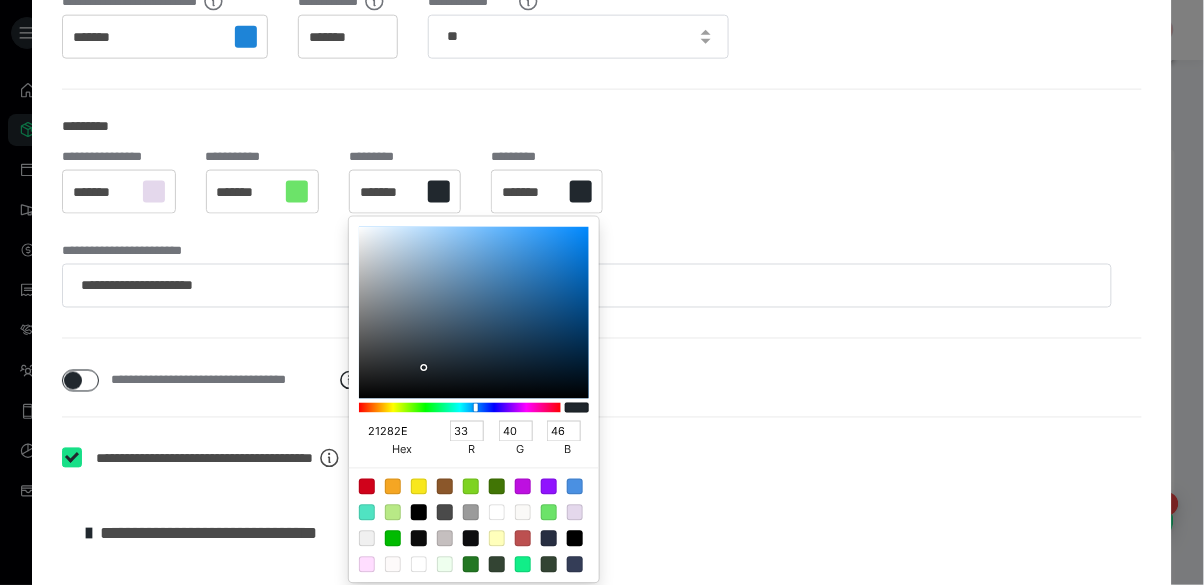 click on "21282E" at bounding box center [393, 431] 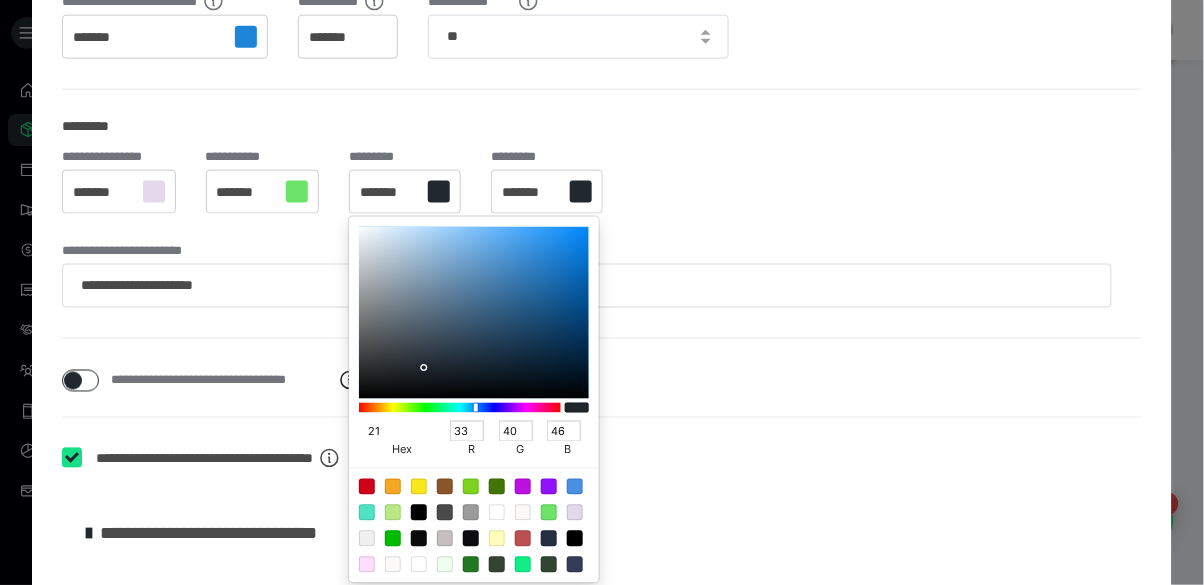 type on "2" 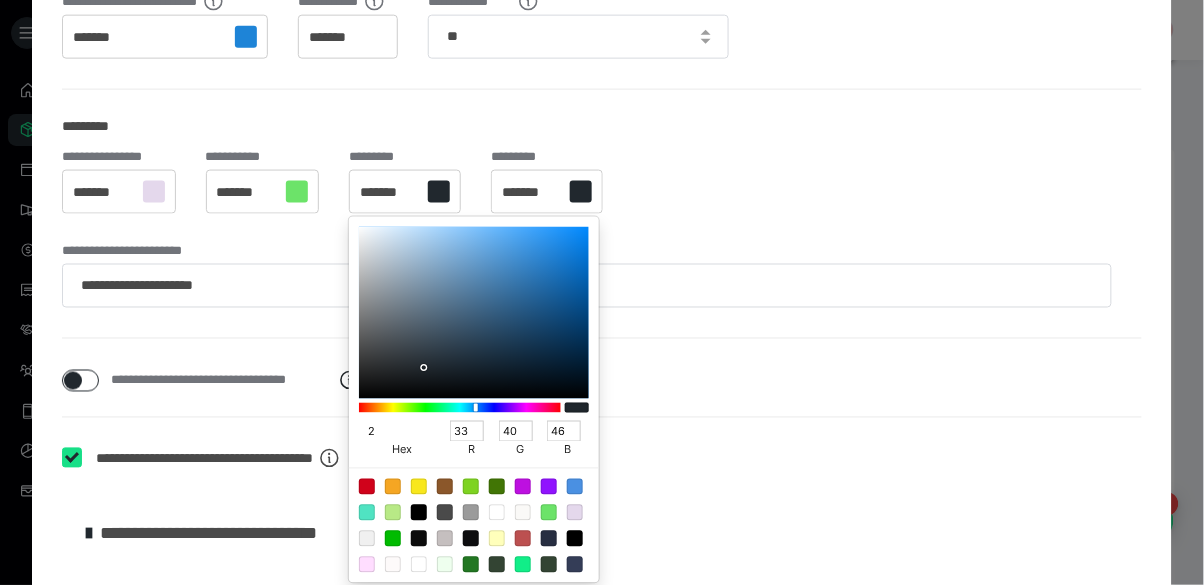 type 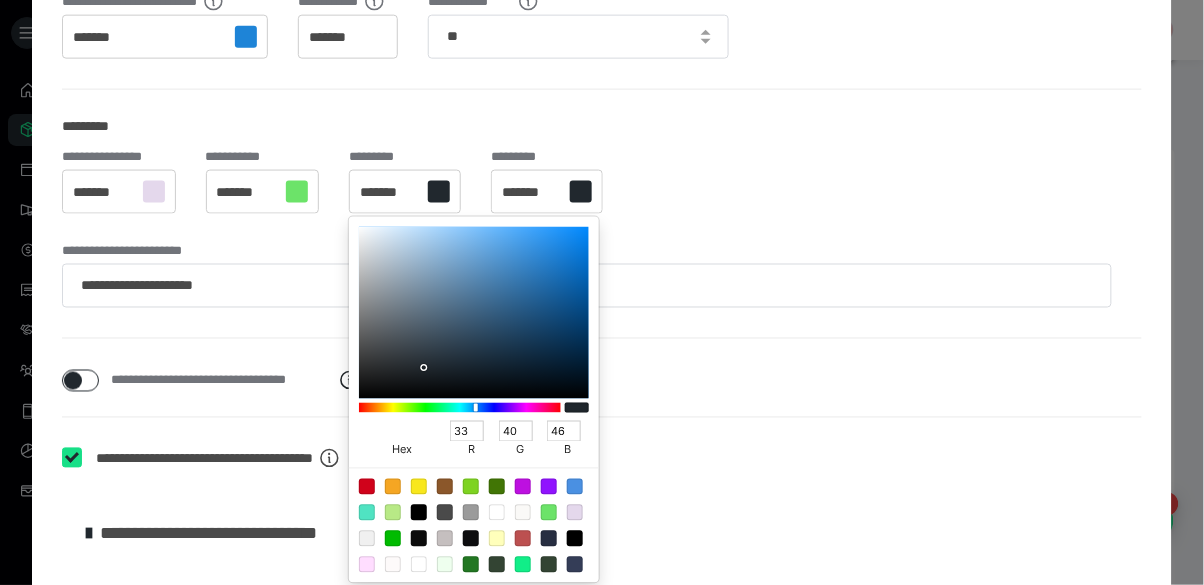 type on "34" 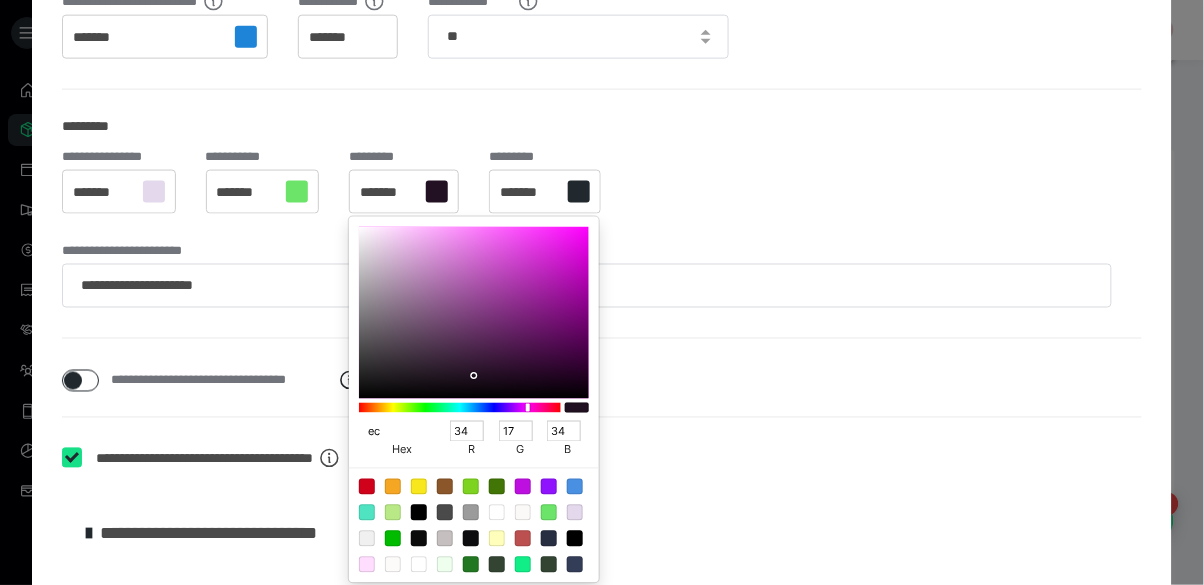 type on "e" 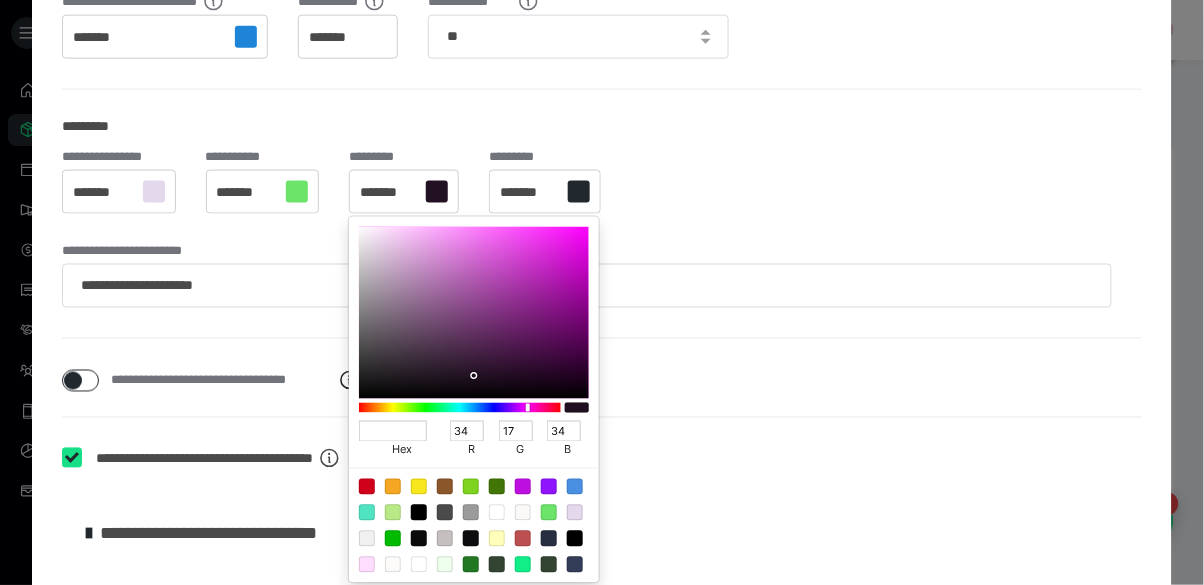 type on "221122" 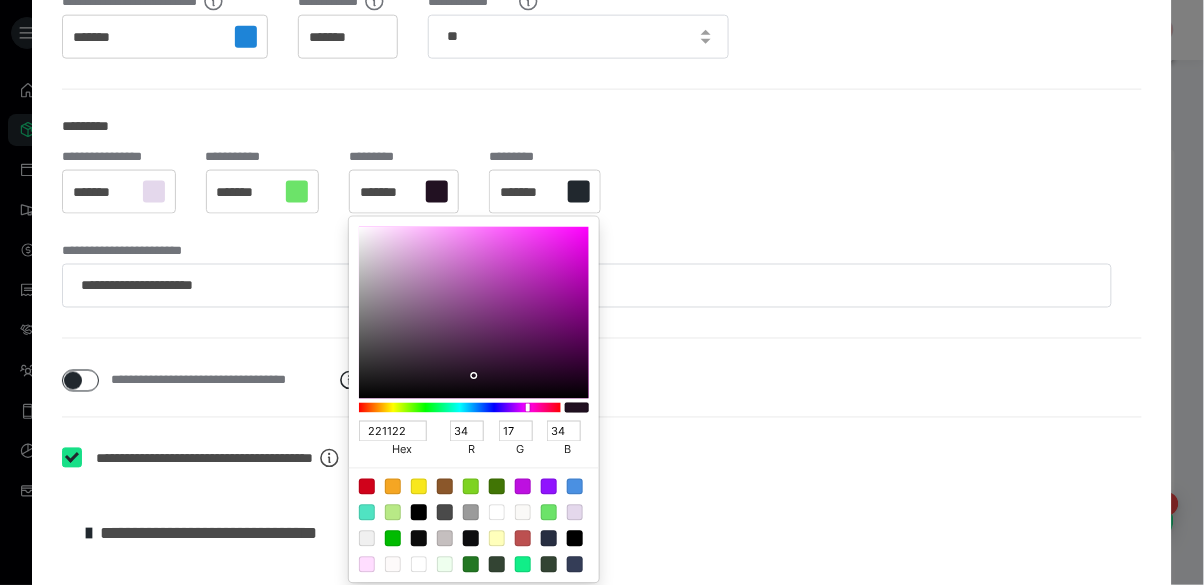 click at bounding box center [602, 292] 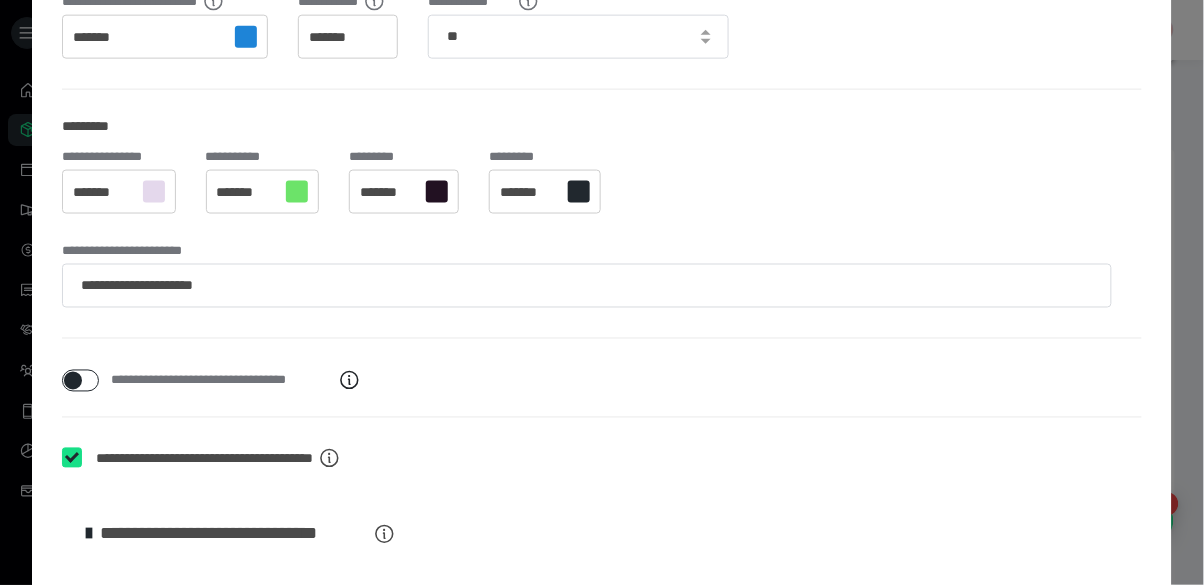 click on "*******" at bounding box center [388, 193] 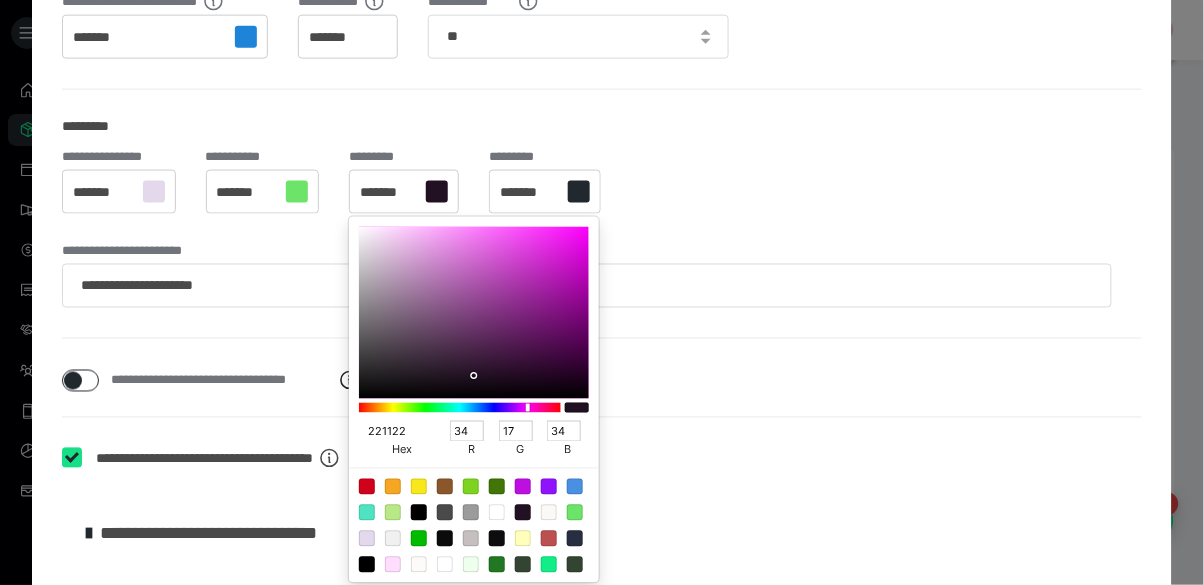 click on "221122" at bounding box center [393, 431] 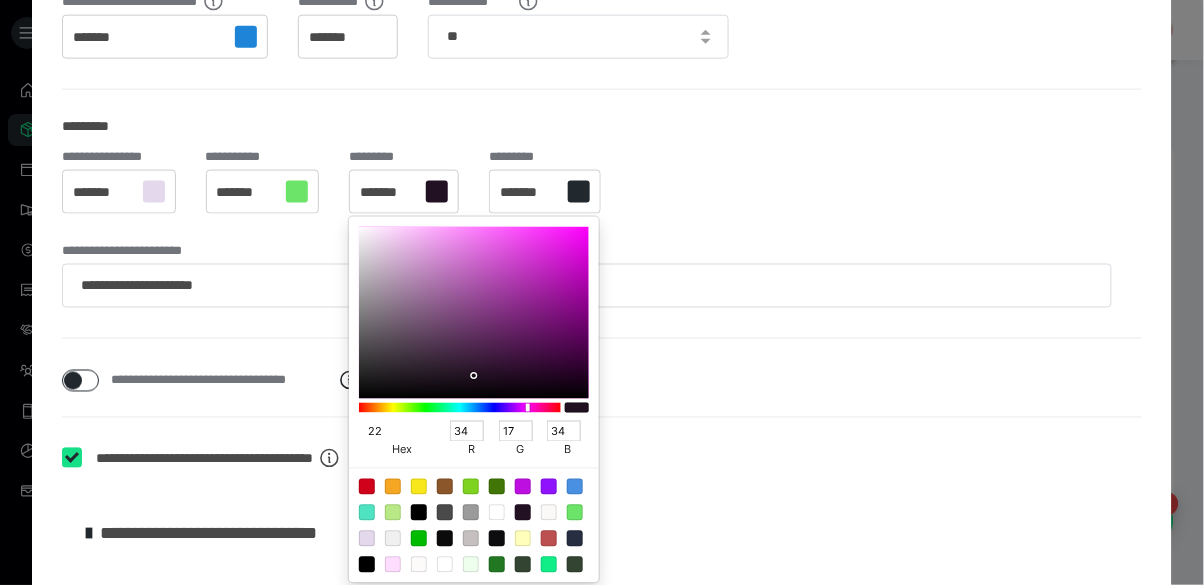 type on "2" 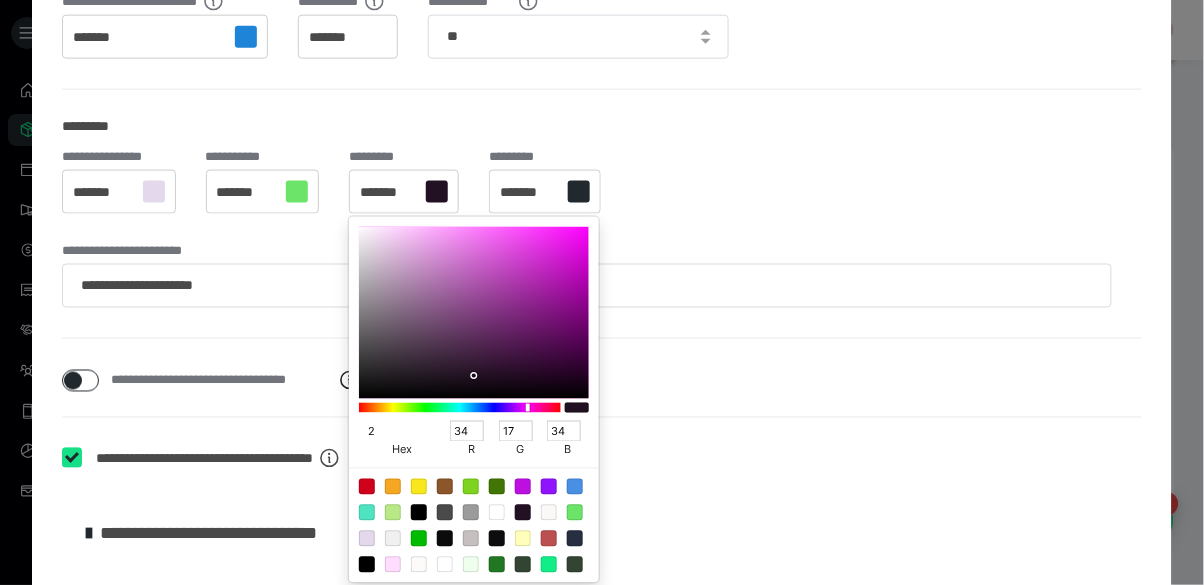 type 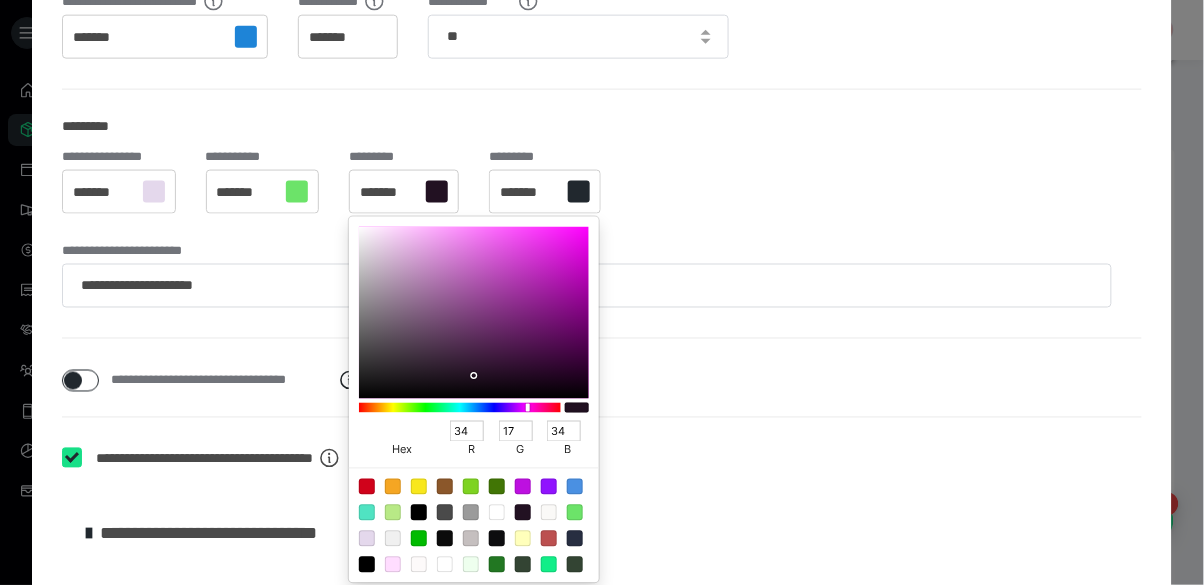 type on "34" 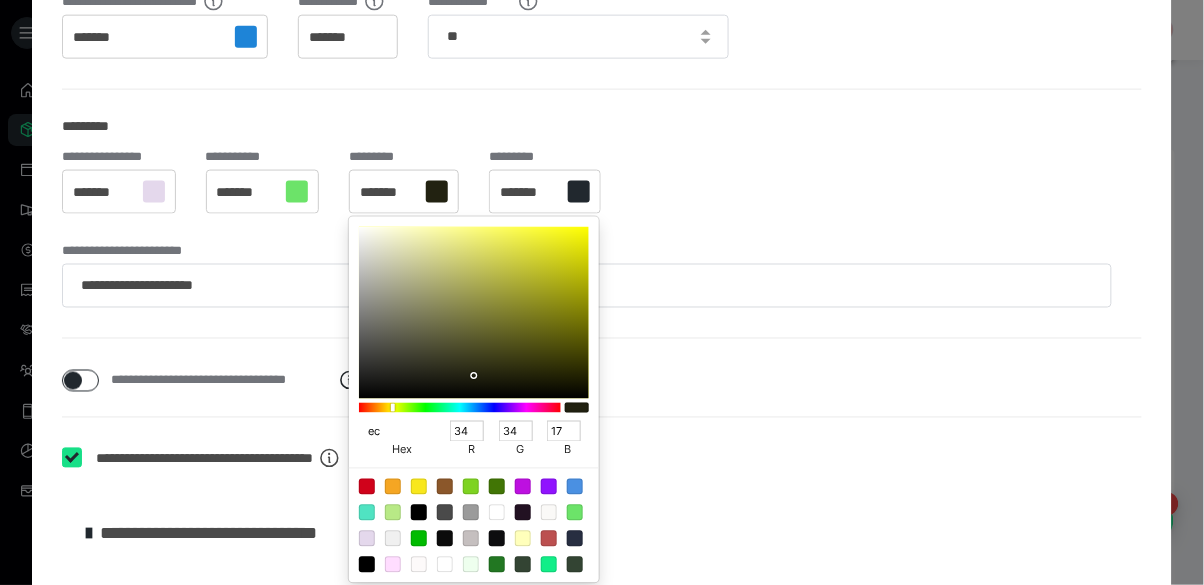 type on "ec6" 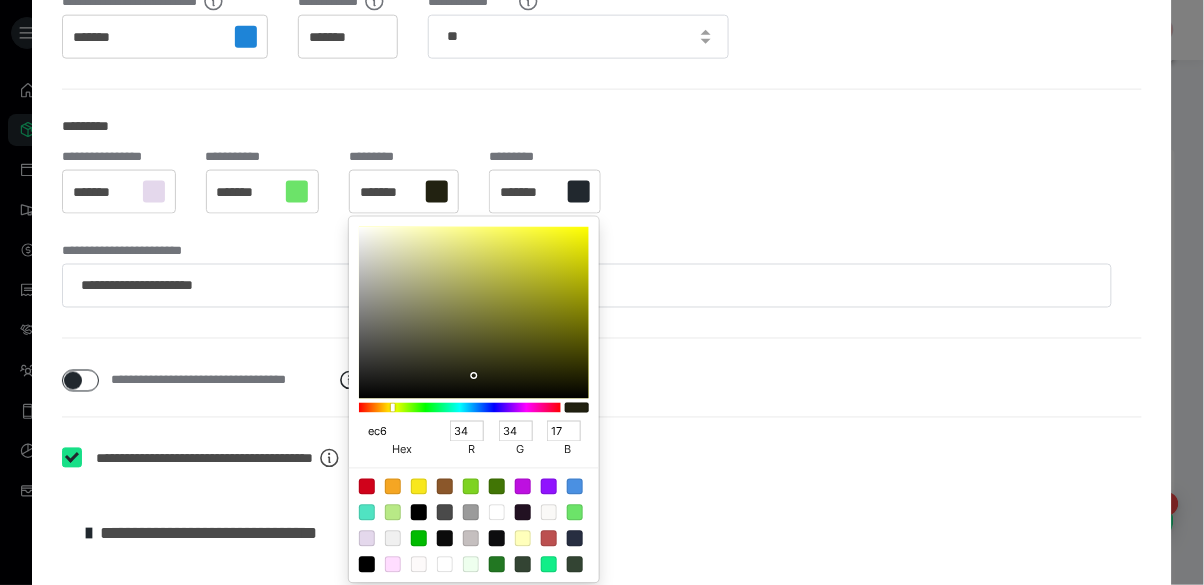 type on "238" 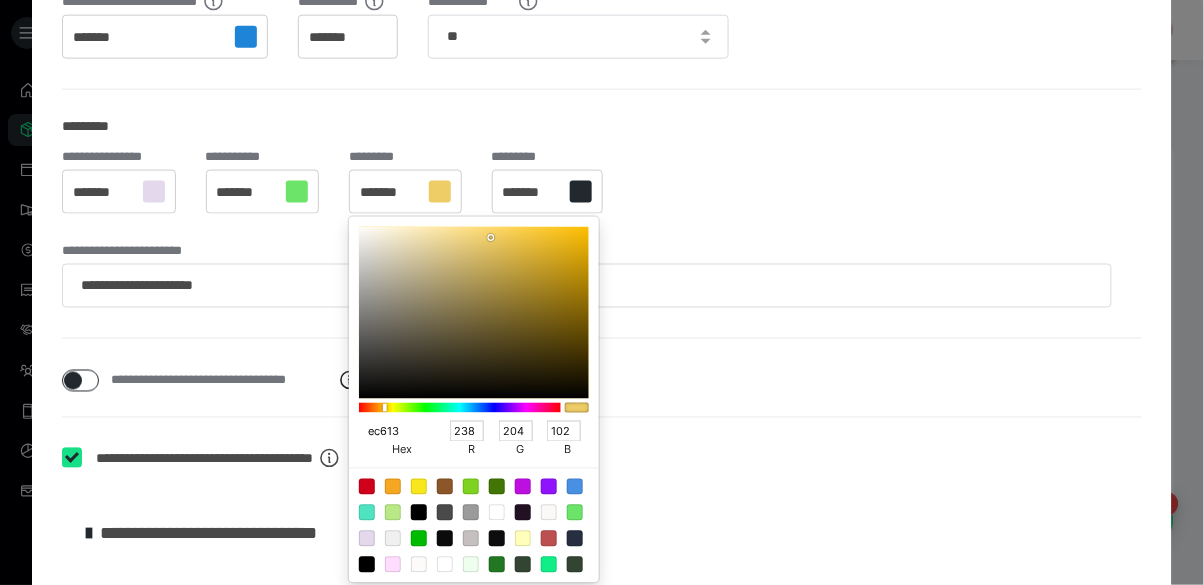 type on "ec613b" 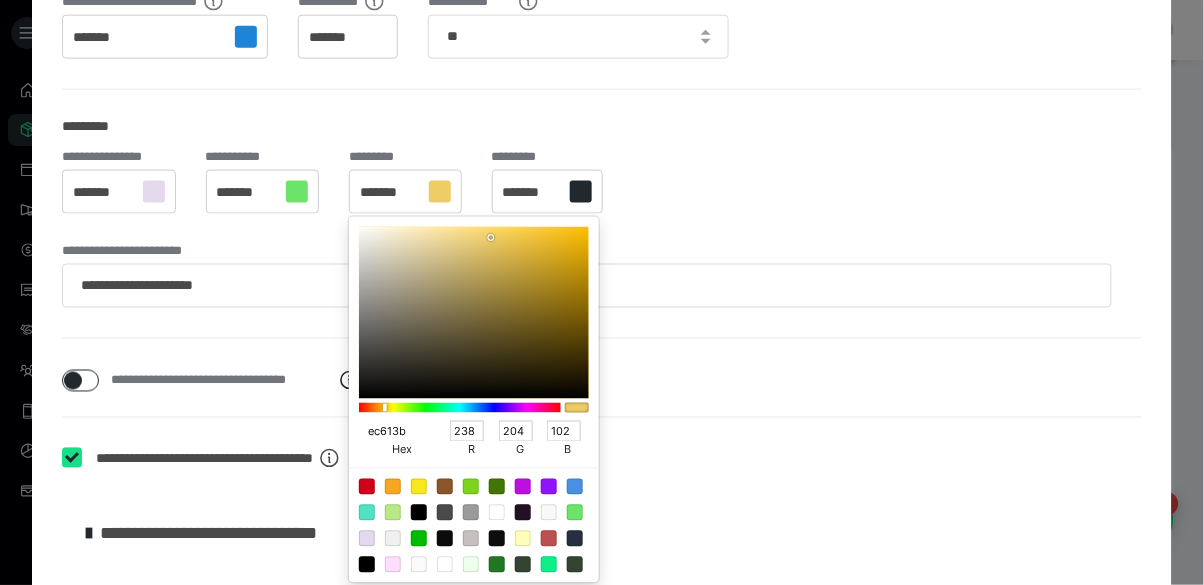 type on "236" 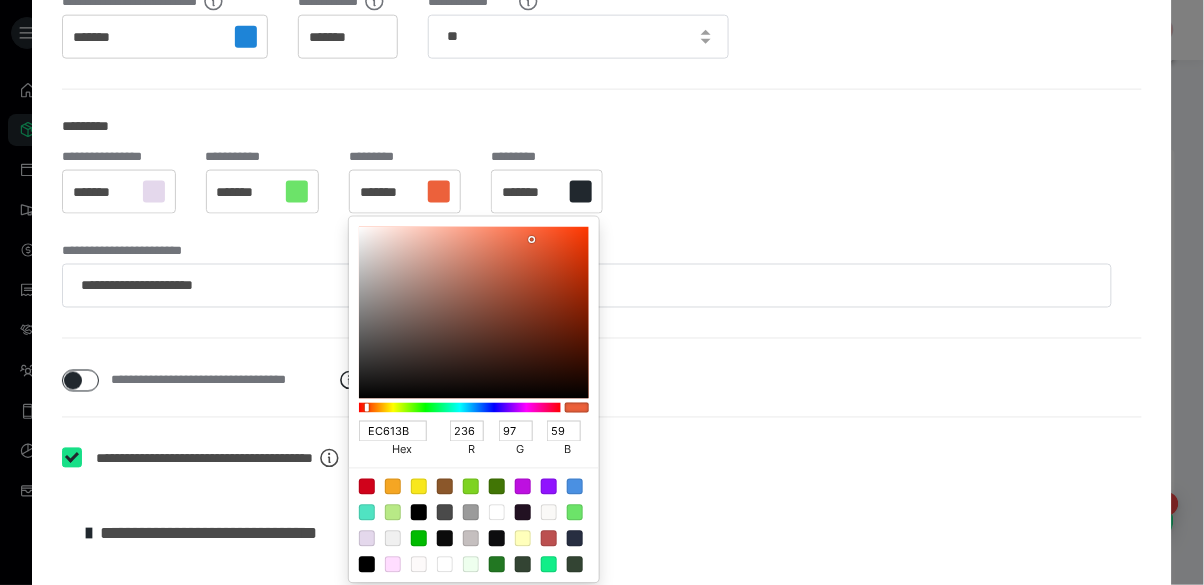 click on "*******" at bounding box center (531, 193) 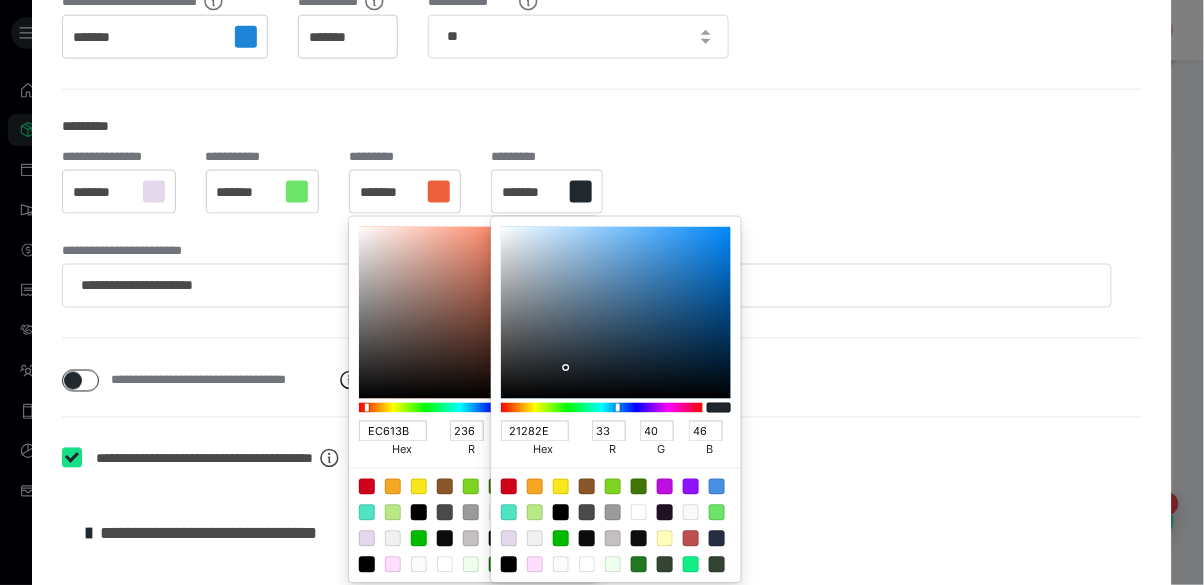 click at bounding box center (602, 292) 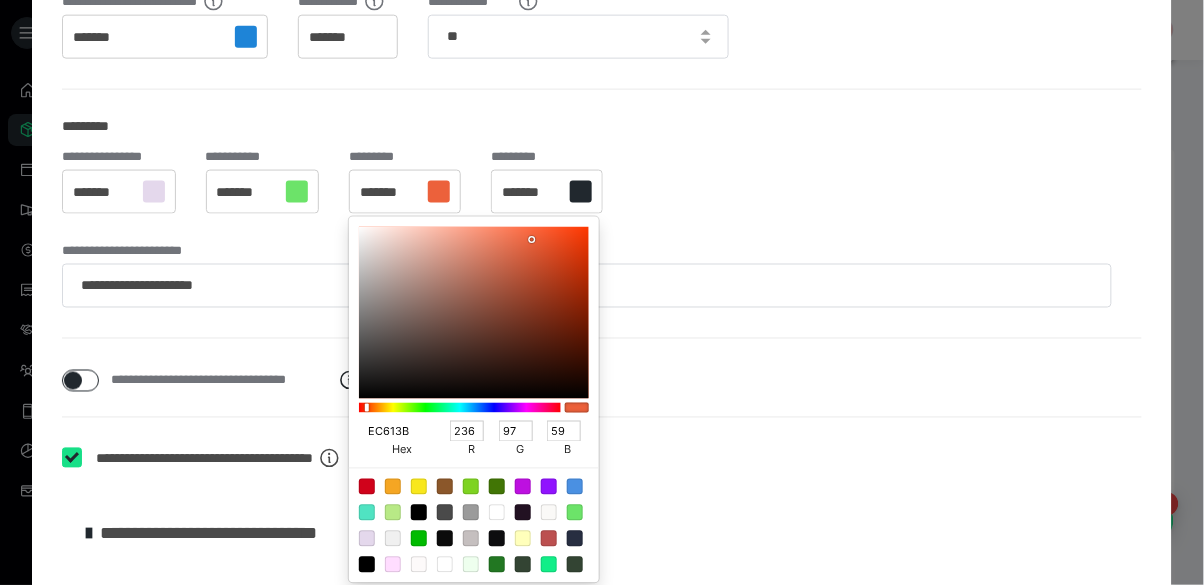 click on "EC613B" at bounding box center [393, 431] 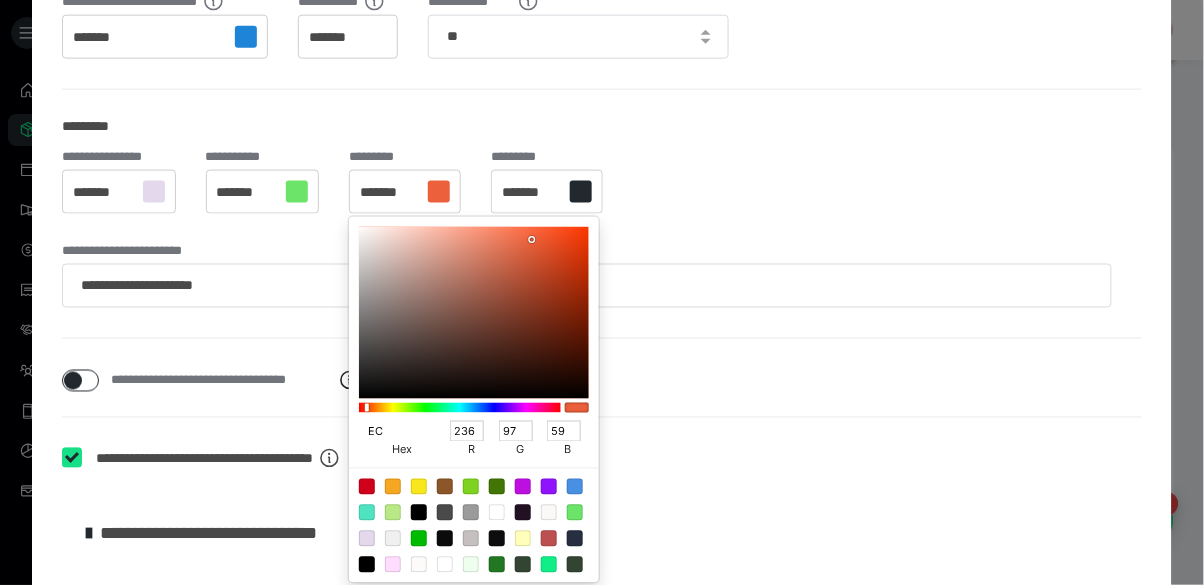 type on "E" 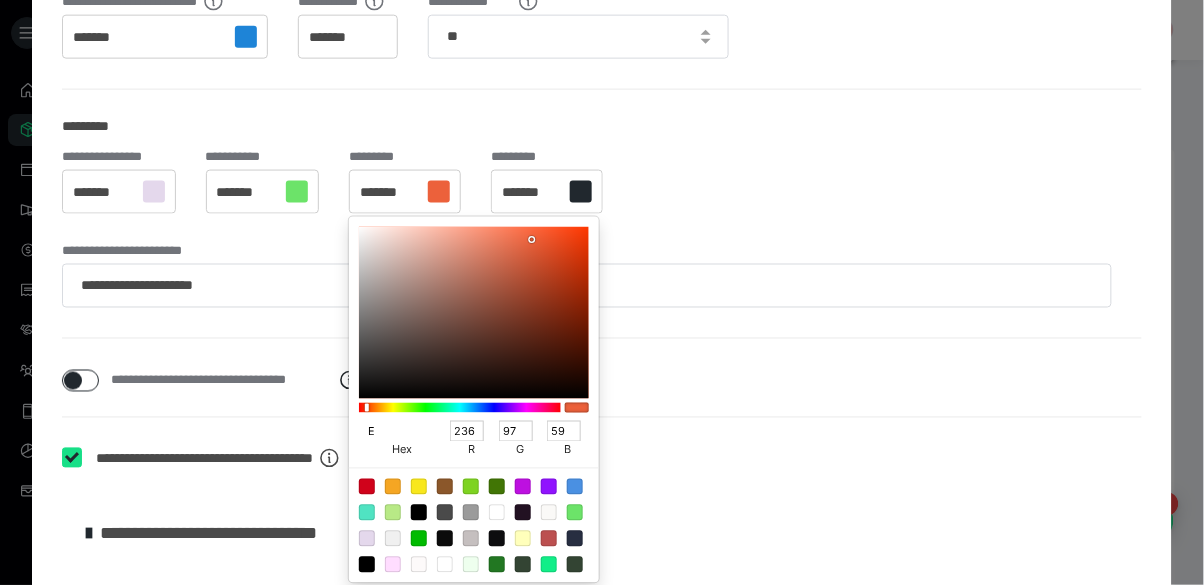 type 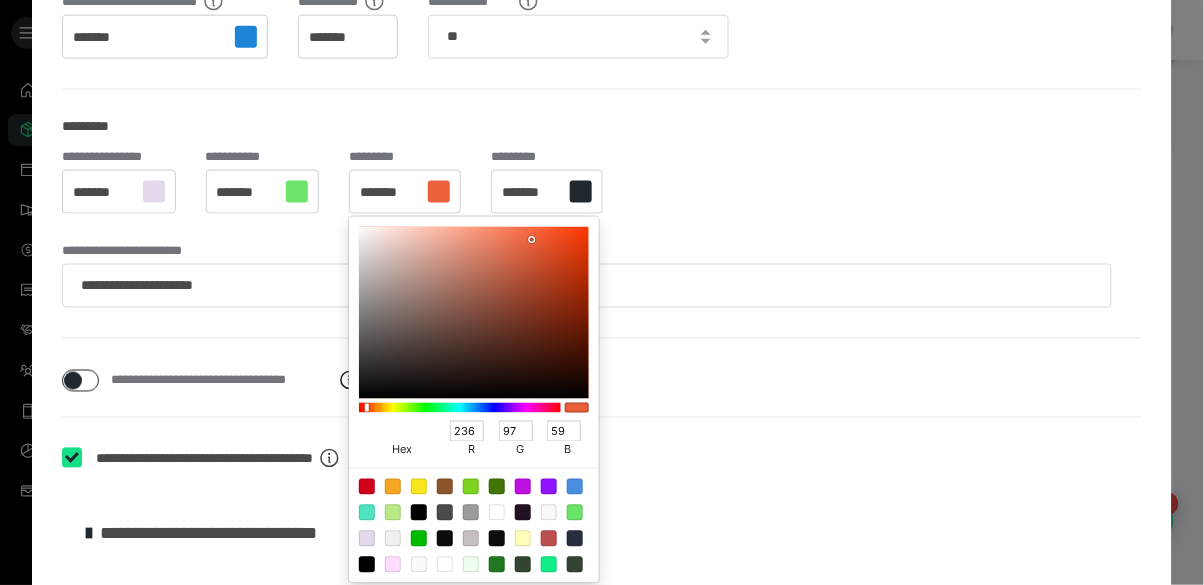 type on "238" 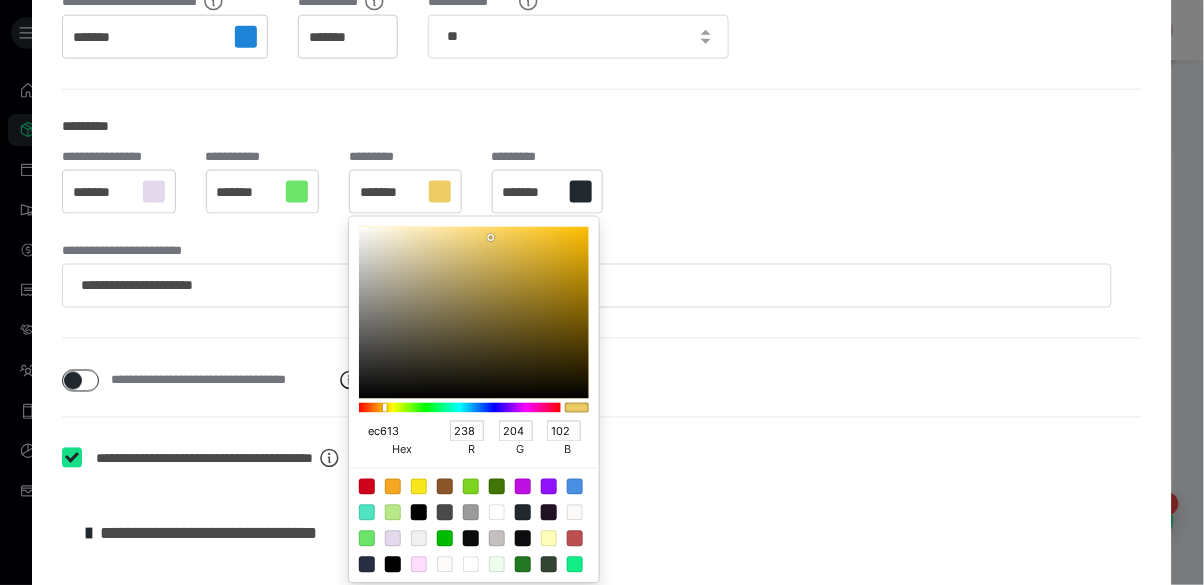 type on "ec613b" 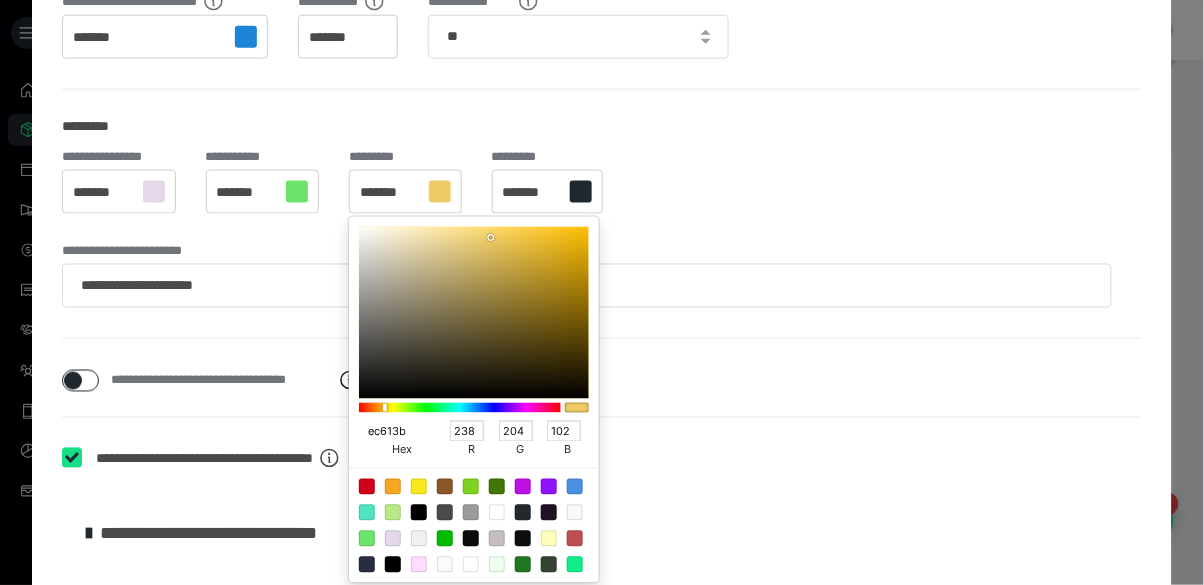 type on "236" 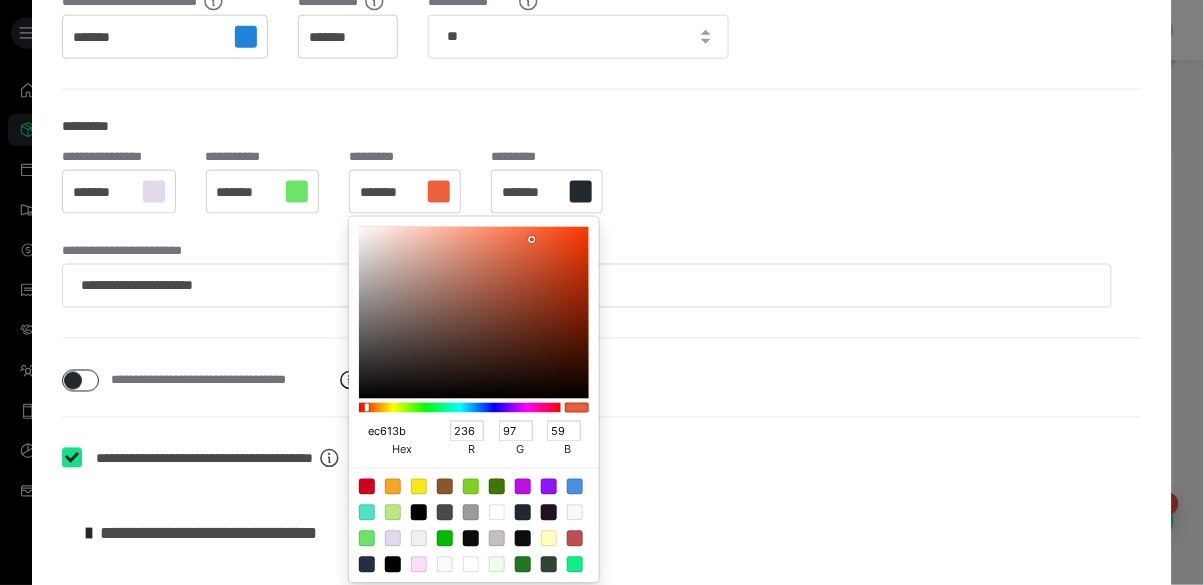 drag, startPoint x: 408, startPoint y: 433, endPoint x: 365, endPoint y: 441, distance: 43.737854 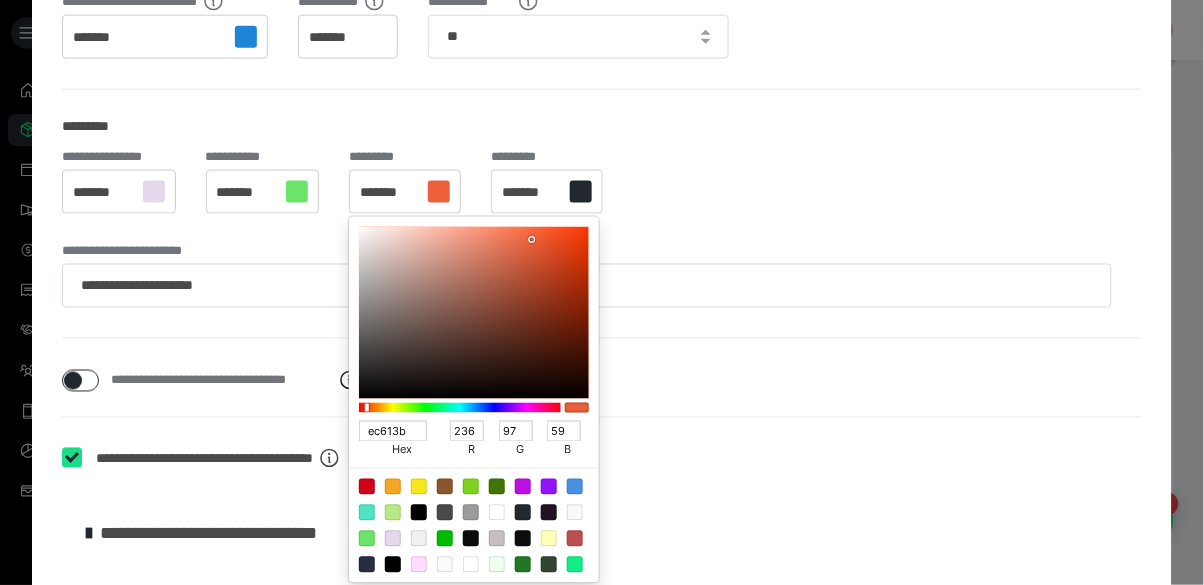 type on "EC613B" 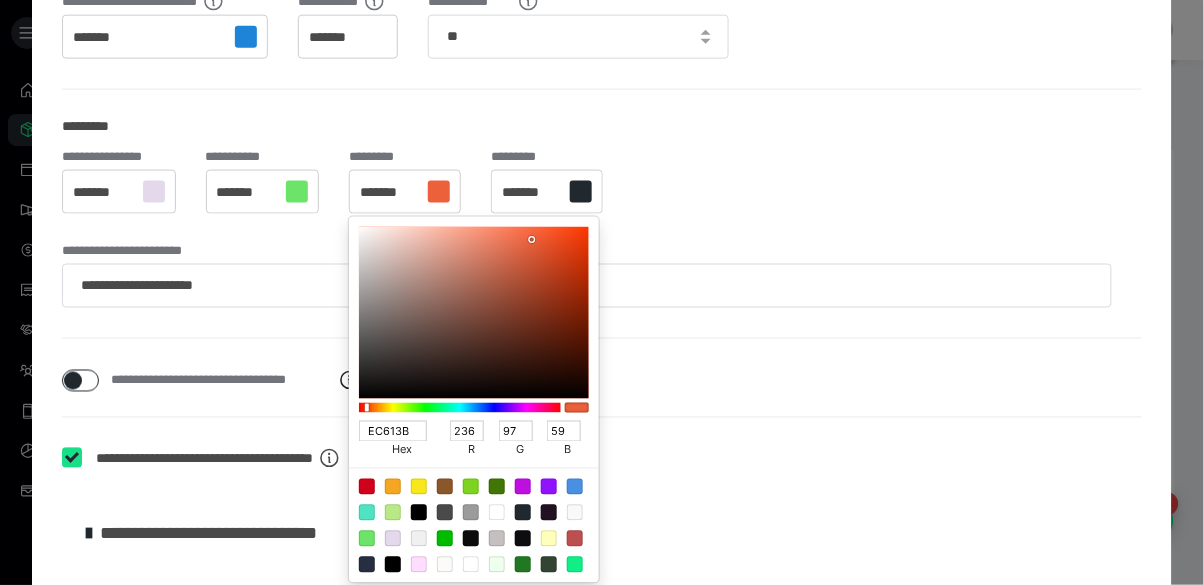 click at bounding box center [602, 292] 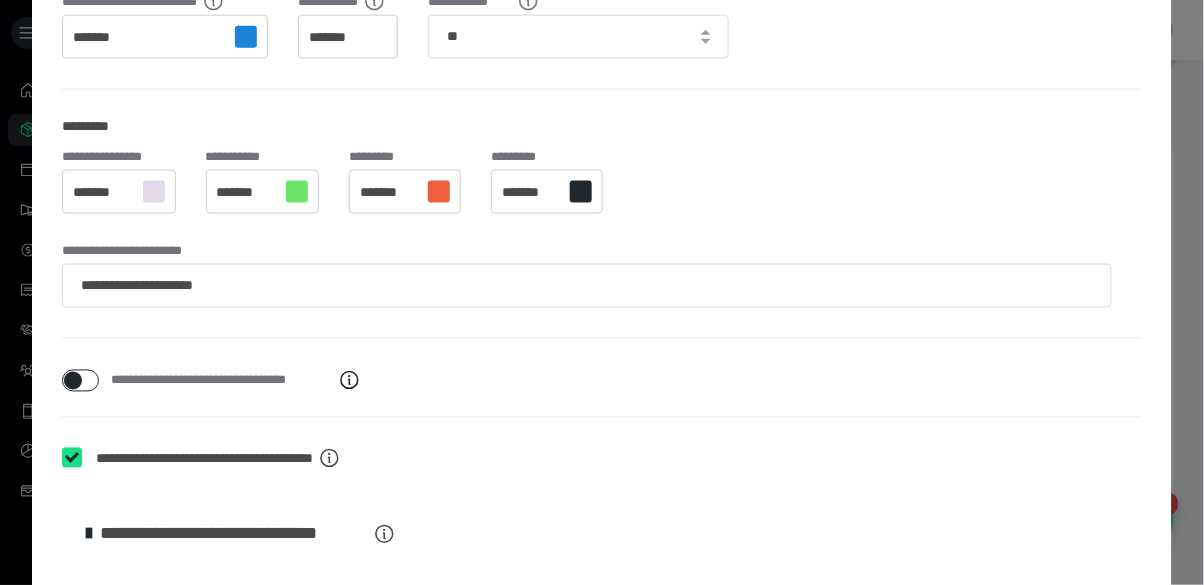 click on "*******" at bounding box center (531, 193) 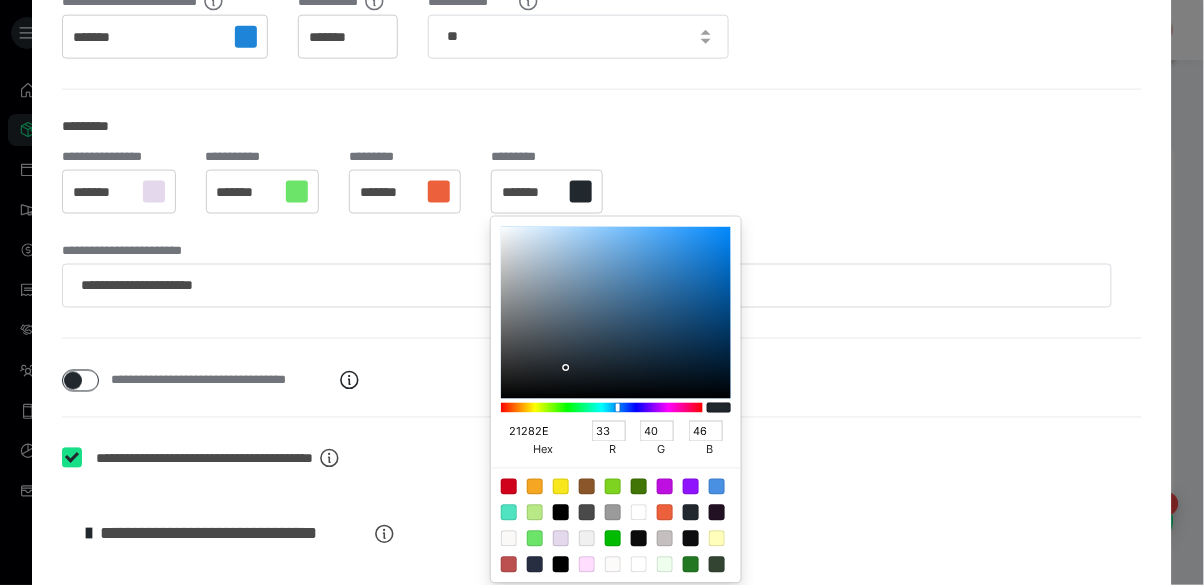 drag, startPoint x: 553, startPoint y: 430, endPoint x: 466, endPoint y: 435, distance: 87.14356 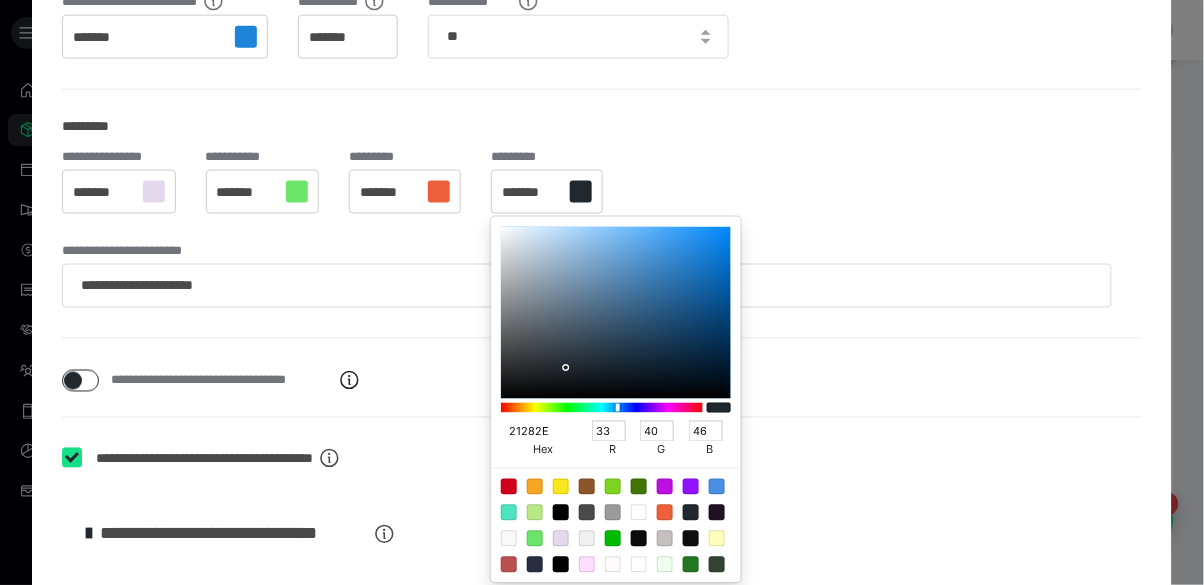 paste on "ec613b" 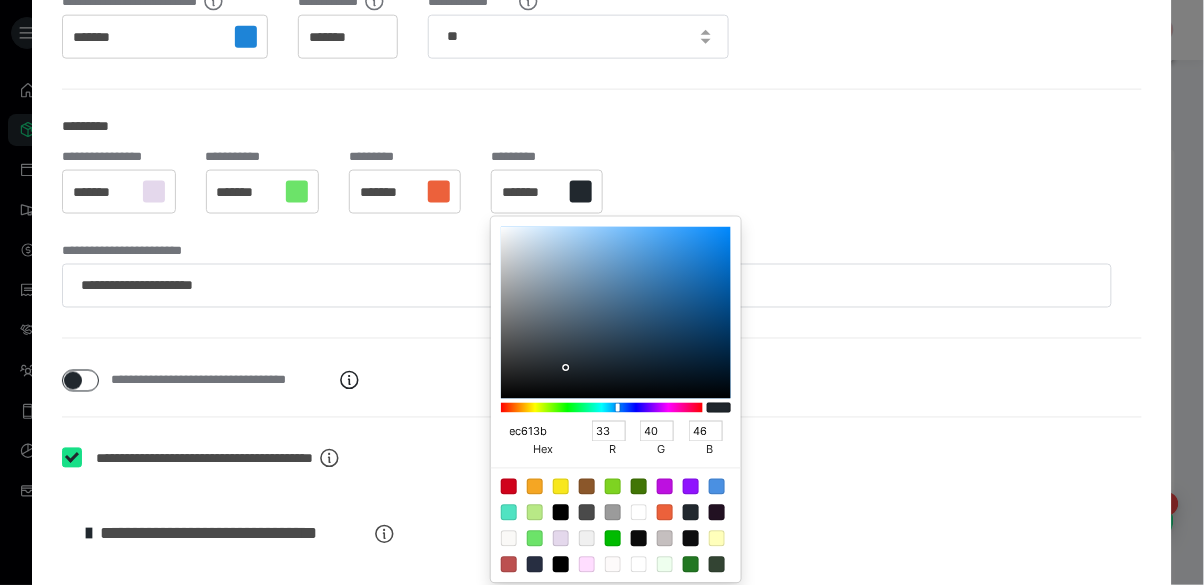 type on "236" 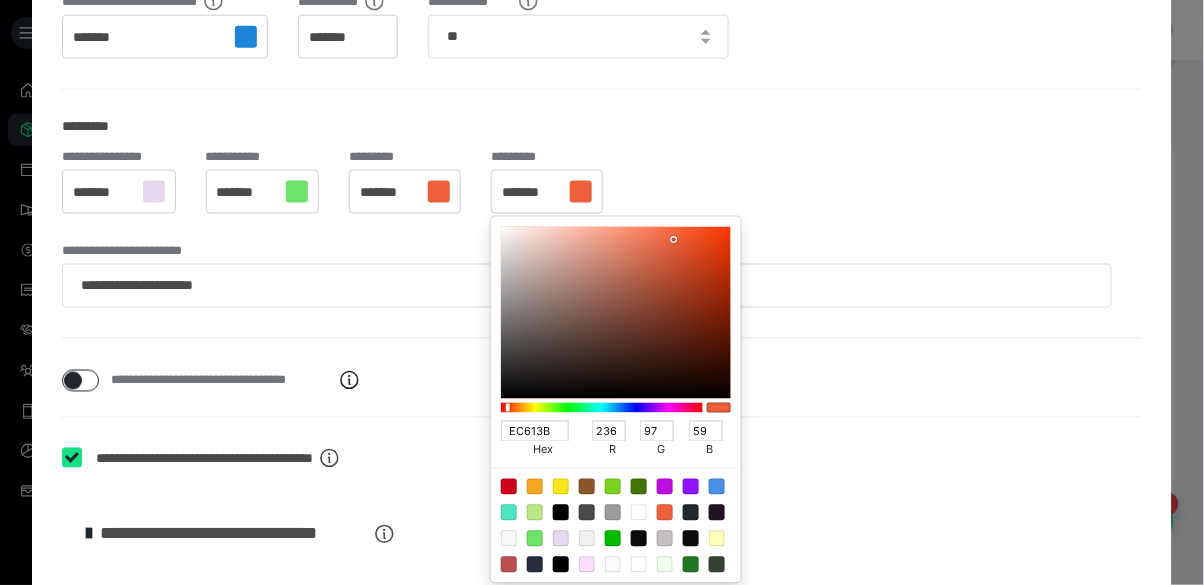click at bounding box center [602, 292] 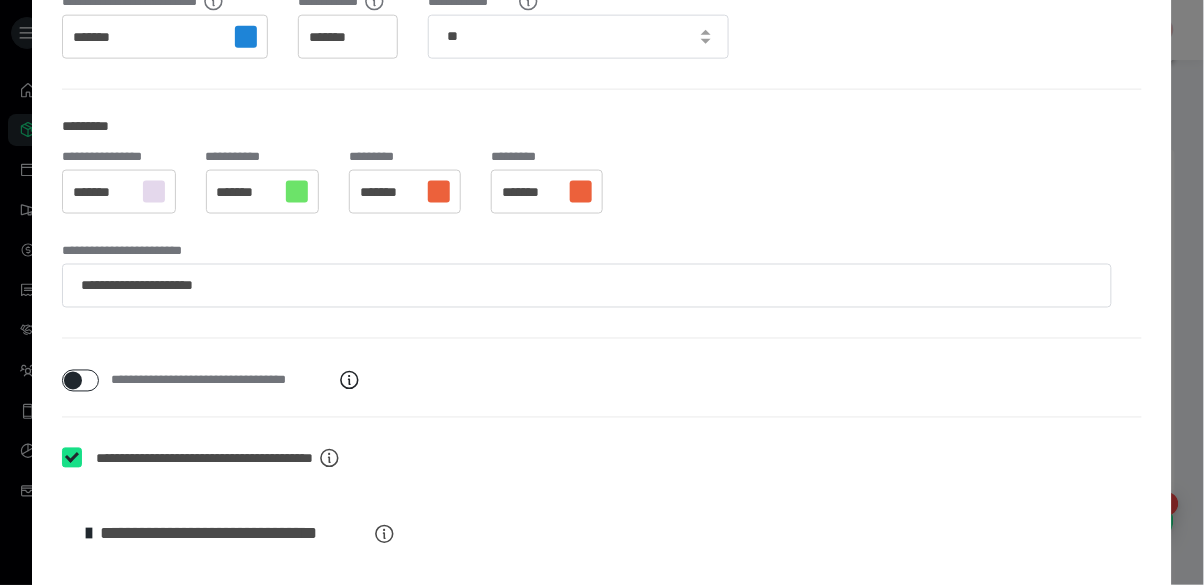 click on "*******" at bounding box center [247, 193] 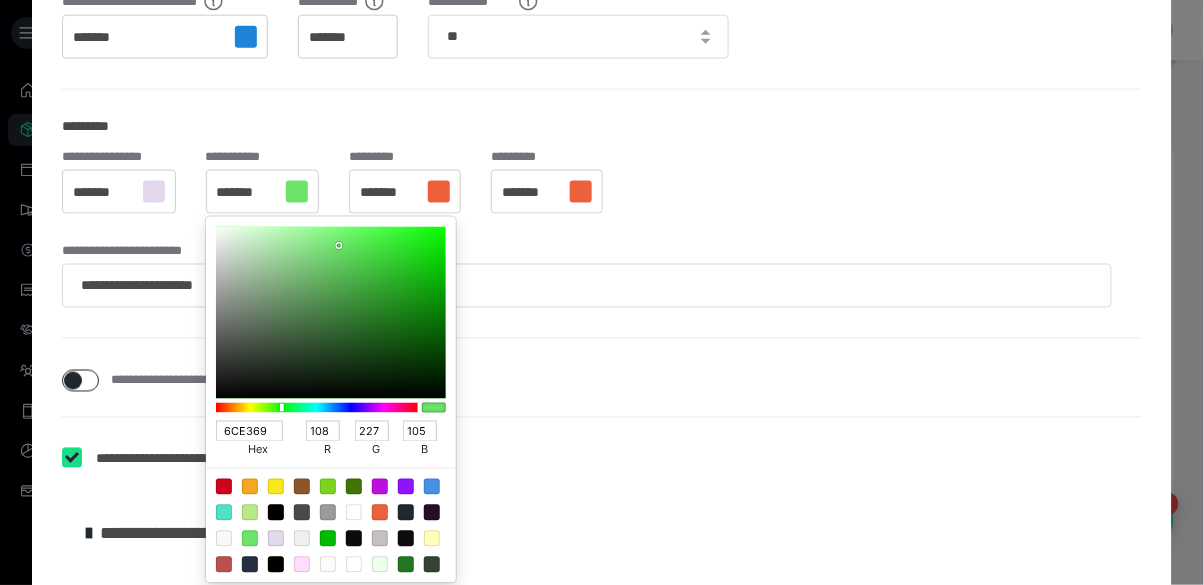 click at bounding box center (602, 292) 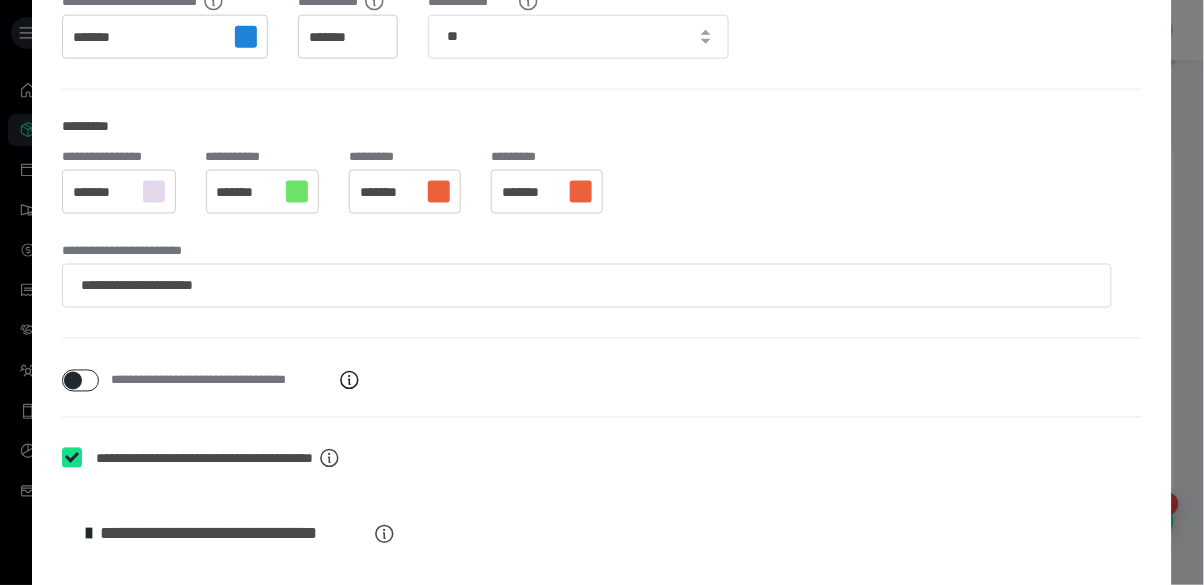 click on "*******" at bounding box center (247, 193) 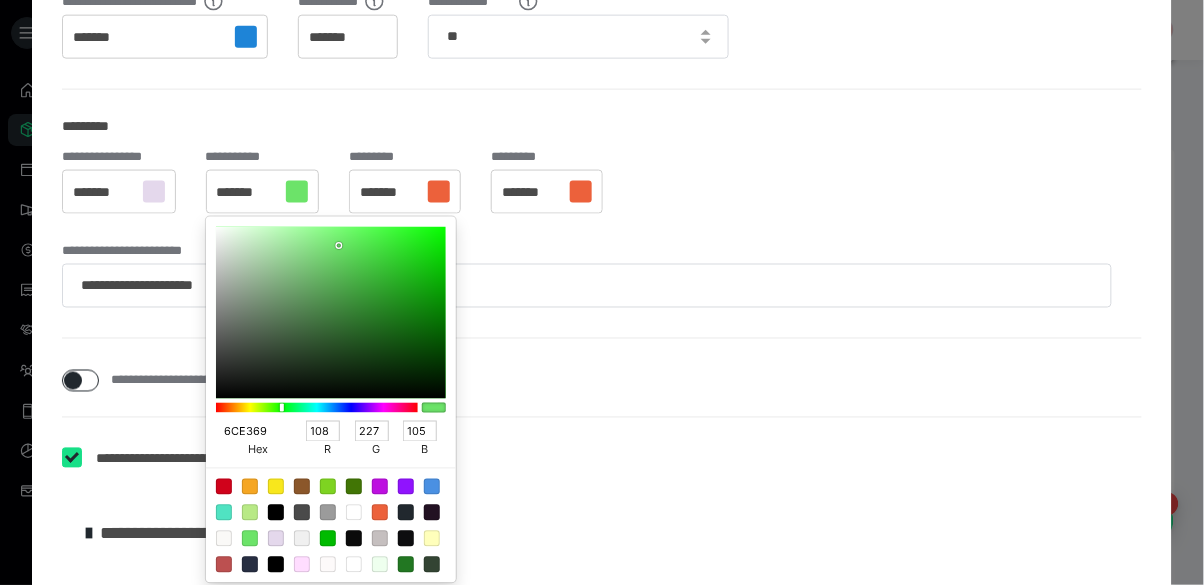 drag, startPoint x: 267, startPoint y: 428, endPoint x: 196, endPoint y: 436, distance: 71.44928 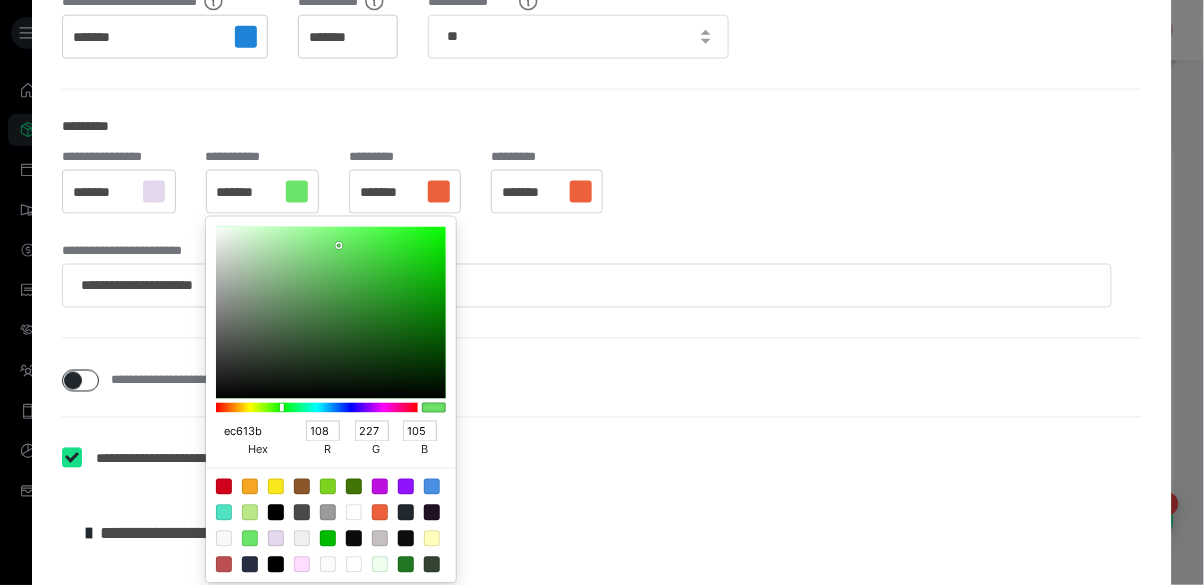 type on "ec613b" 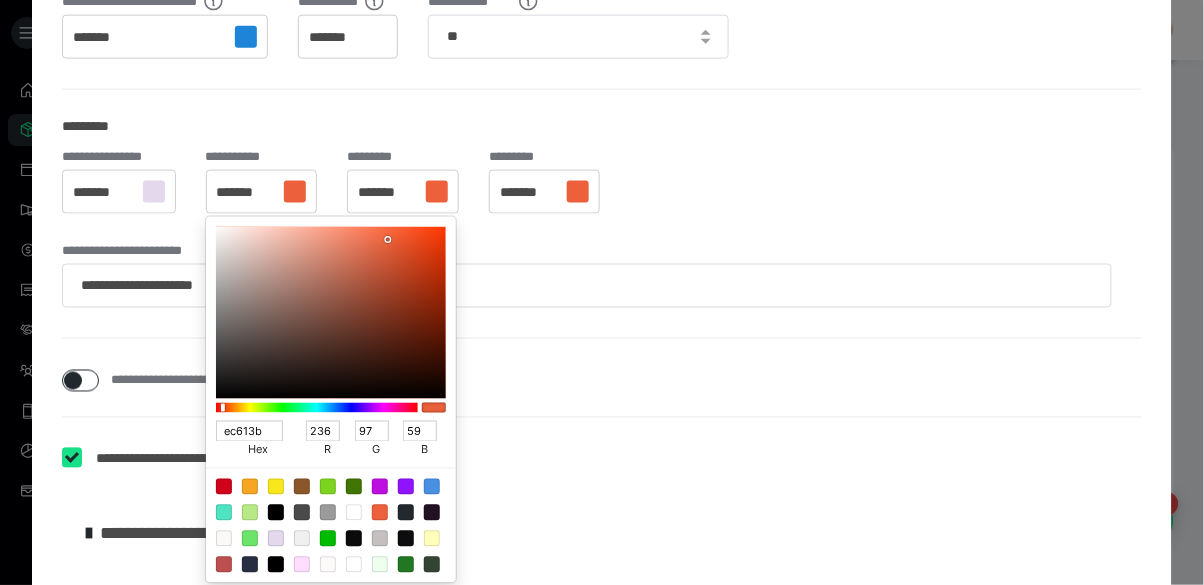 type on "EC613B" 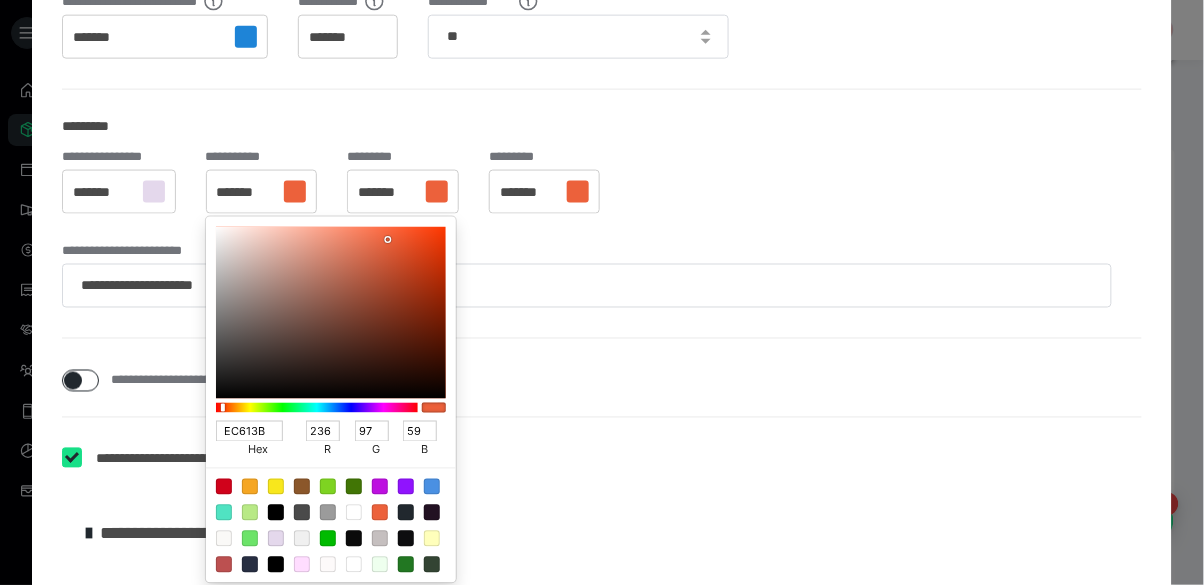 click at bounding box center [602, 292] 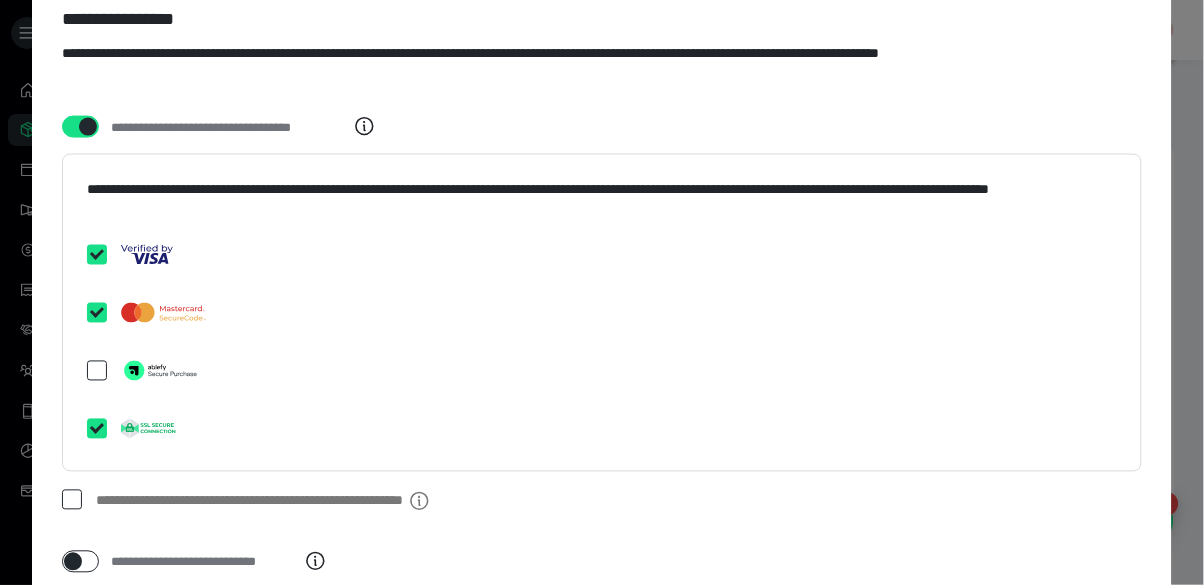 scroll, scrollTop: 4125, scrollLeft: 0, axis: vertical 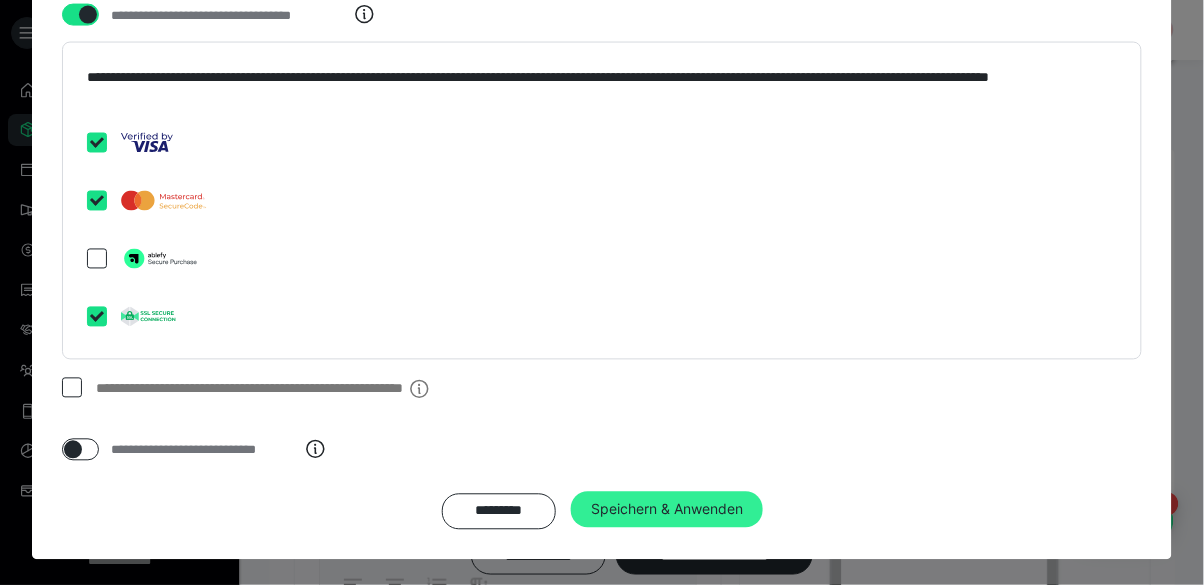 click on "Speichern & Anwenden" at bounding box center (667, 510) 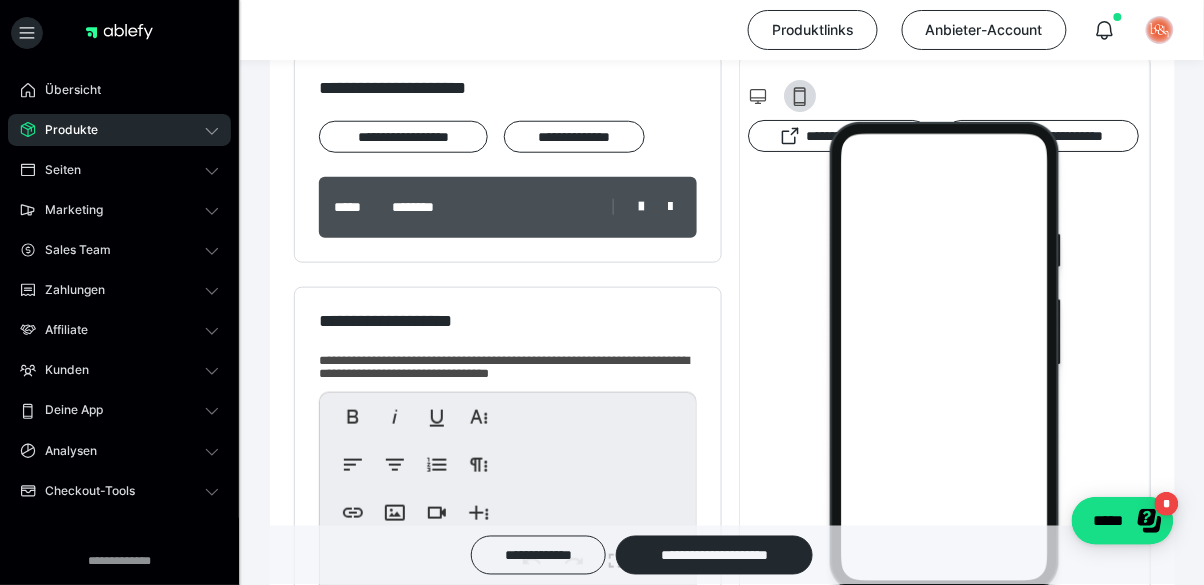 scroll, scrollTop: 352, scrollLeft: 0, axis: vertical 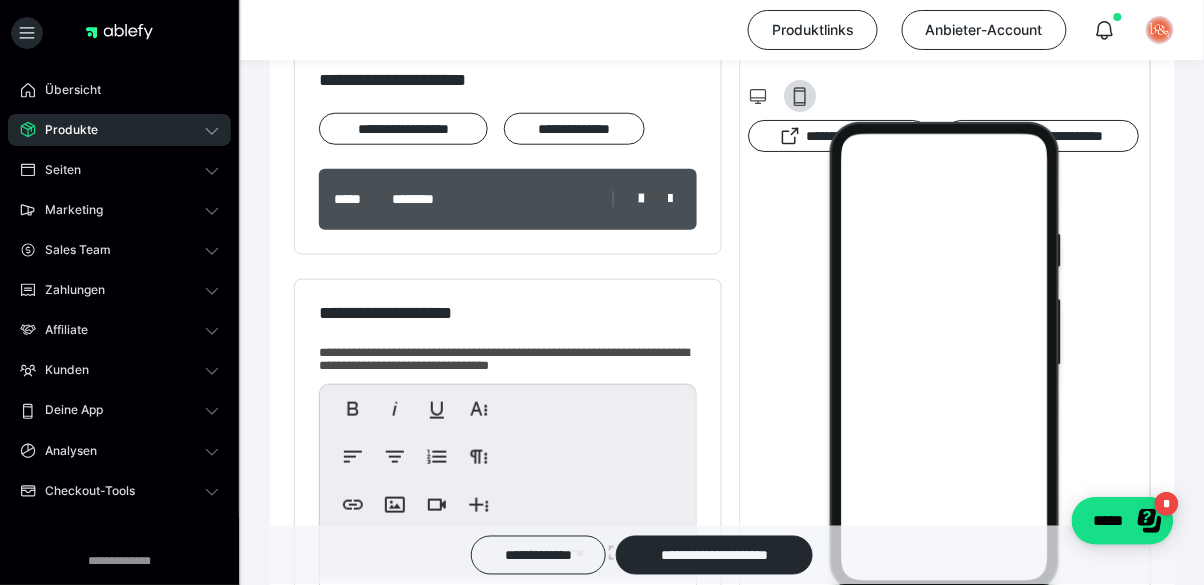 click on "***** ********" at bounding box center [508, 199] 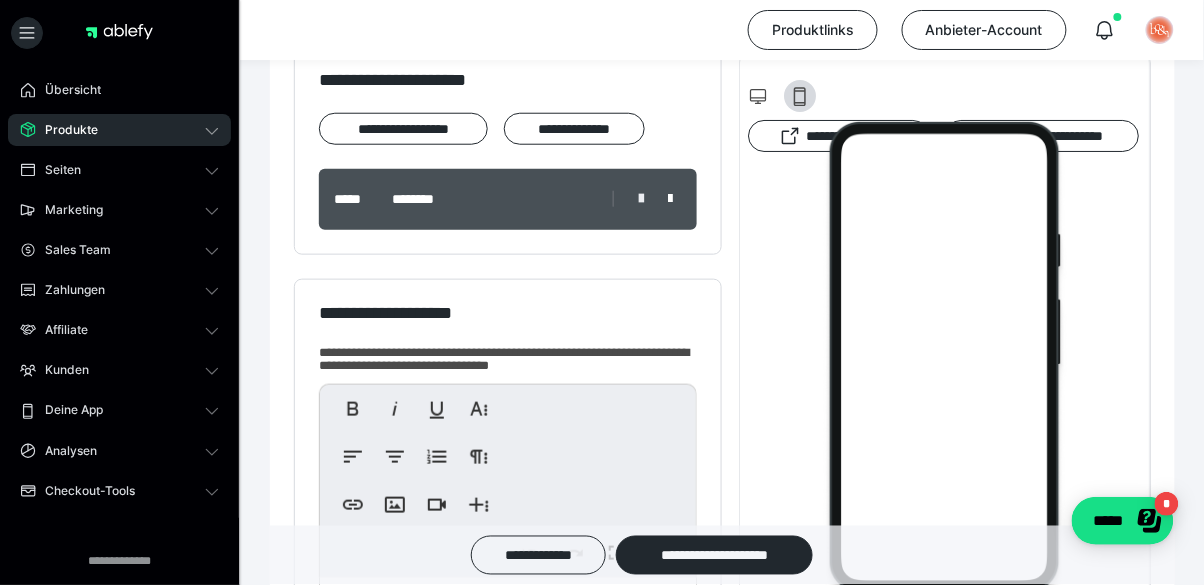 click at bounding box center [641, 199] 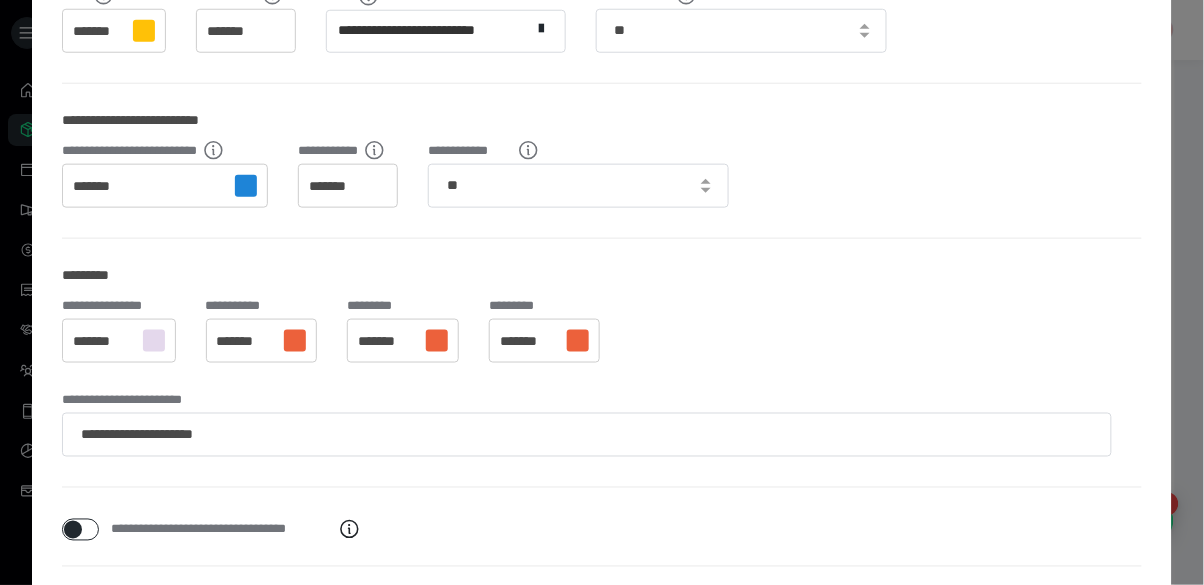 scroll, scrollTop: 448, scrollLeft: 0, axis: vertical 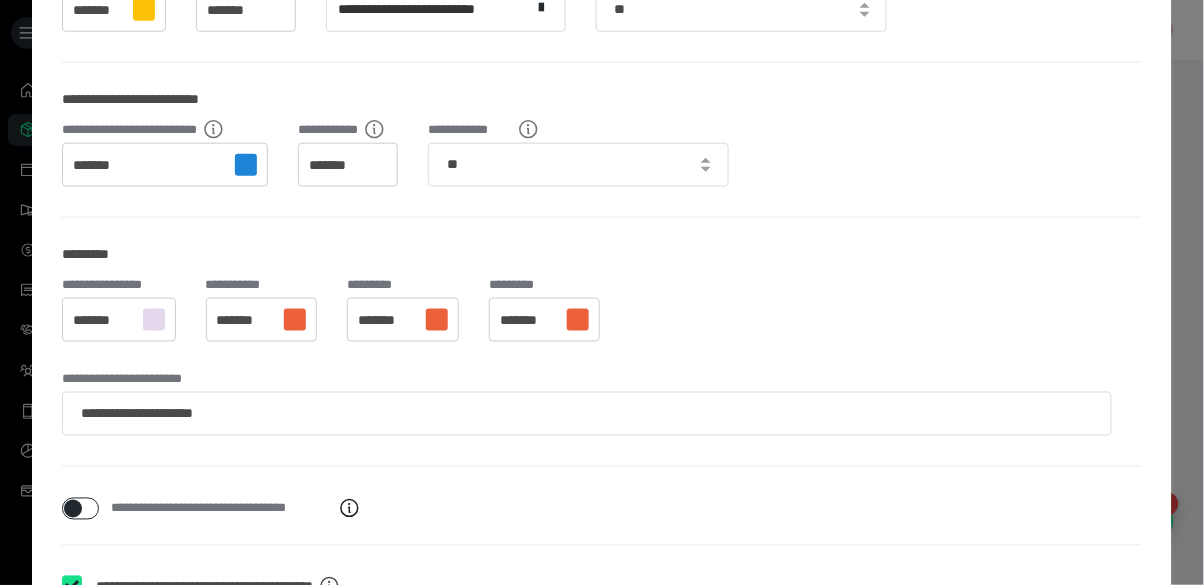 click on "*******" at bounding box center (246, 321) 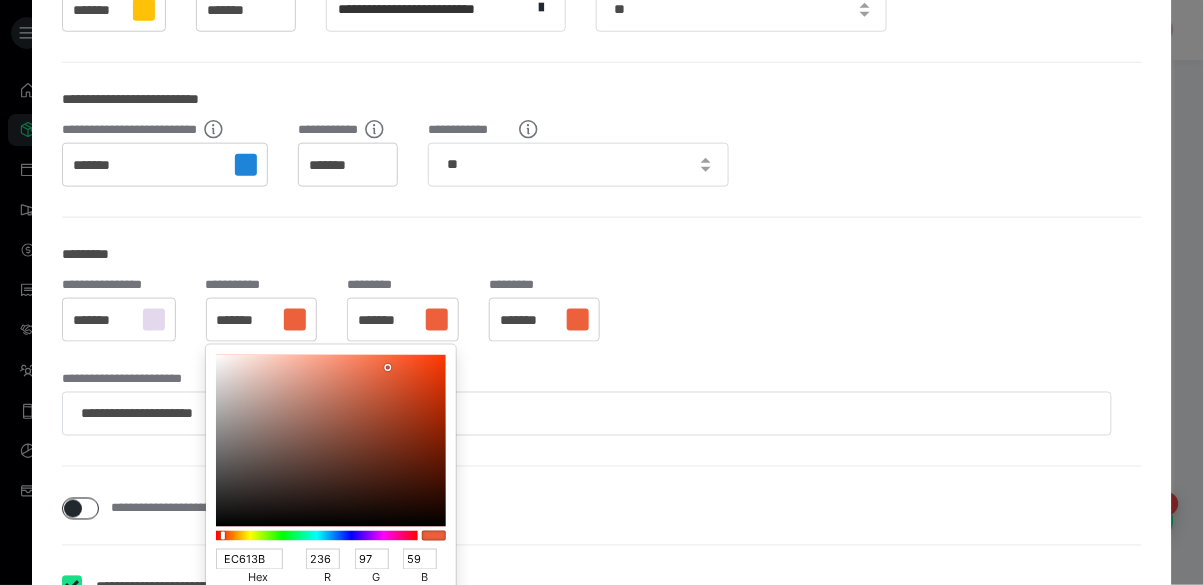 scroll, scrollTop: 512, scrollLeft: 0, axis: vertical 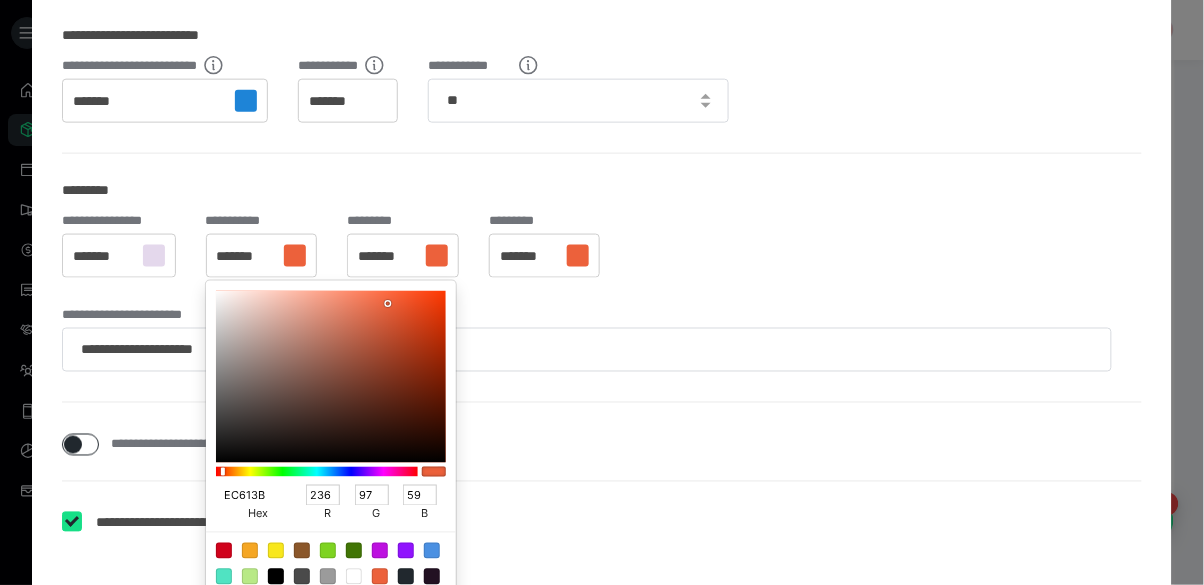 drag, startPoint x: 265, startPoint y: 493, endPoint x: 213, endPoint y: 495, distance: 52.03845 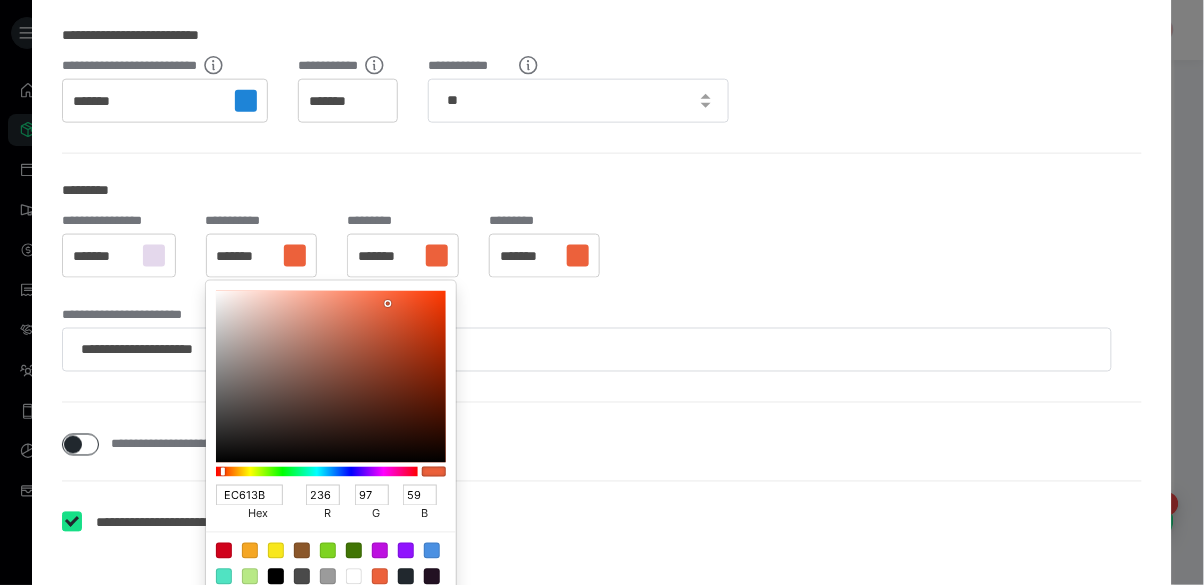 click at bounding box center (602, 292) 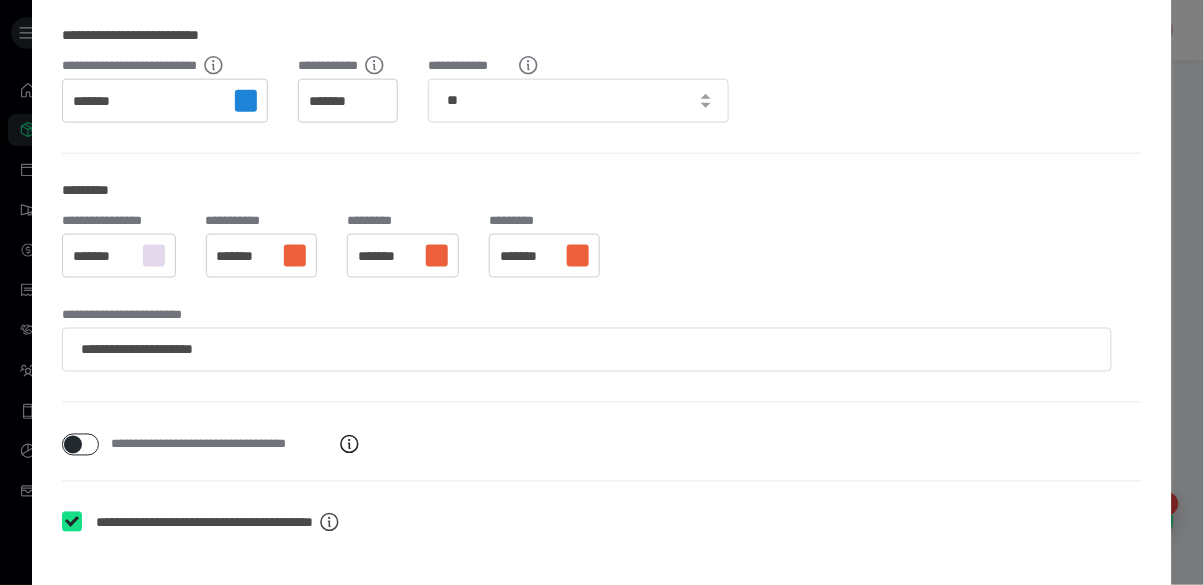 click on "*******" at bounding box center (102, 257) 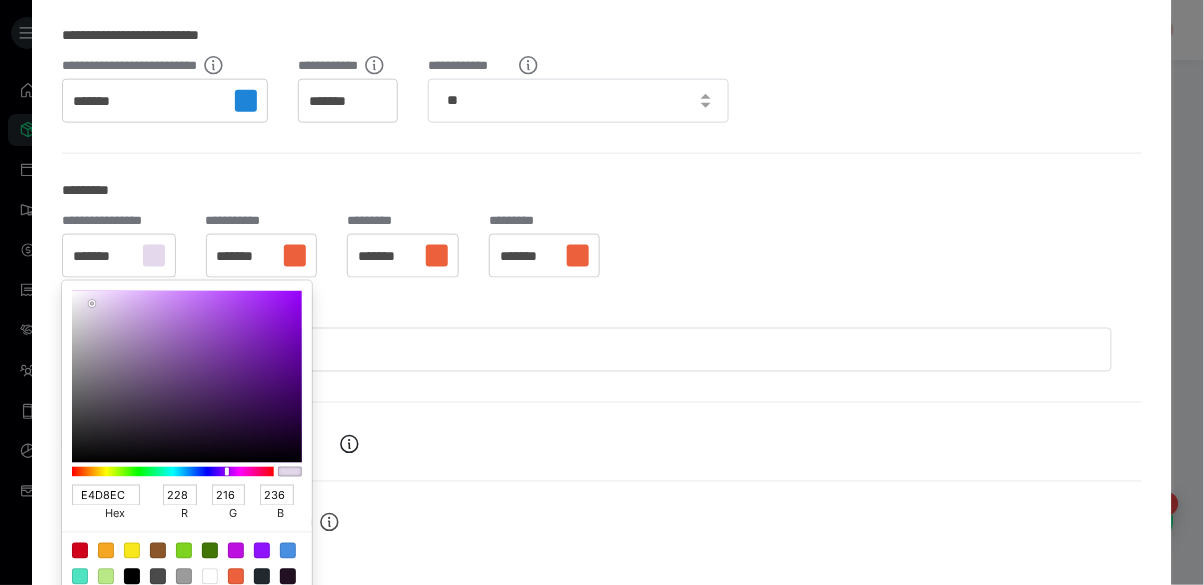 click at bounding box center (602, 292) 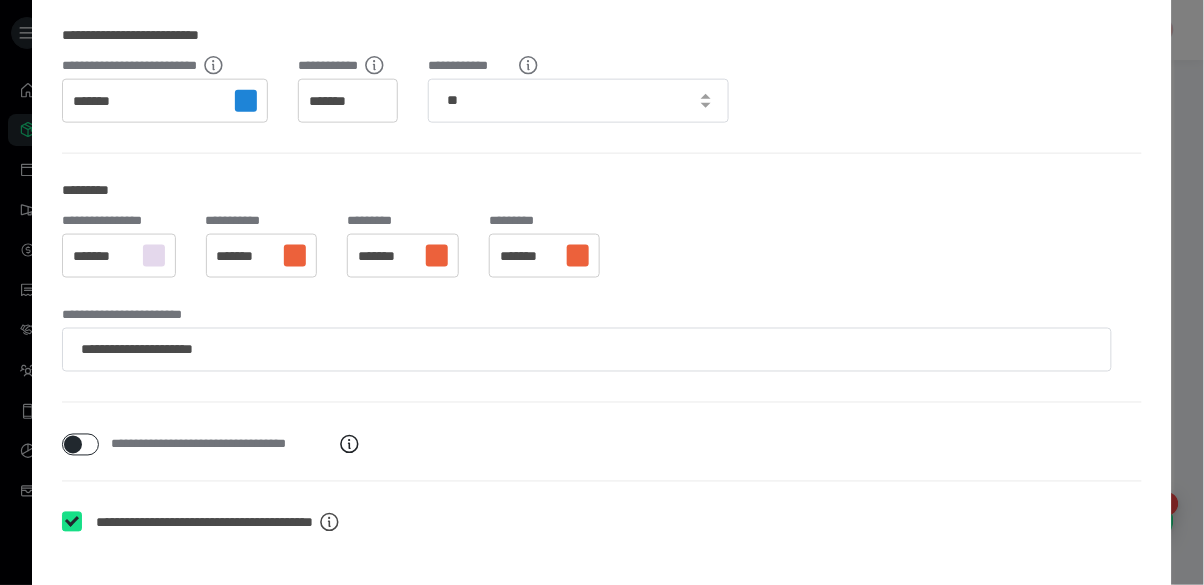 click on "*******" at bounding box center [102, 257] 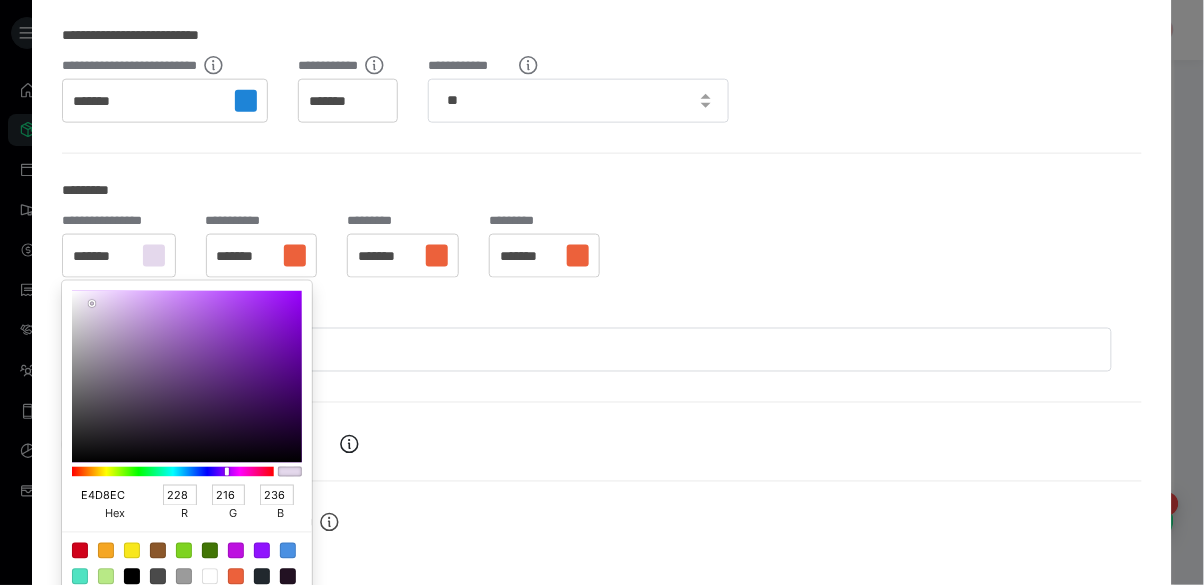 drag, startPoint x: 128, startPoint y: 493, endPoint x: 59, endPoint y: 491, distance: 69.02898 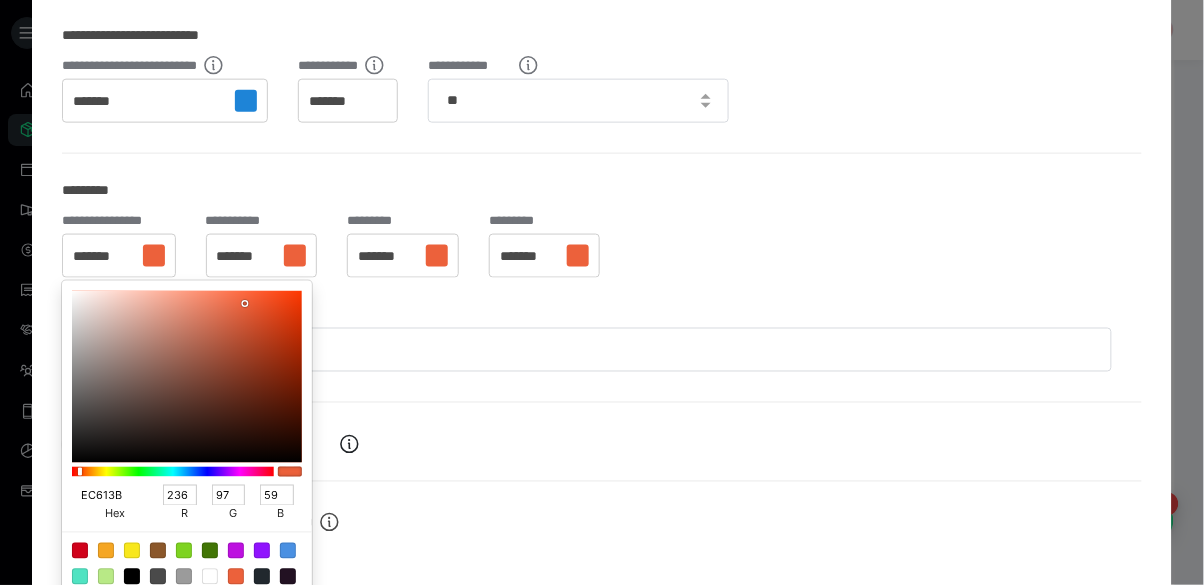 type on "236" 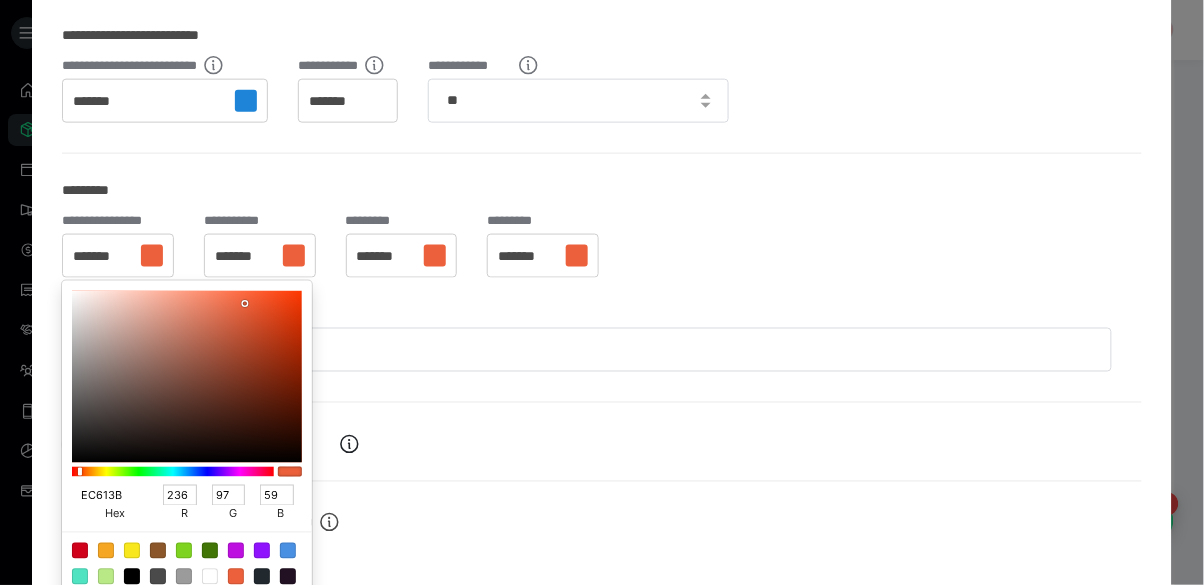 type on "EC613B" 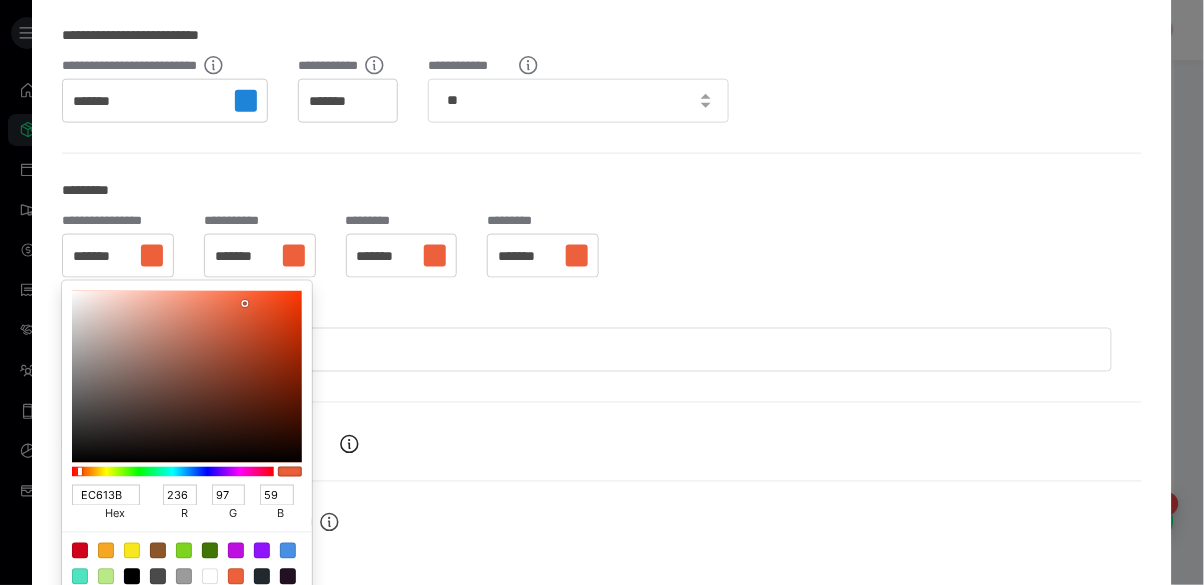 click on "*******" at bounding box center (244, 257) 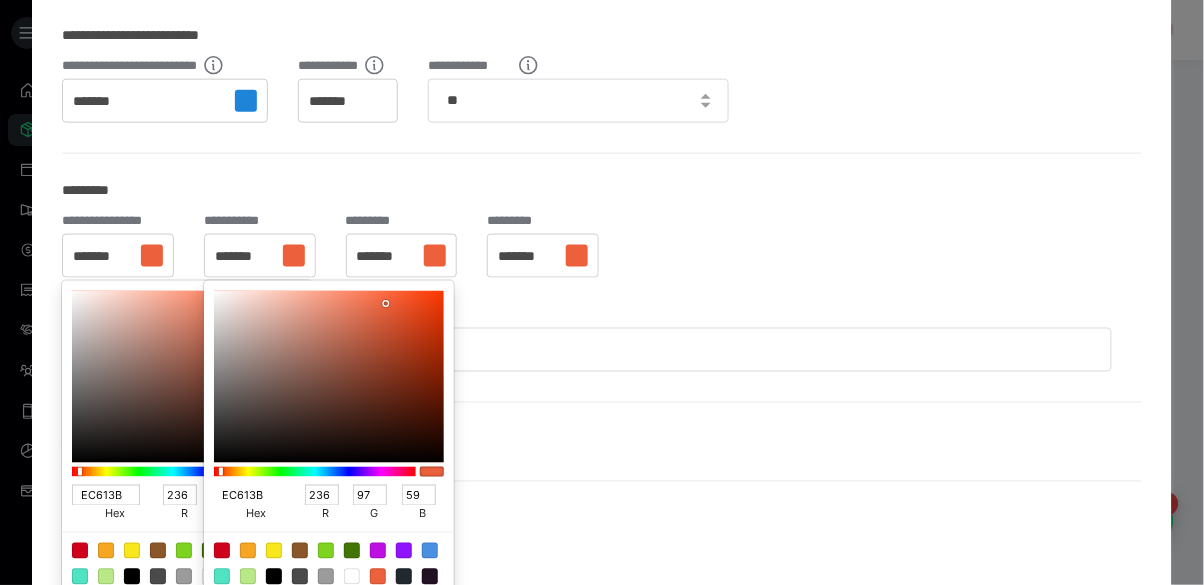 drag, startPoint x: 265, startPoint y: 494, endPoint x: 209, endPoint y: 499, distance: 56.22277 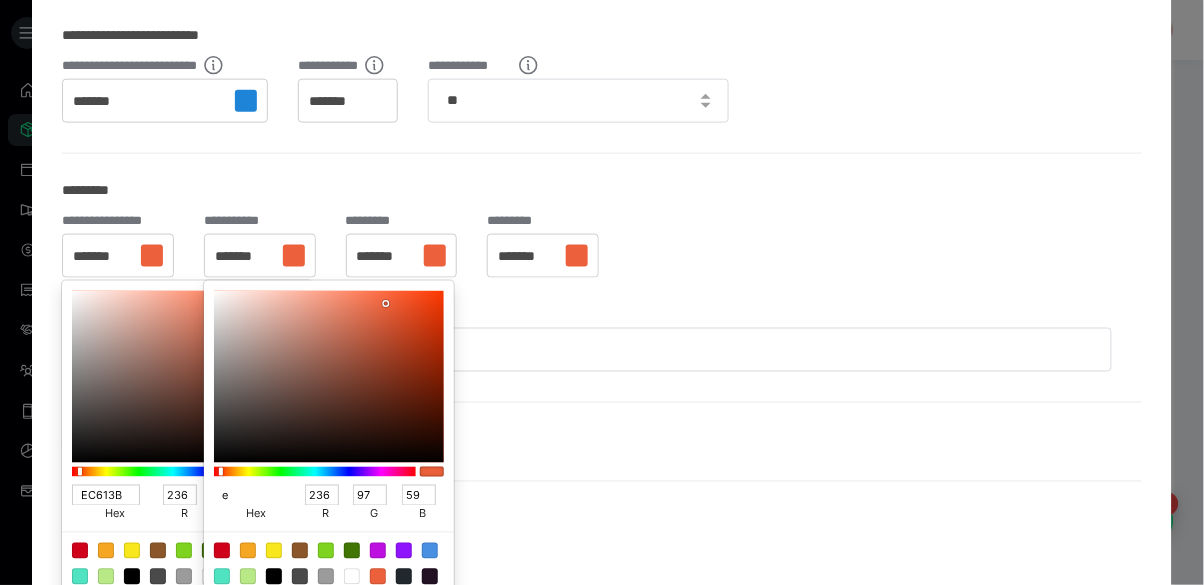 scroll, scrollTop: 352, scrollLeft: 0, axis: vertical 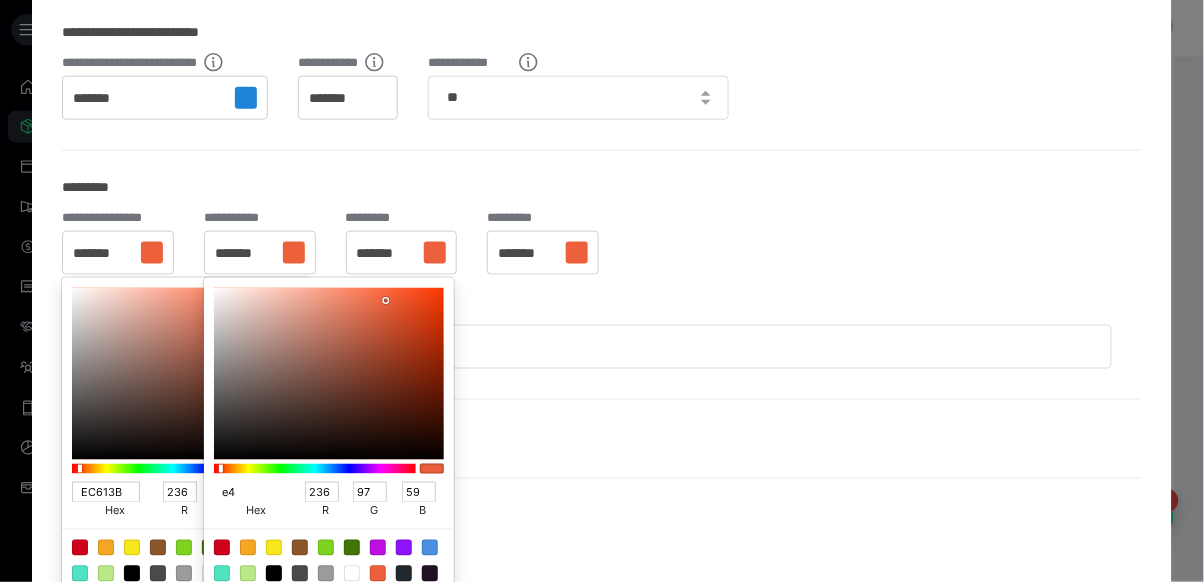 type on "e4d" 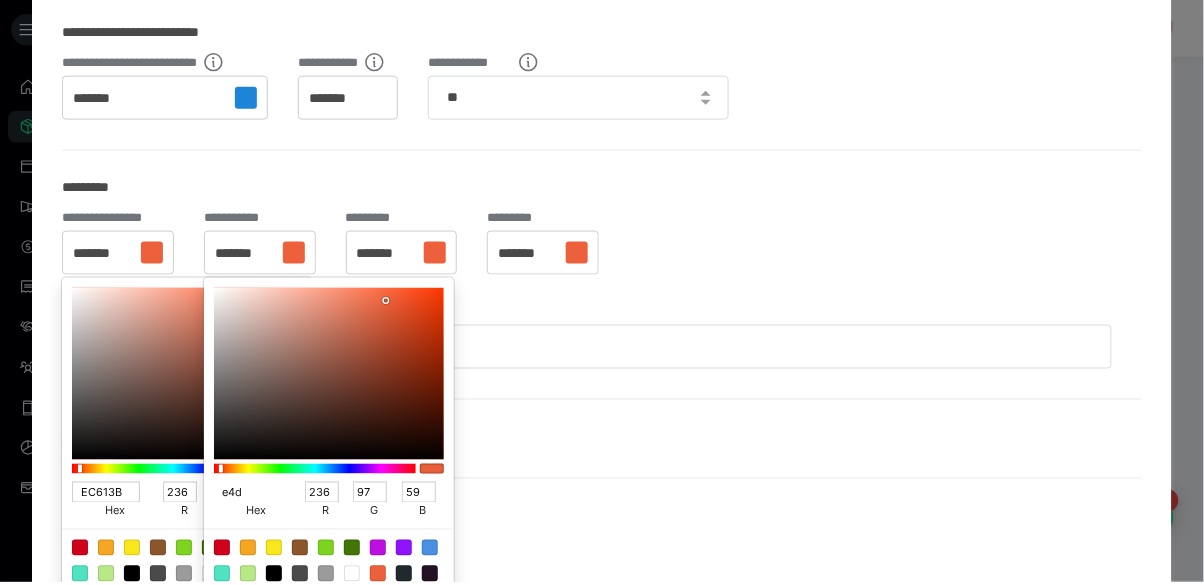 type on "238" 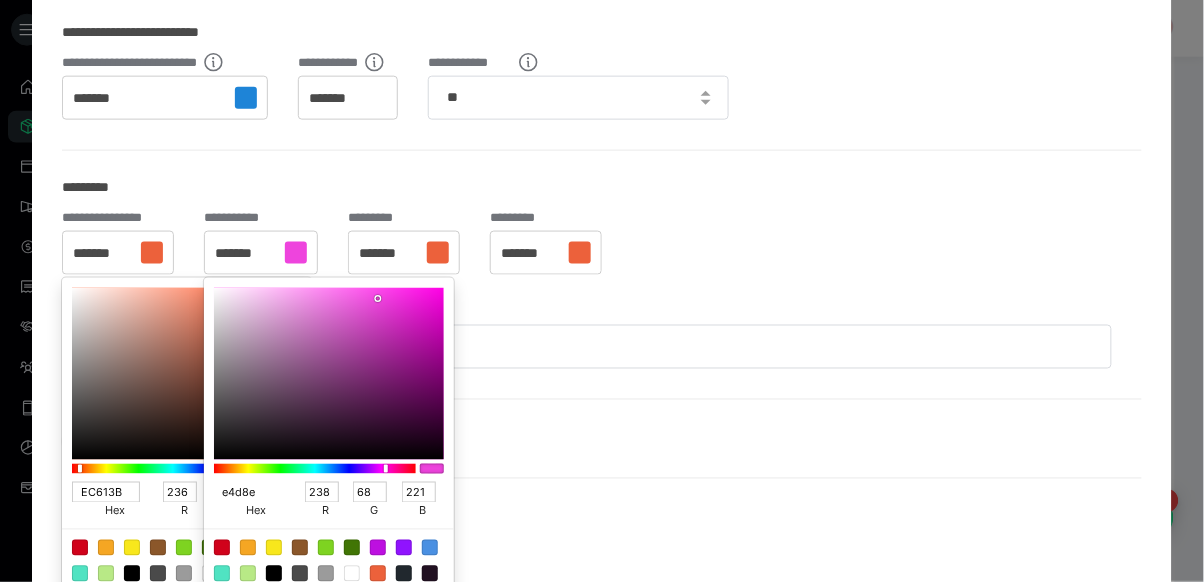 type on "e4d8ec" 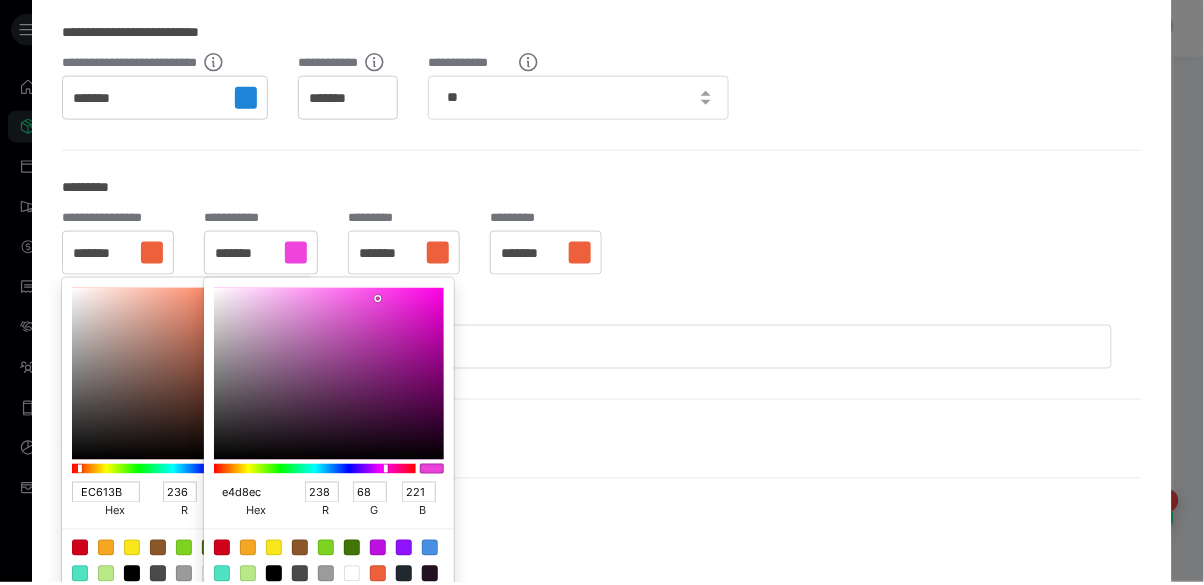 type on "228" 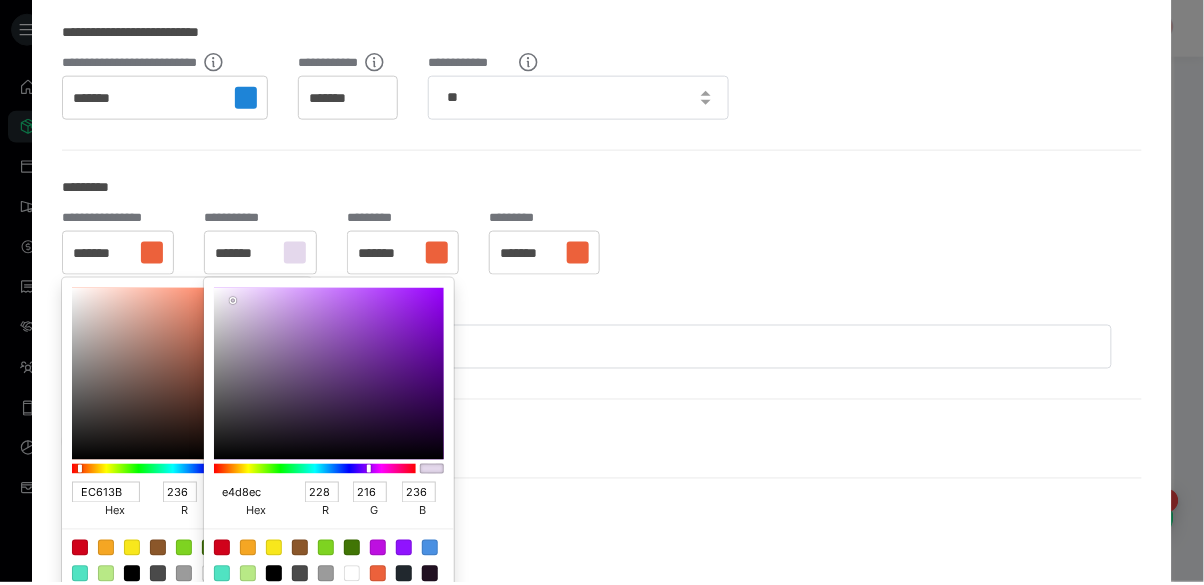 scroll, scrollTop: 0, scrollLeft: 0, axis: both 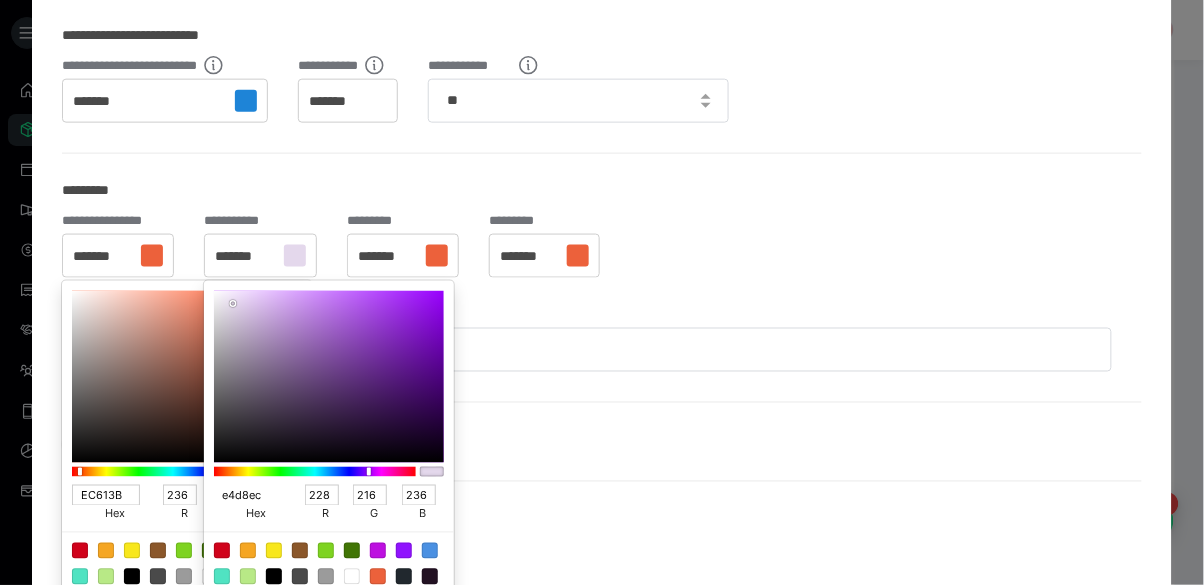 drag, startPoint x: 259, startPoint y: 498, endPoint x: 213, endPoint y: 502, distance: 46.173584 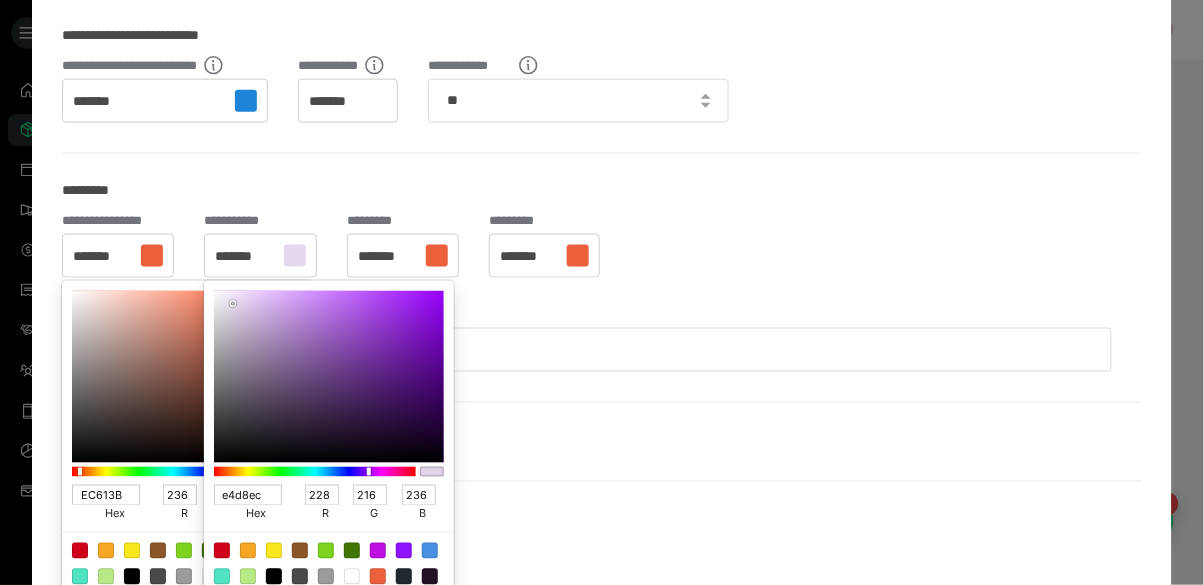 type on "E4D8EC" 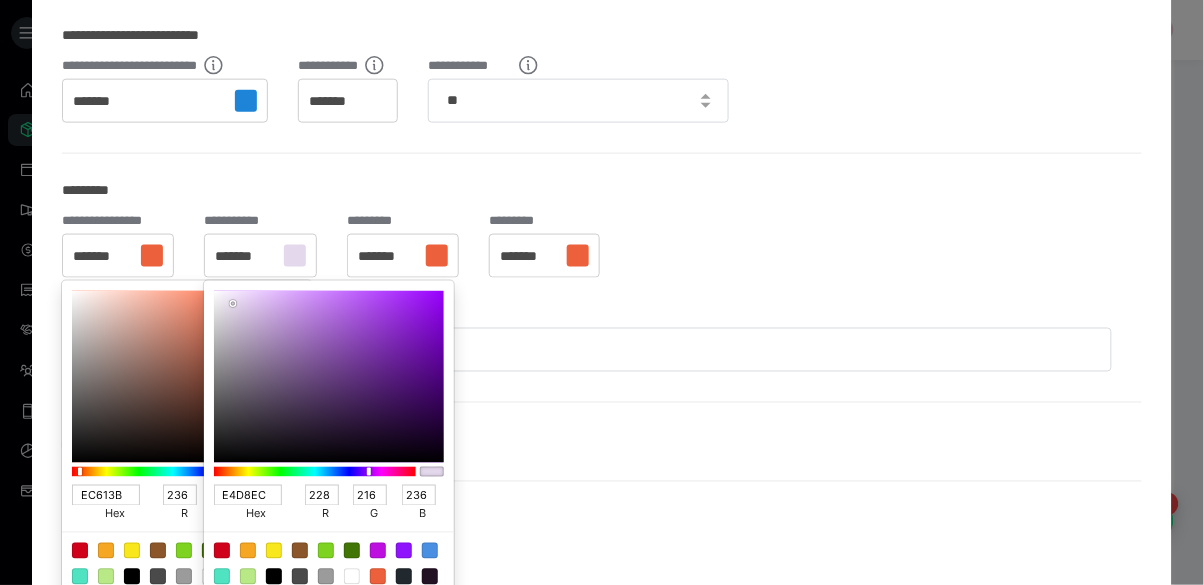 click at bounding box center [602, 292] 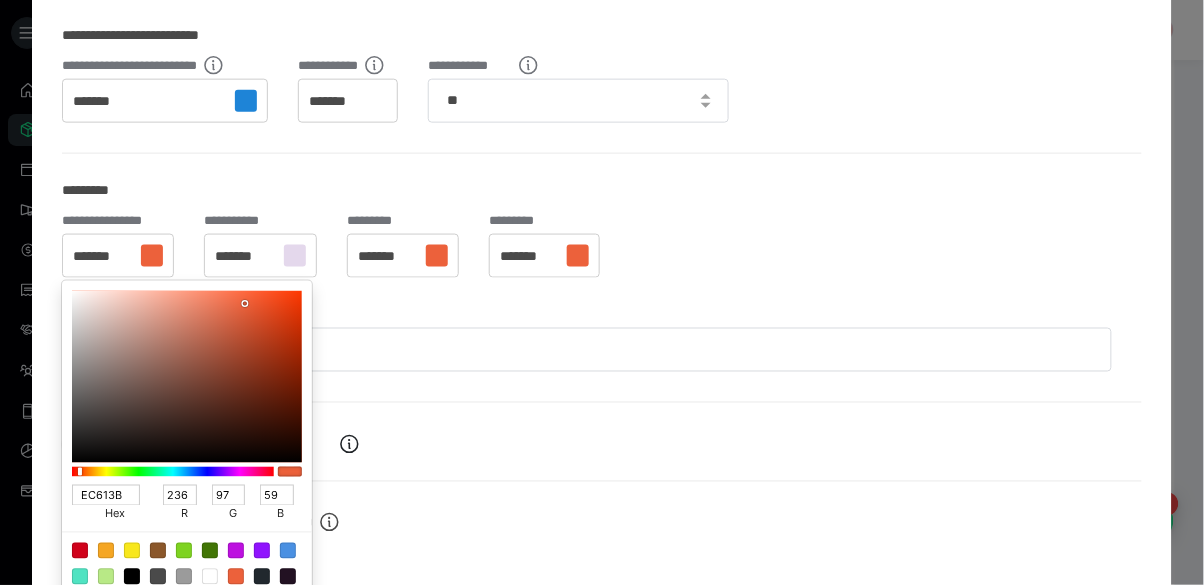 click on "*******" at bounding box center [387, 257] 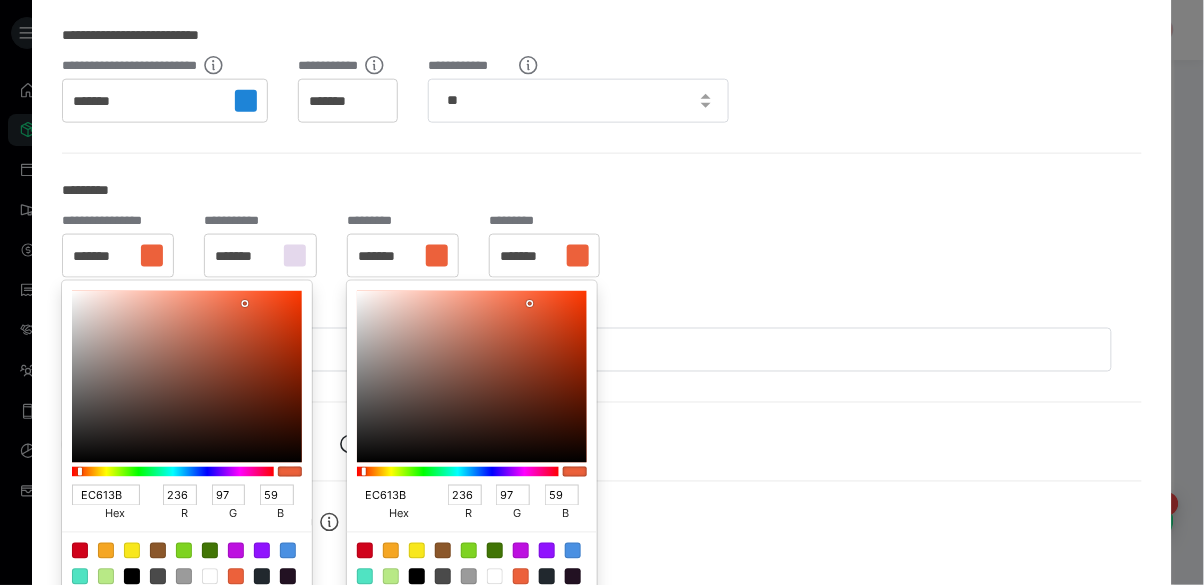 drag, startPoint x: 408, startPoint y: 497, endPoint x: 343, endPoint y: 494, distance: 65.06919 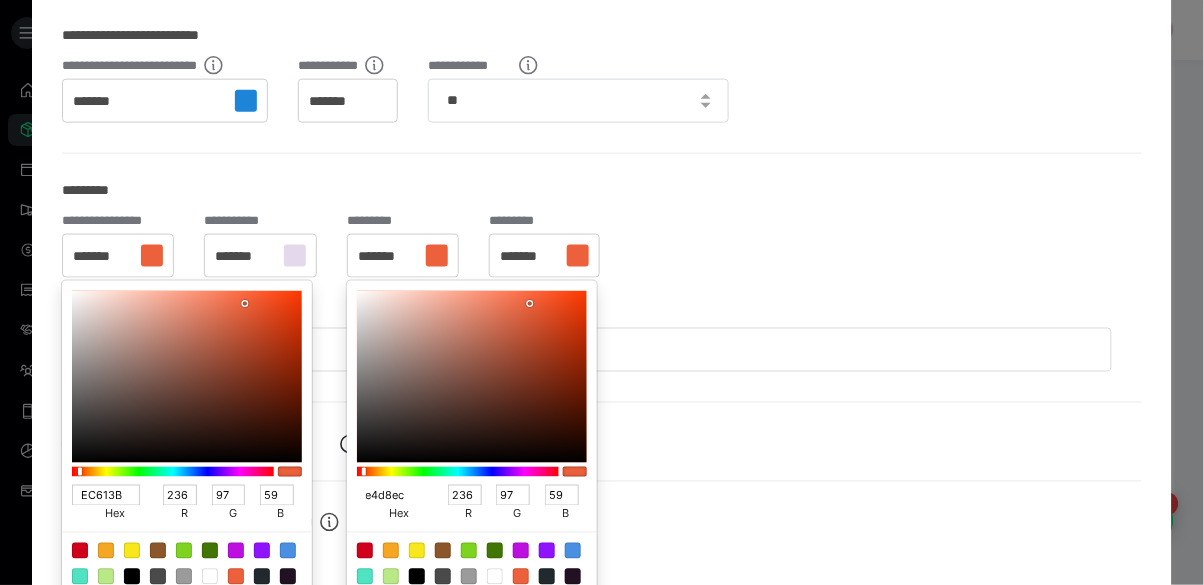 type on "228" 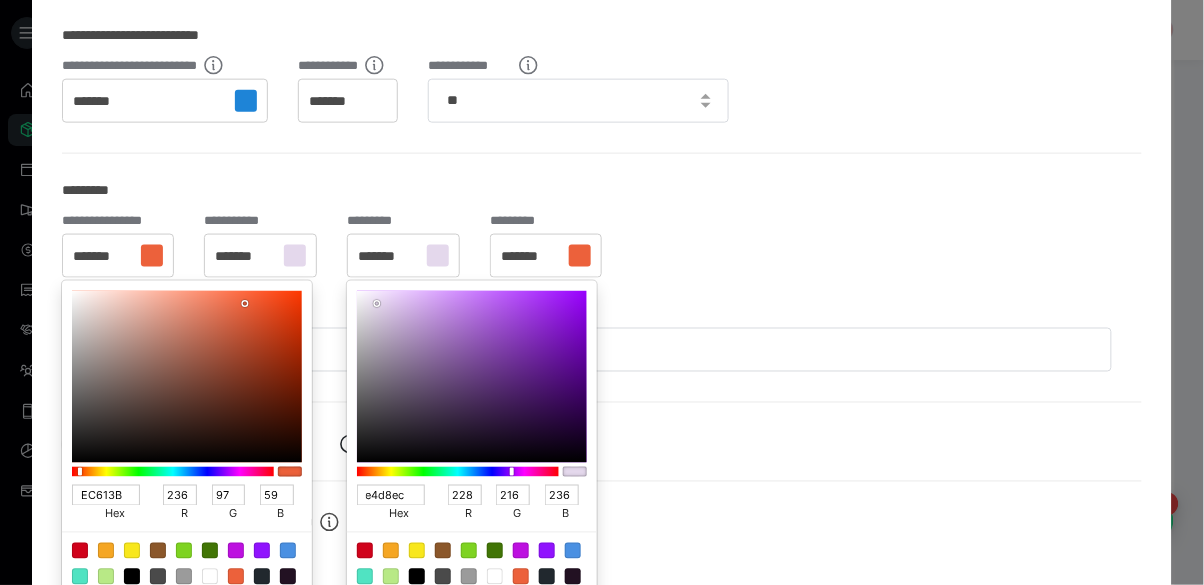 type on "E4D8EC" 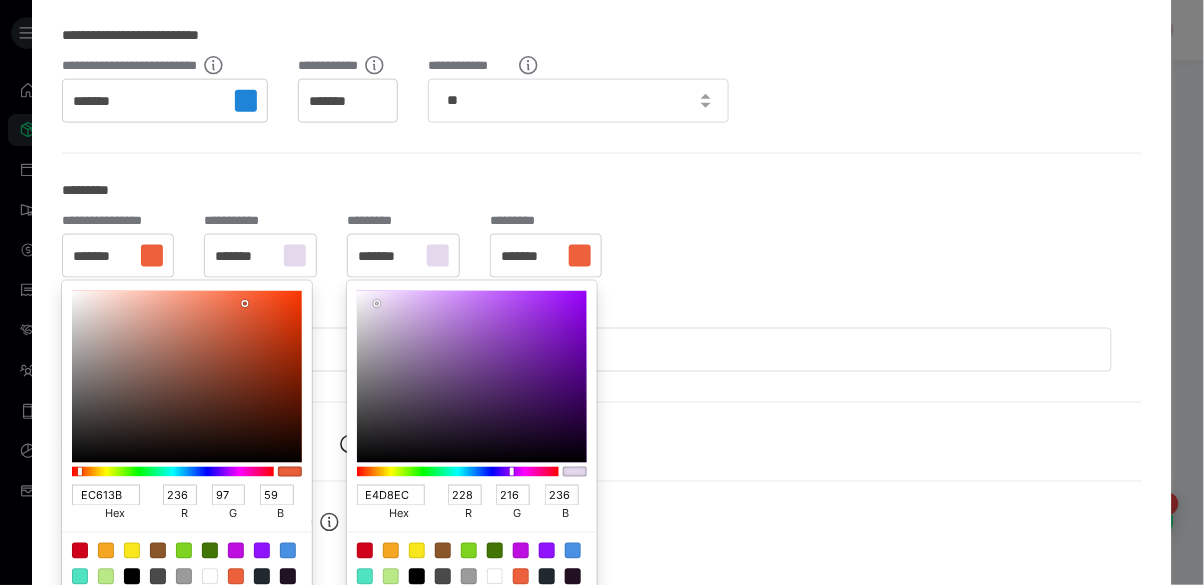 click on "*******" at bounding box center [530, 257] 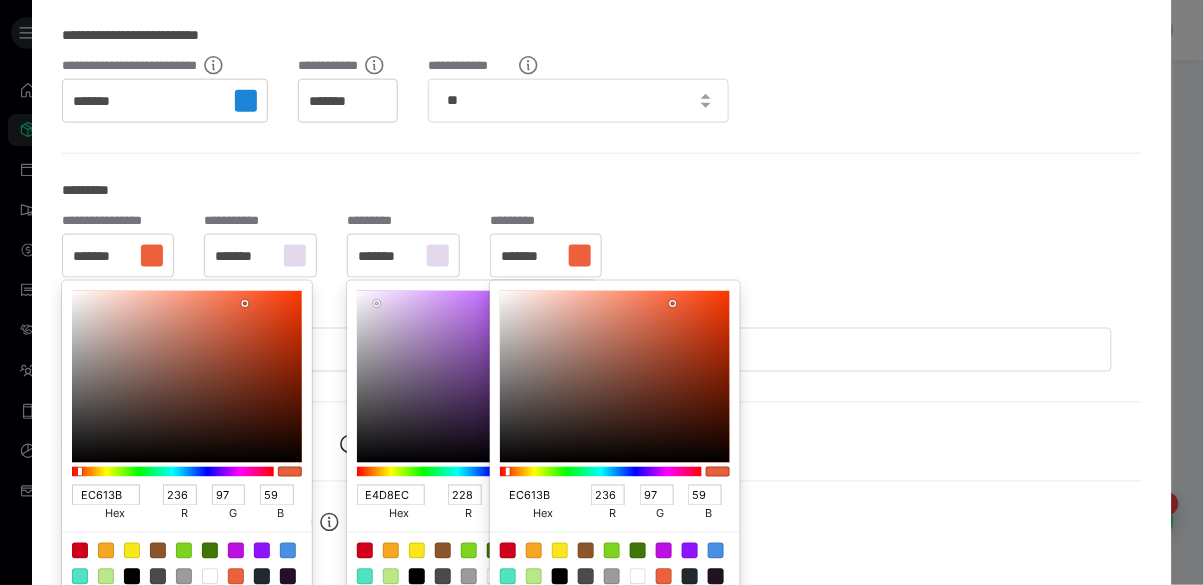 drag, startPoint x: 536, startPoint y: 496, endPoint x: 476, endPoint y: 497, distance: 60.00833 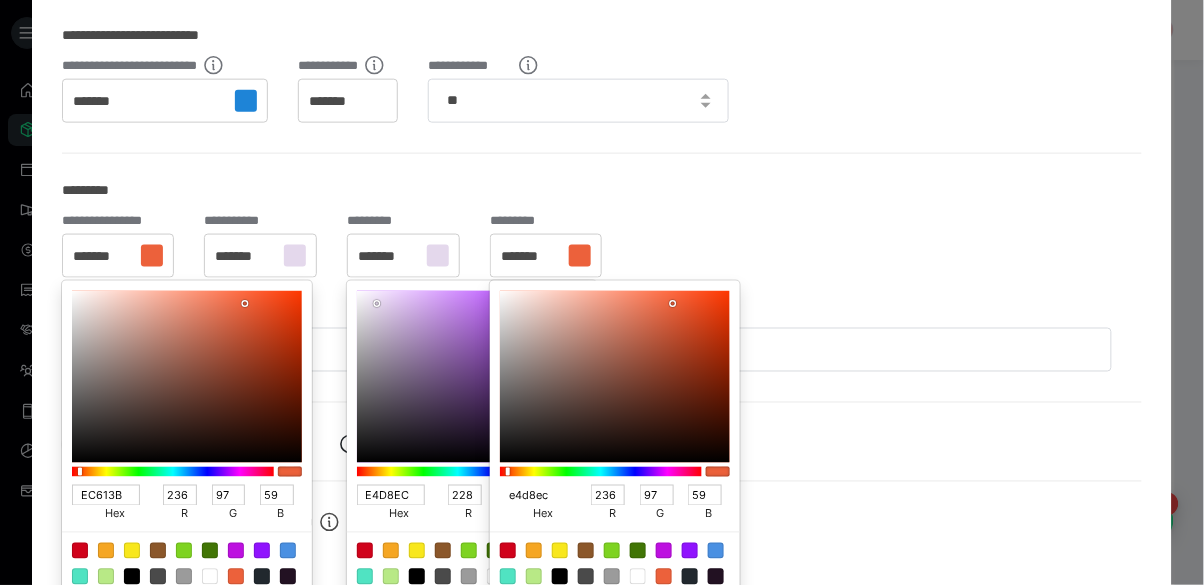 type on "228" 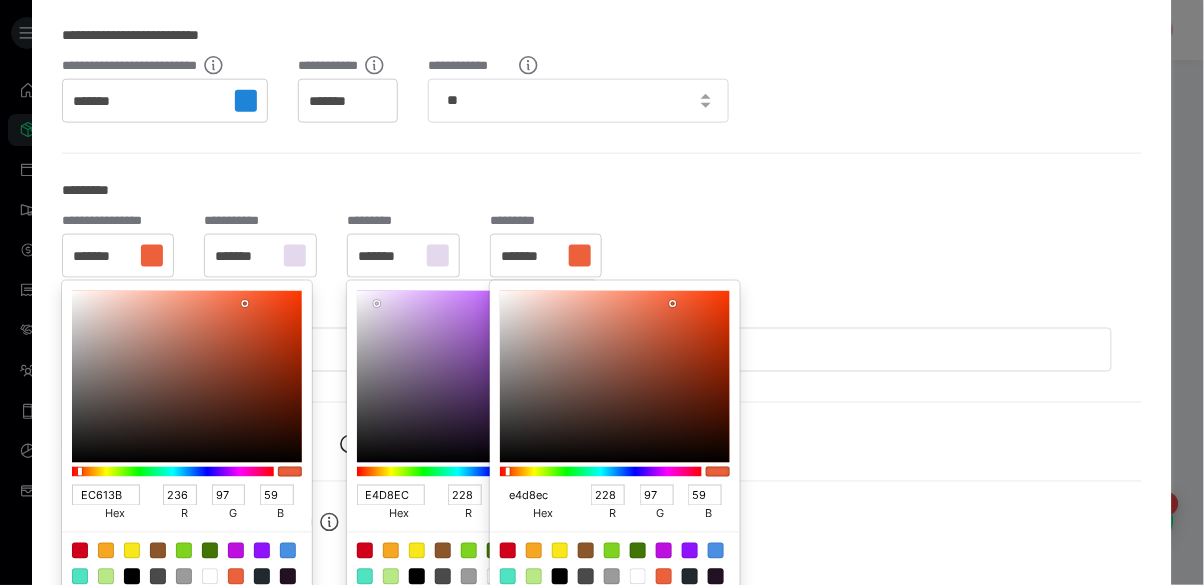 type on "216" 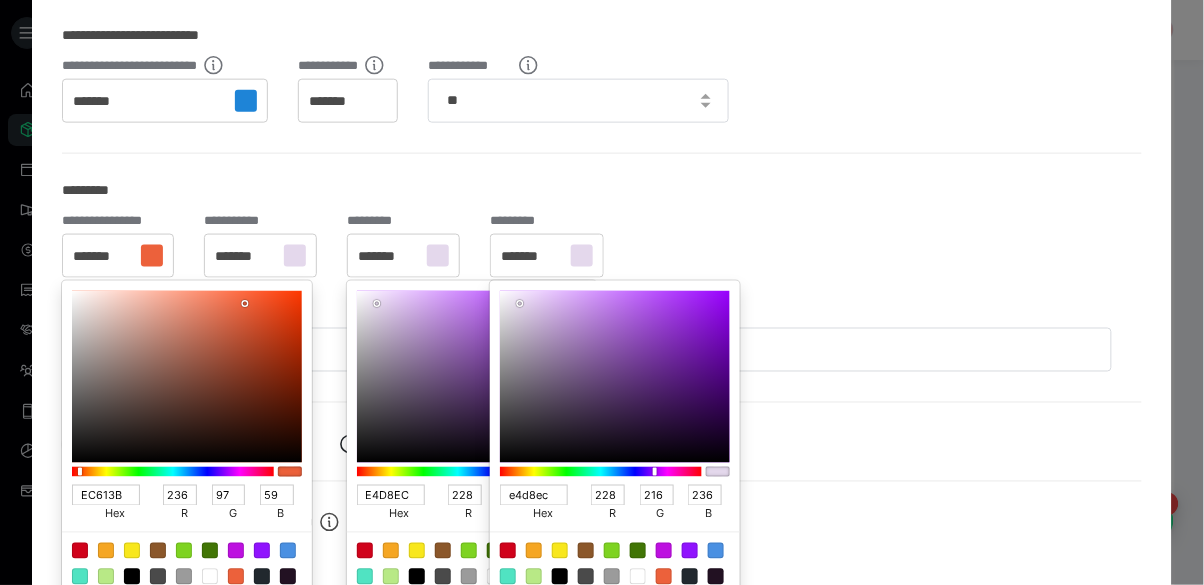 type on "E4D8EC" 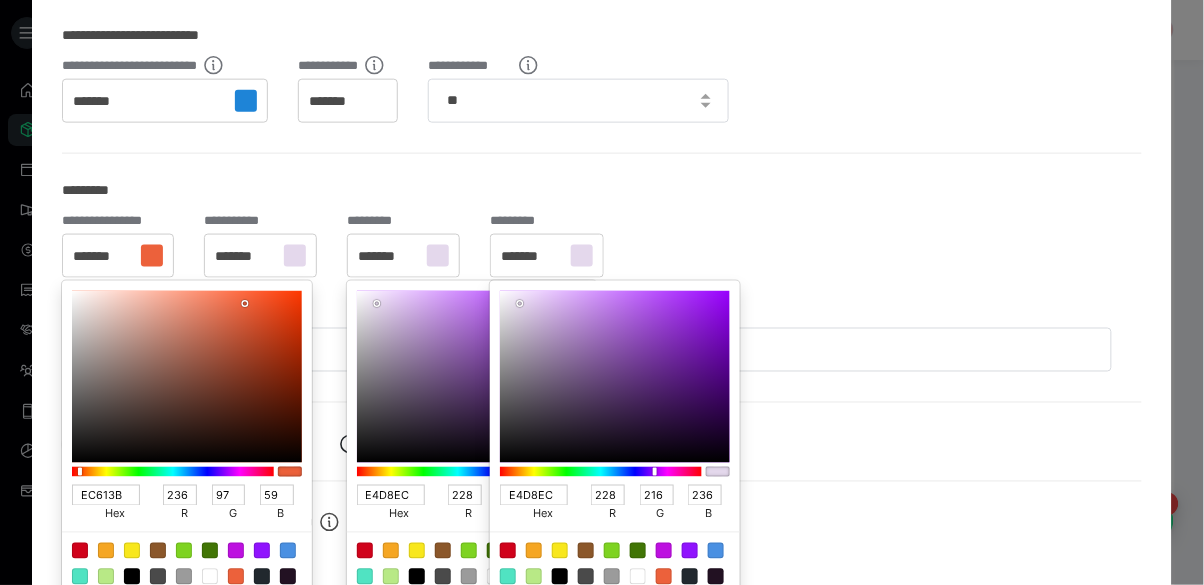 click at bounding box center [602, 292] 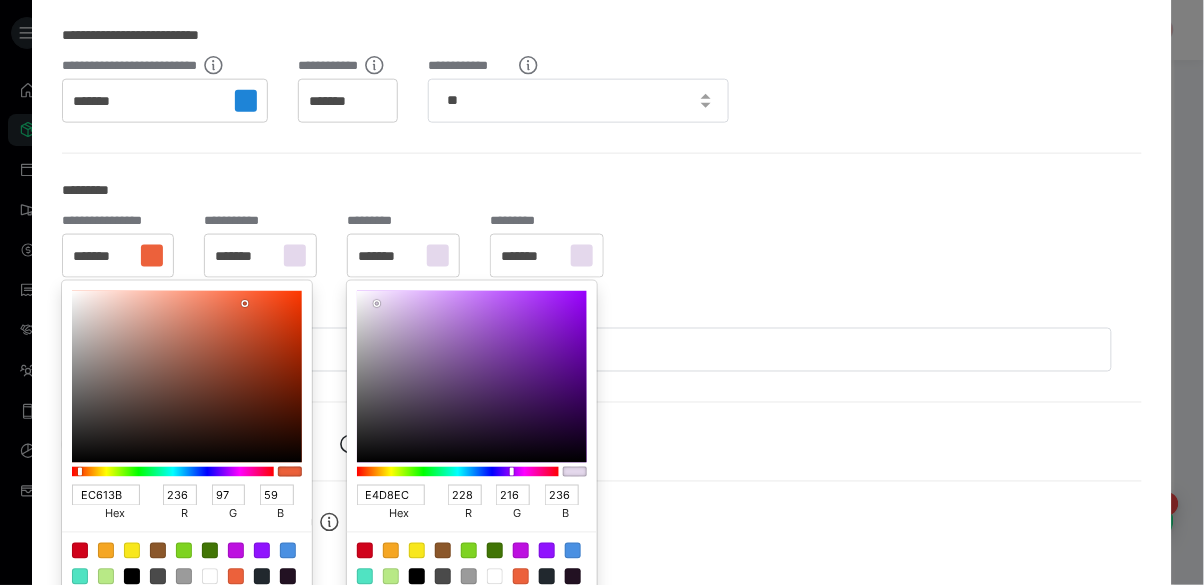 click at bounding box center [602, 292] 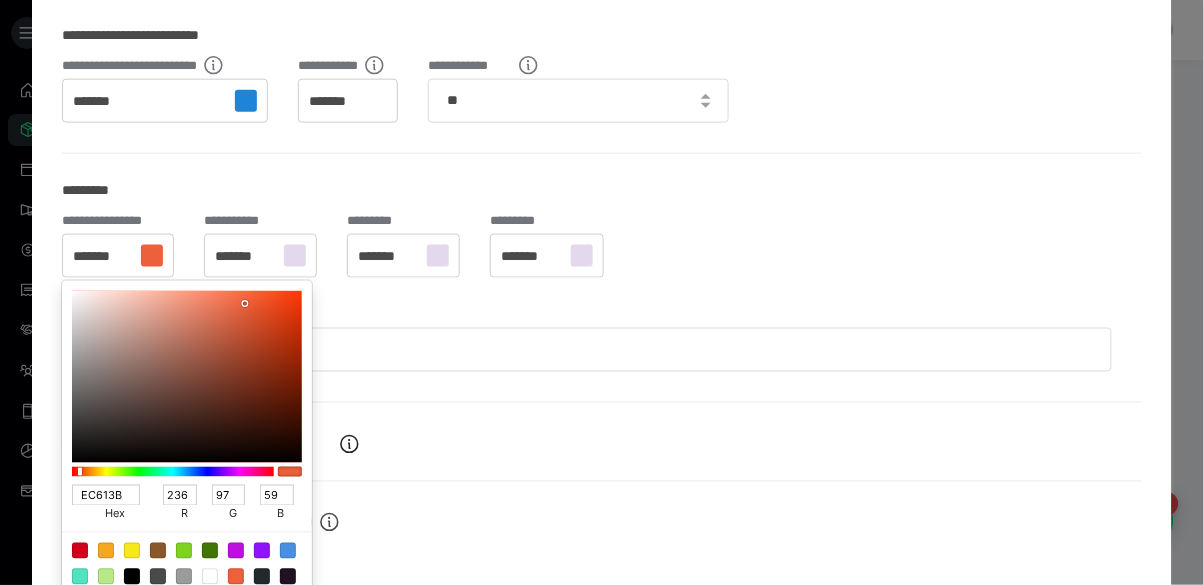 click at bounding box center (602, 292) 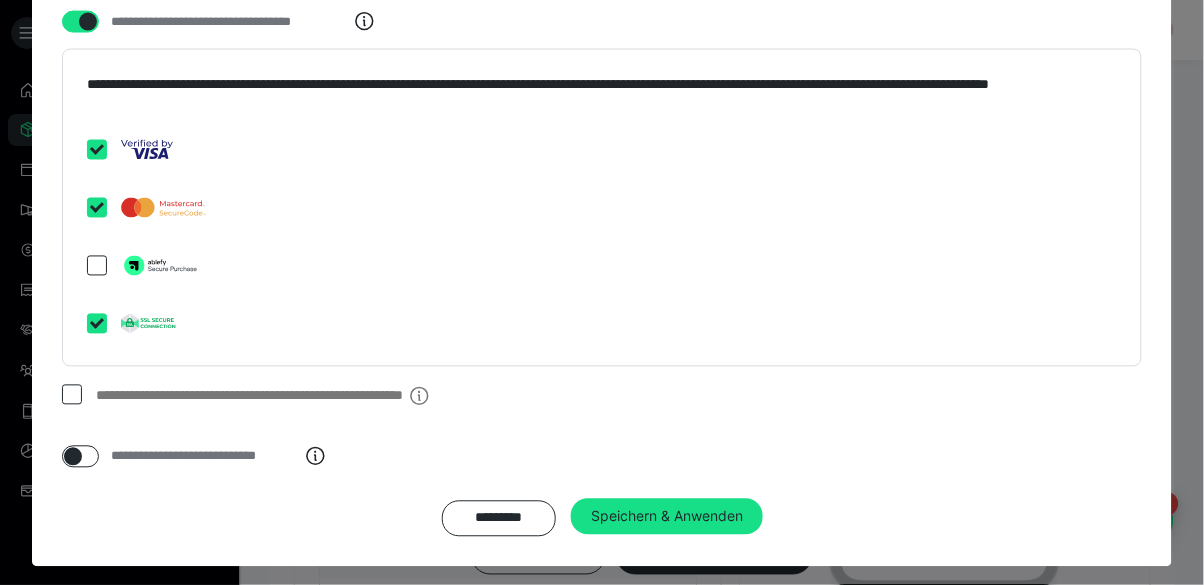 scroll, scrollTop: 4125, scrollLeft: 0, axis: vertical 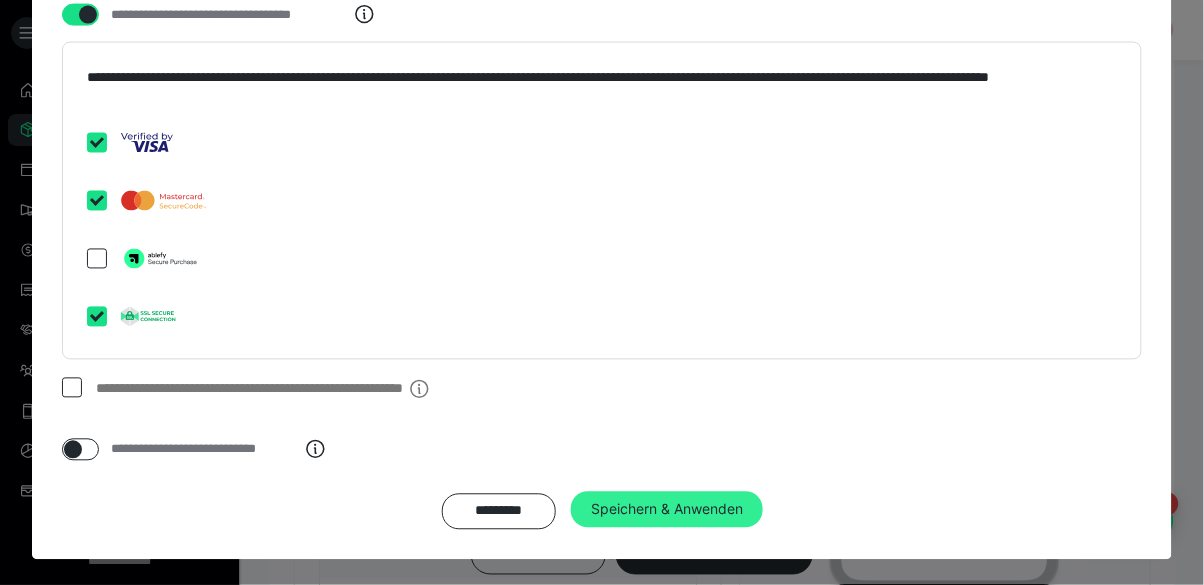 click on "Speichern & Anwenden" at bounding box center [667, 510] 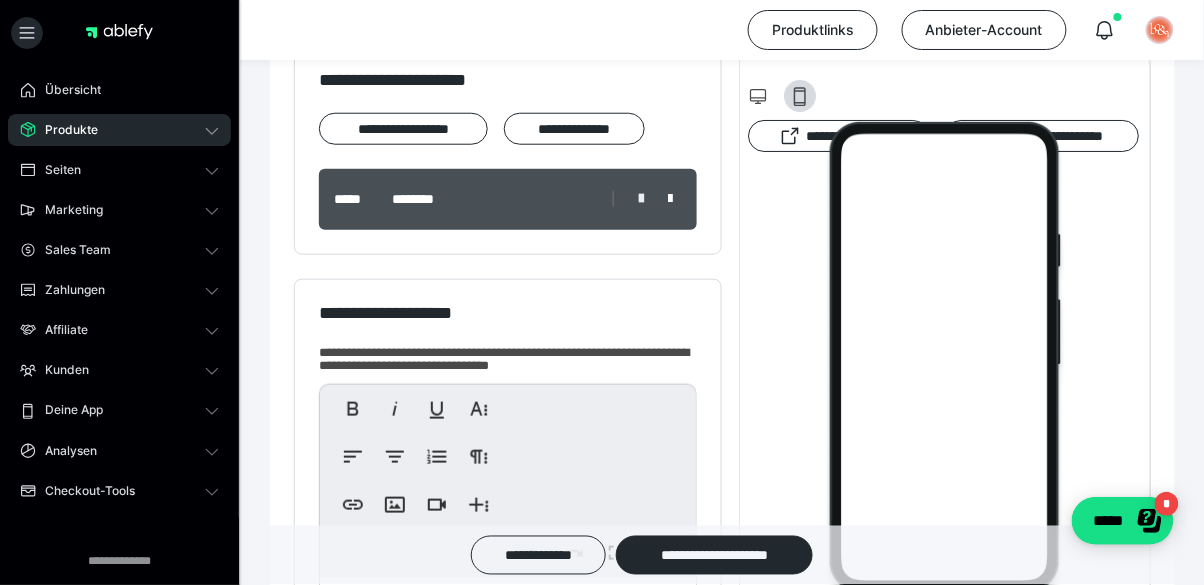 click at bounding box center [641, 199] 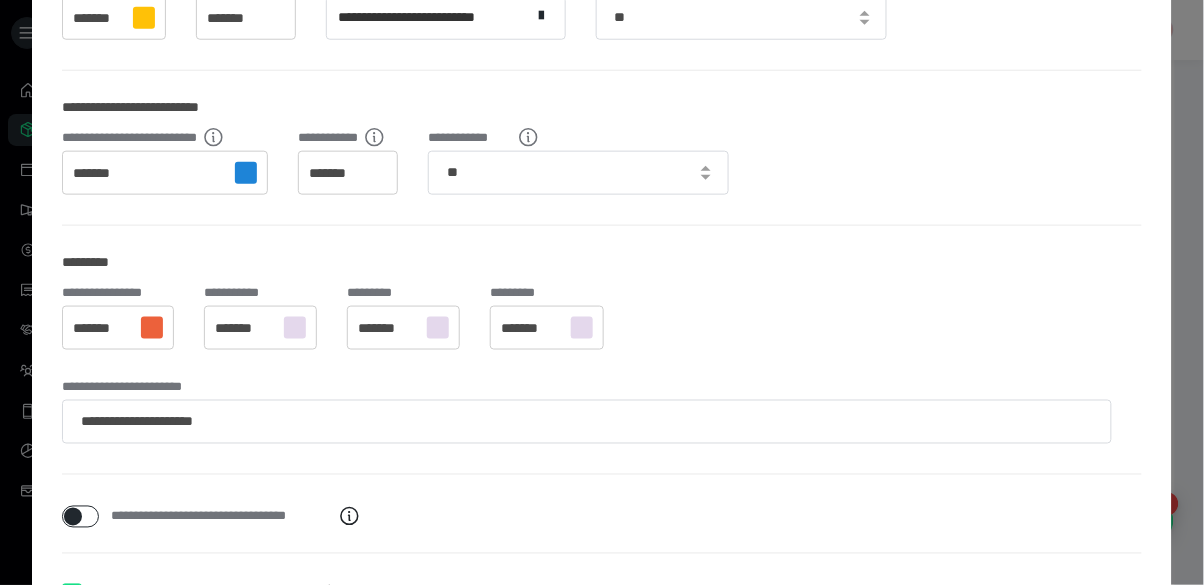 scroll, scrollTop: 467, scrollLeft: 0, axis: vertical 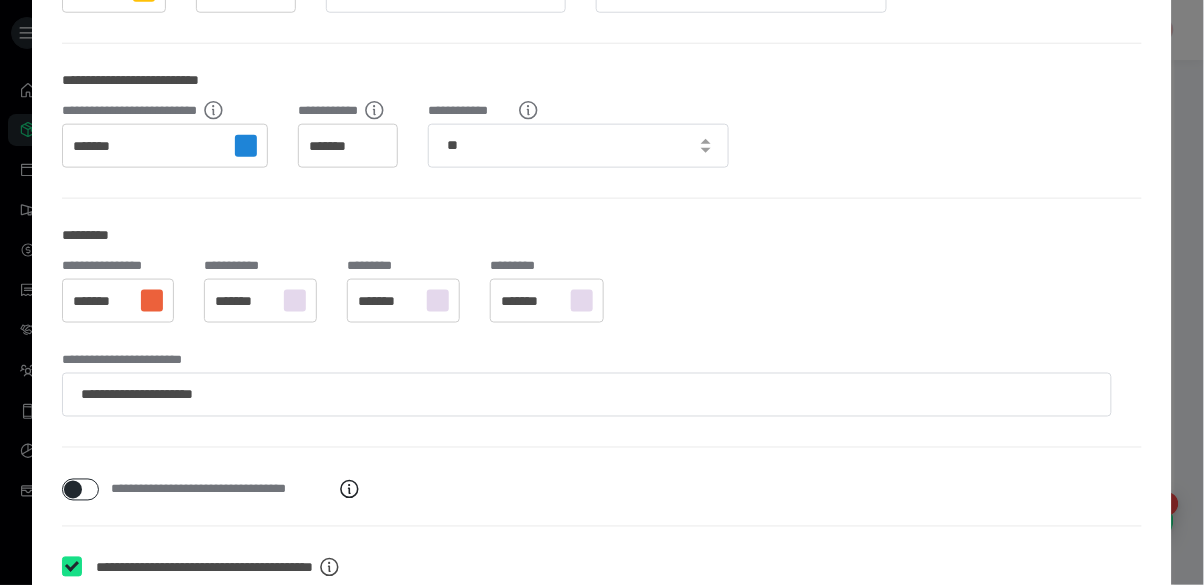 click on "*******" at bounding box center [244, 302] 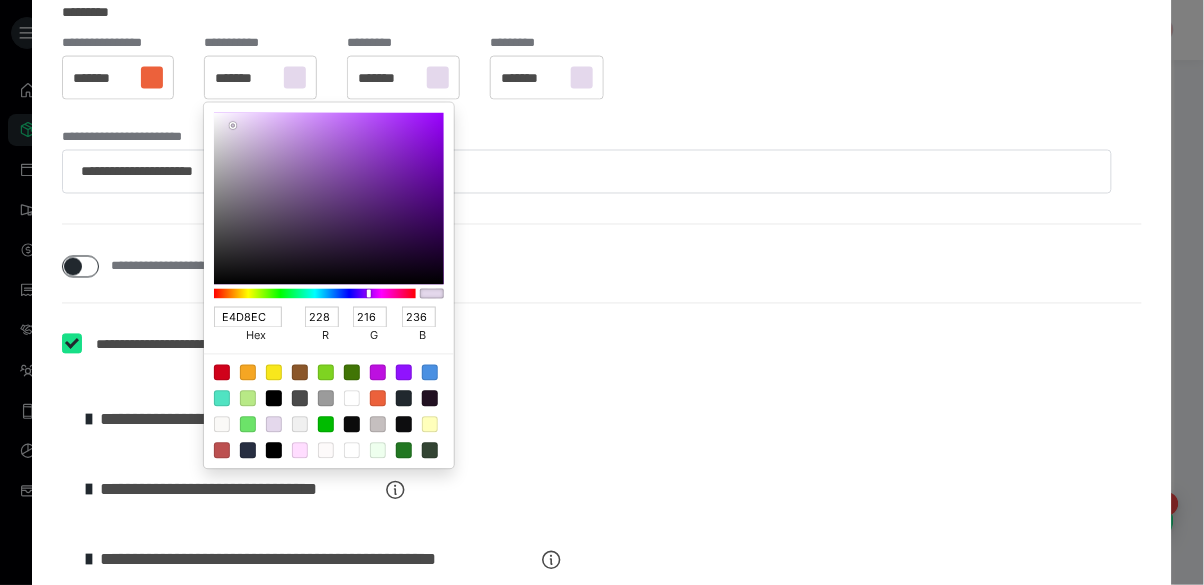 scroll, scrollTop: 723, scrollLeft: 0, axis: vertical 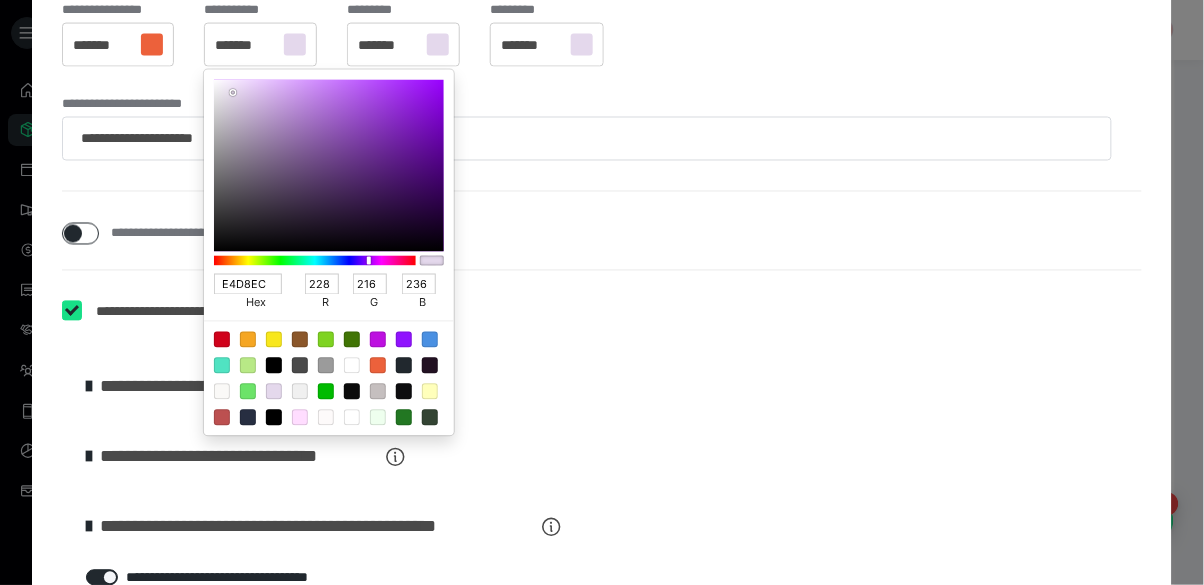 click at bounding box center (352, 366) 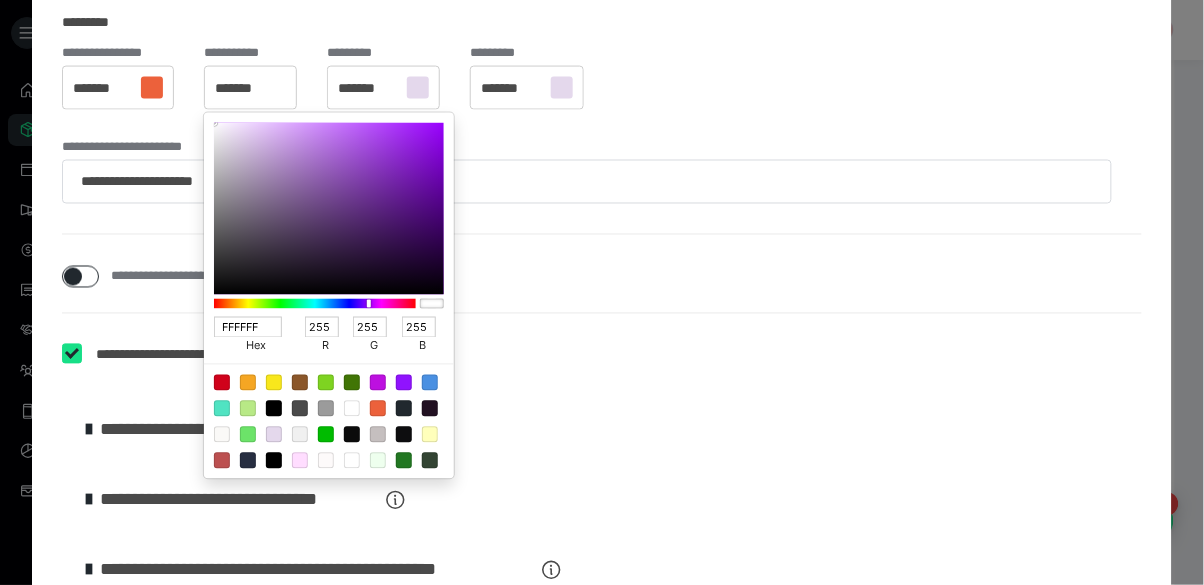 scroll, scrollTop: 595, scrollLeft: 0, axis: vertical 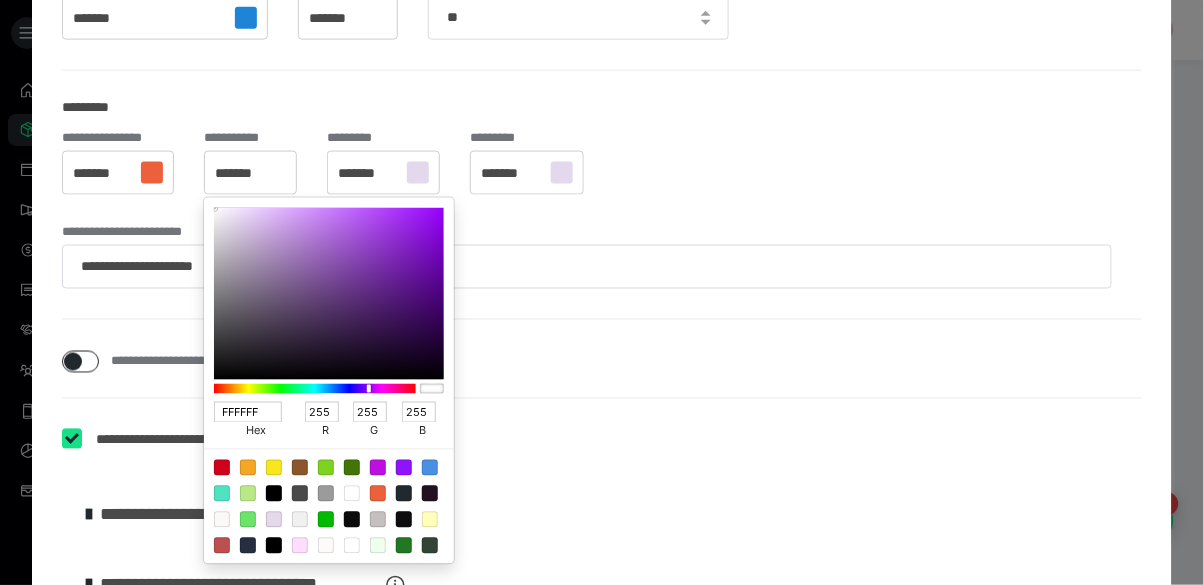 click on "*******" at bounding box center [367, 174] 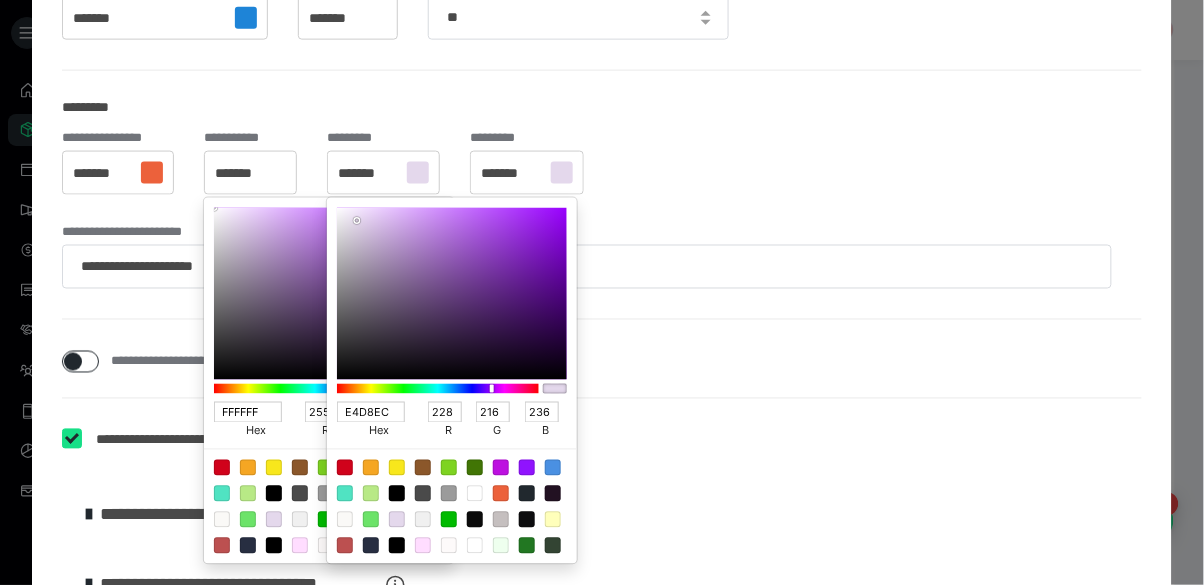click at bounding box center (475, 494) 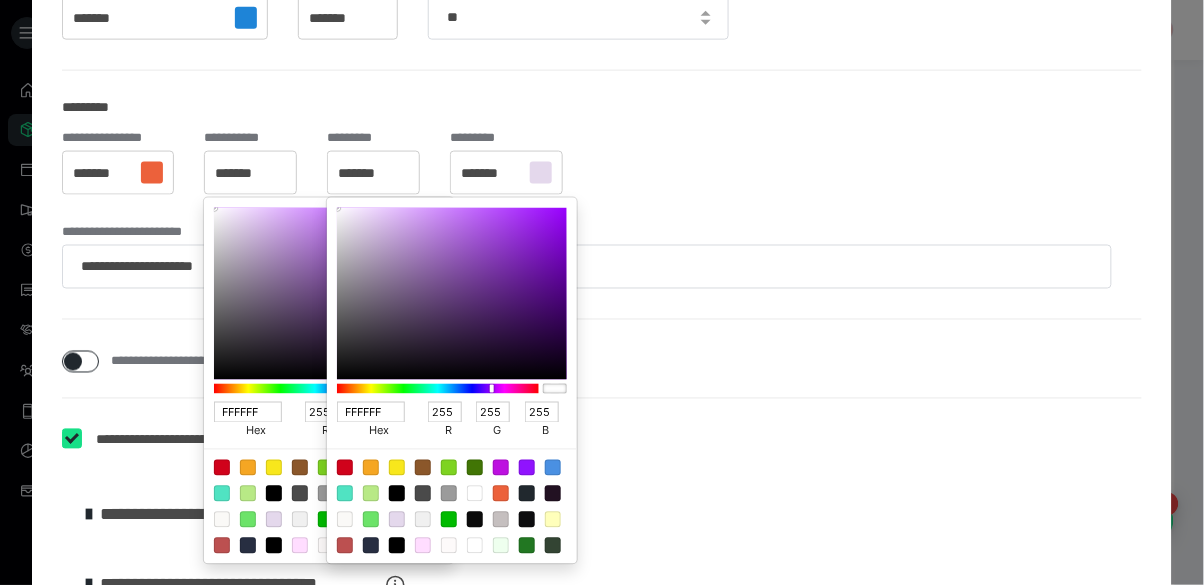 click on "*******" at bounding box center (506, 173) 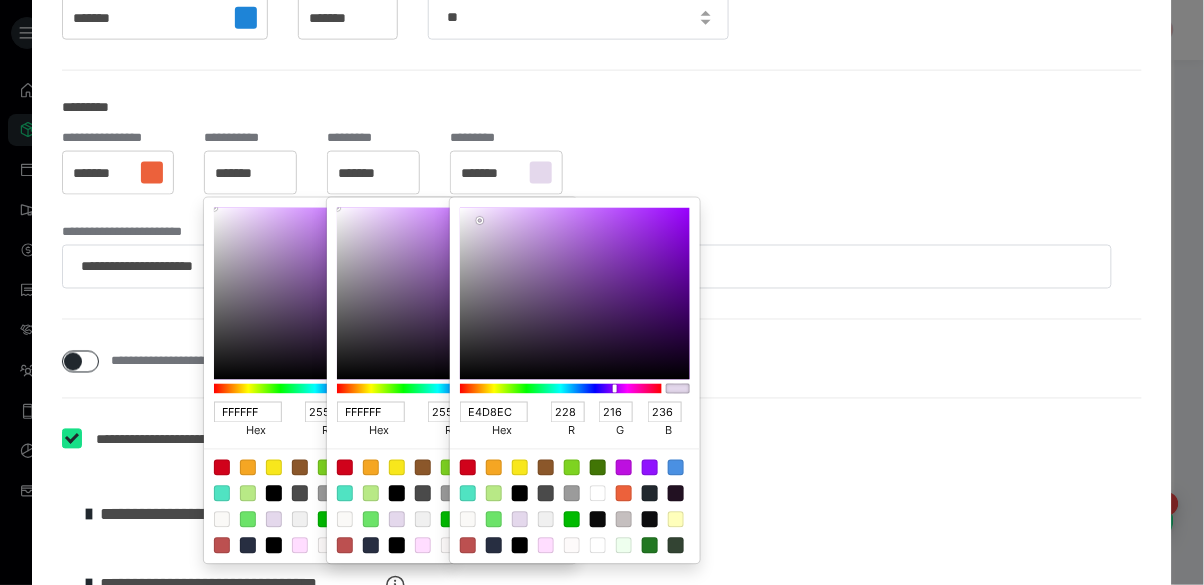 click at bounding box center (598, 494) 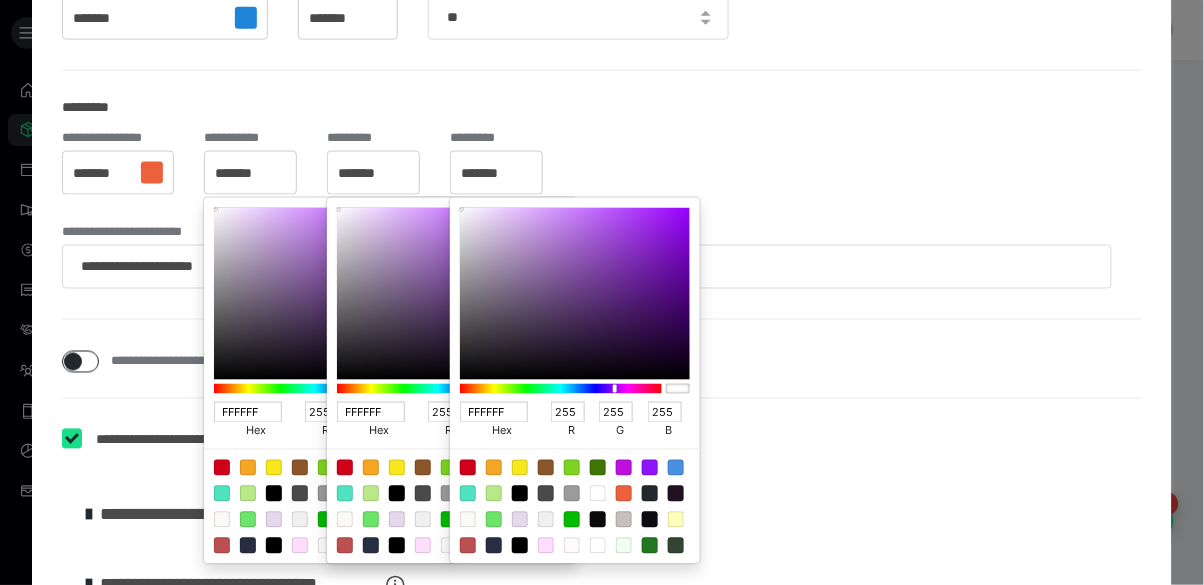 click at bounding box center (602, 292) 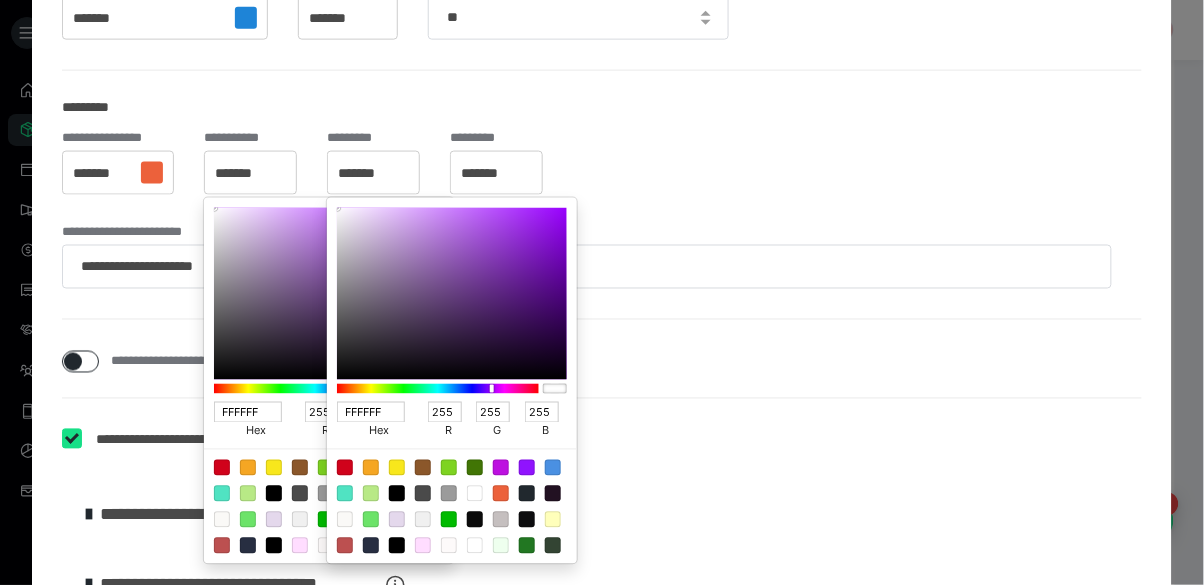 click at bounding box center (602, 292) 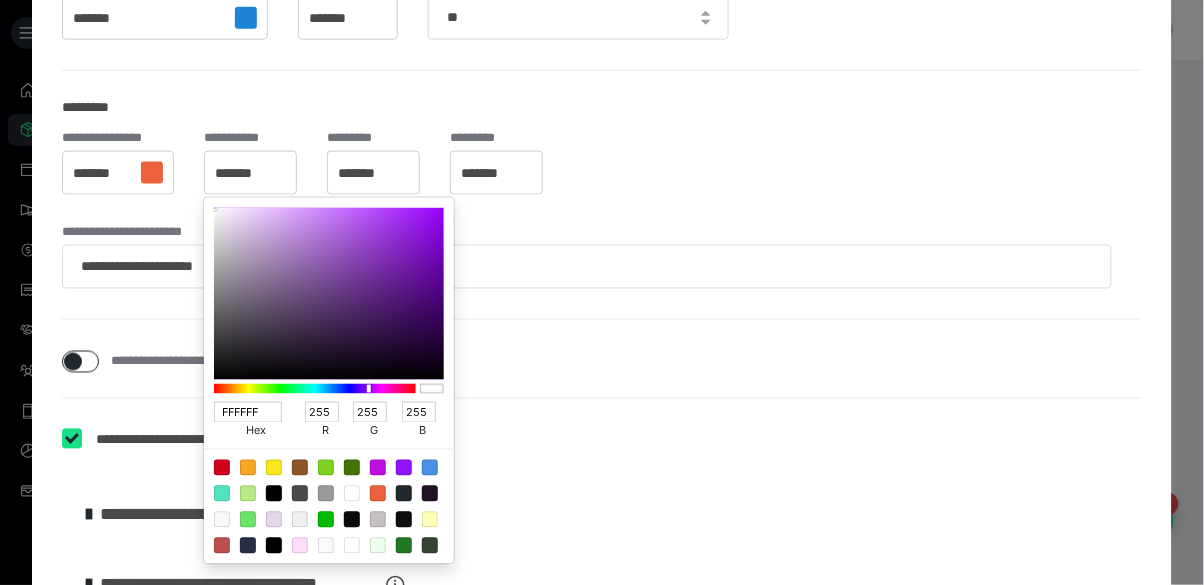 click at bounding box center [602, 292] 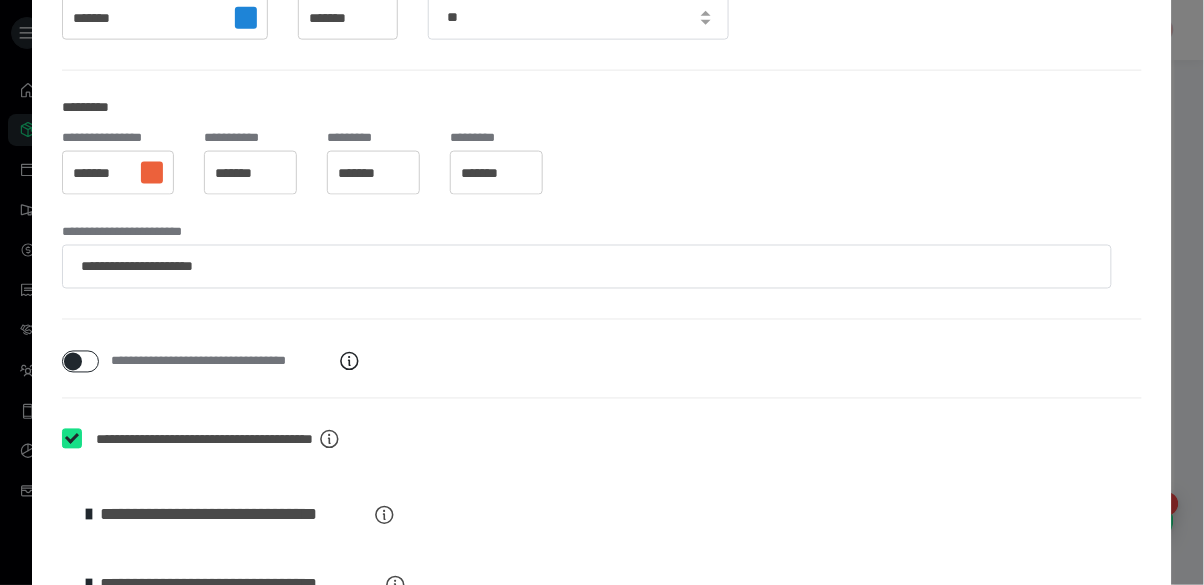 scroll, scrollTop: 0, scrollLeft: 0, axis: both 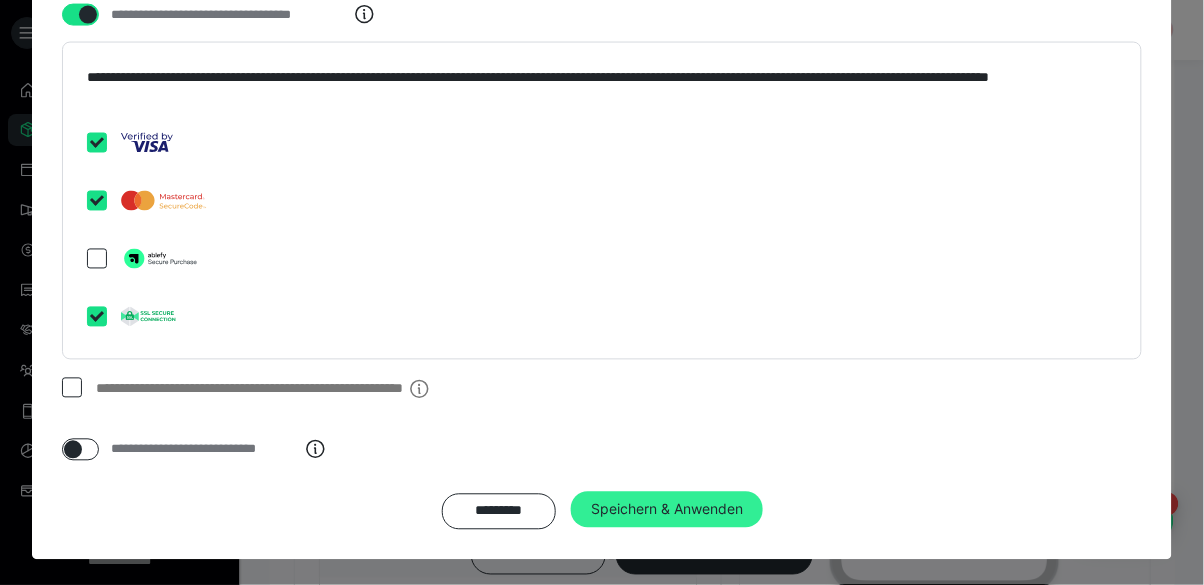 click on "Speichern & Anwenden" at bounding box center (667, 510) 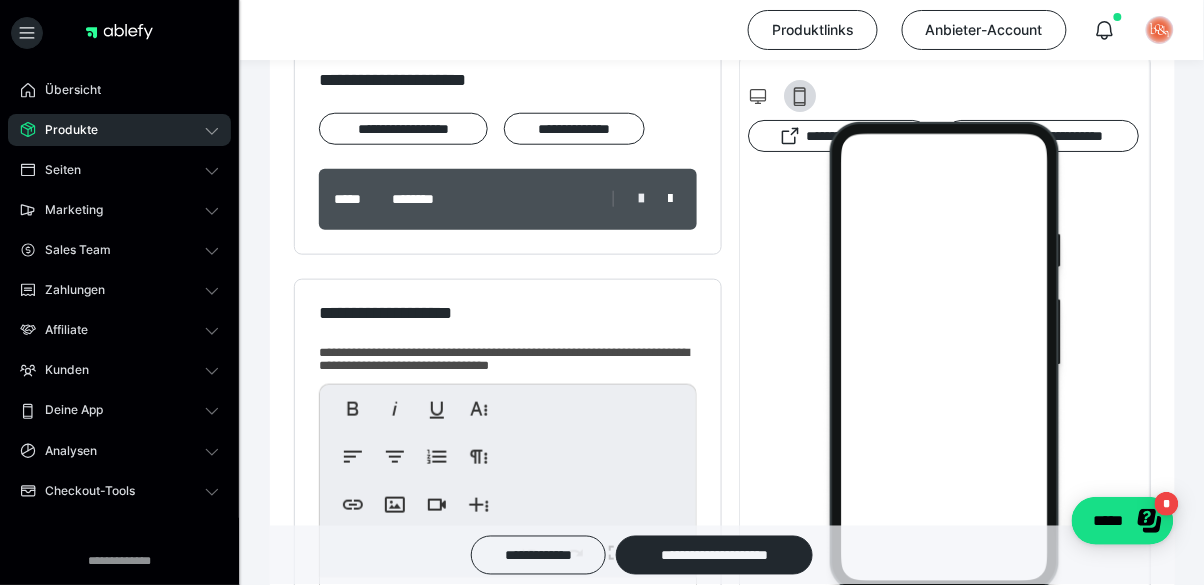 click at bounding box center [641, 199] 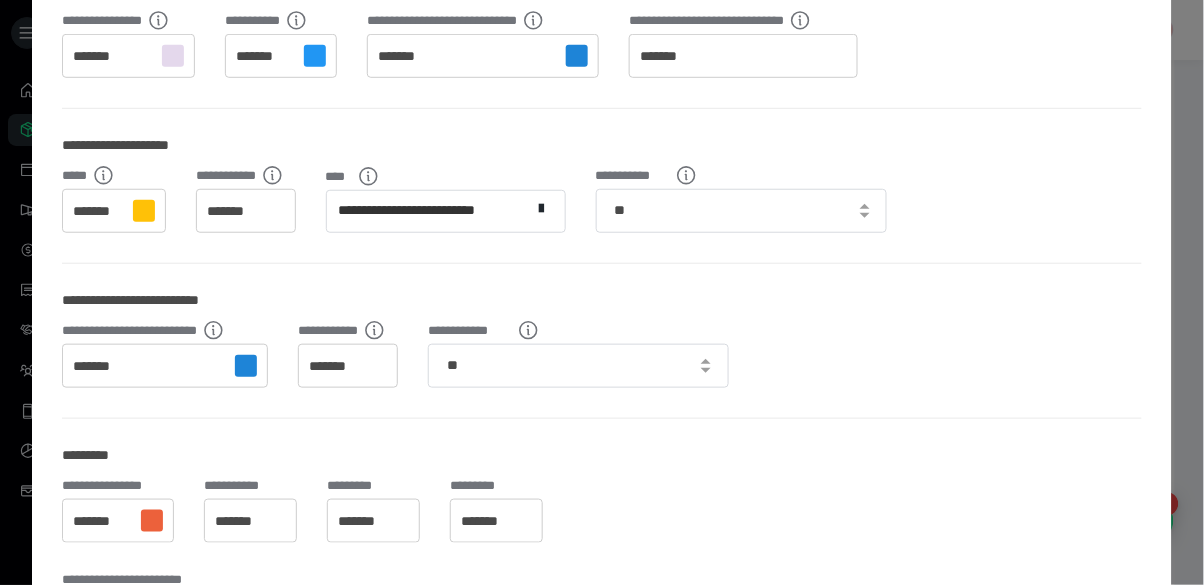 scroll, scrollTop: 464, scrollLeft: 0, axis: vertical 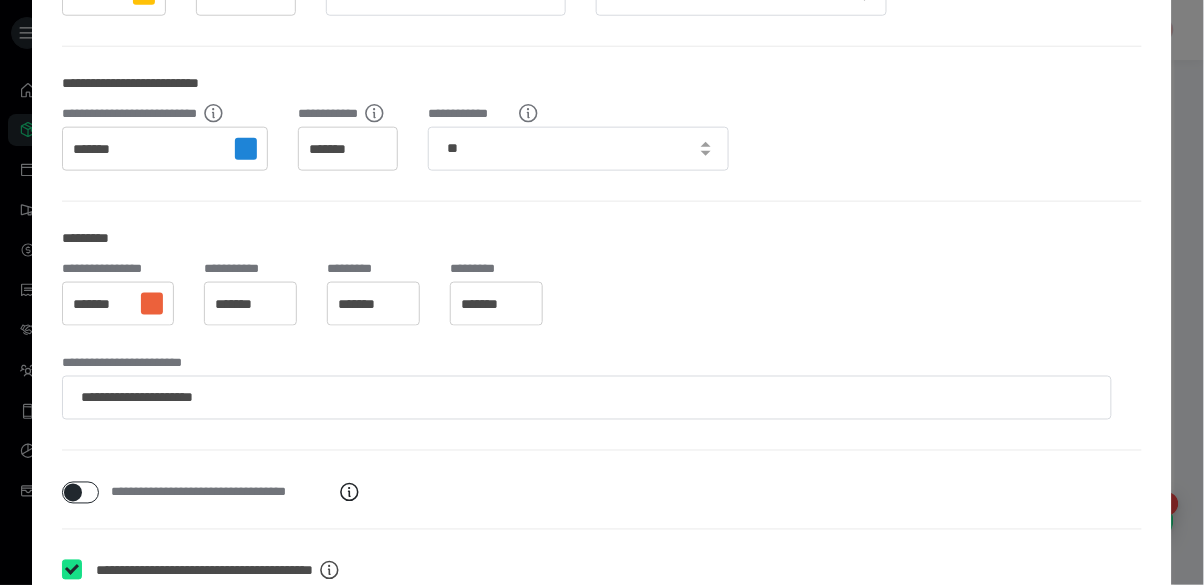 click on "*******" at bounding box center [357, 305] 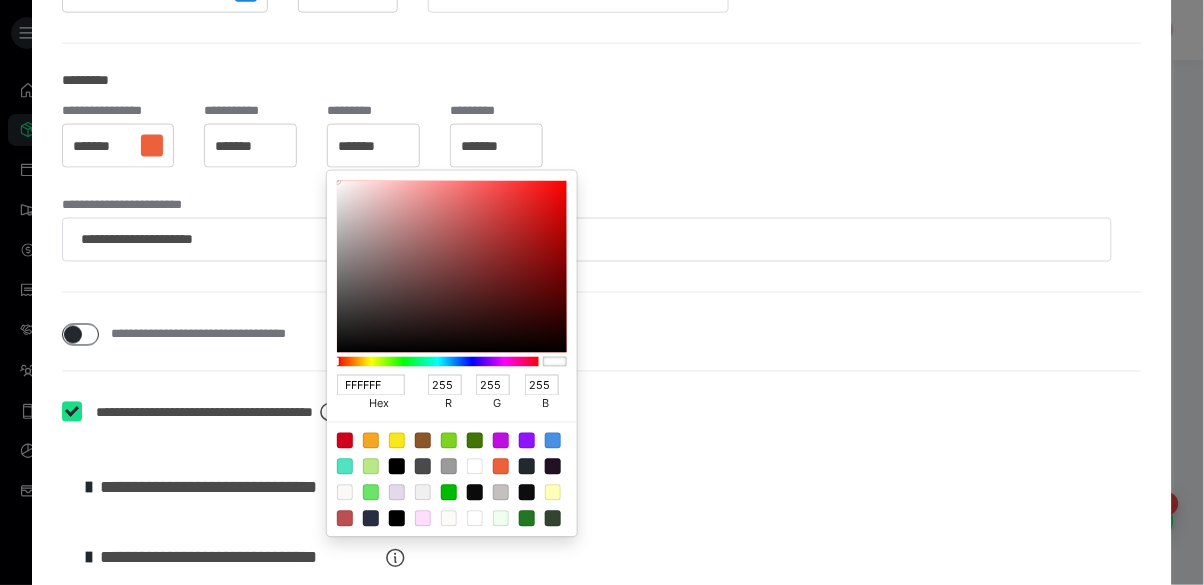 scroll, scrollTop: 656, scrollLeft: 0, axis: vertical 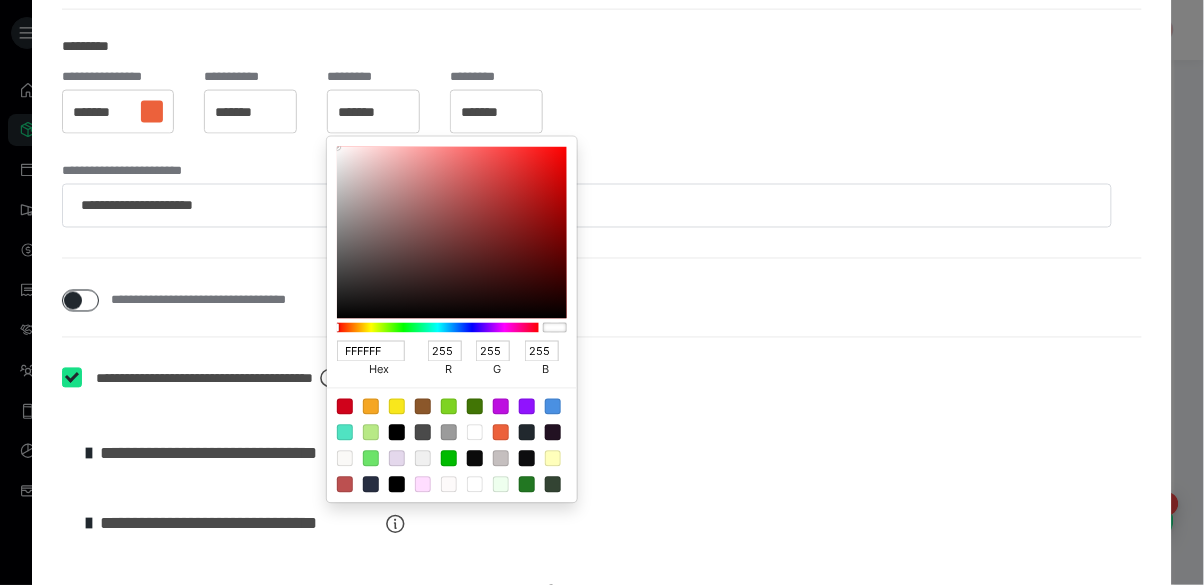 click at bounding box center [475, 485] 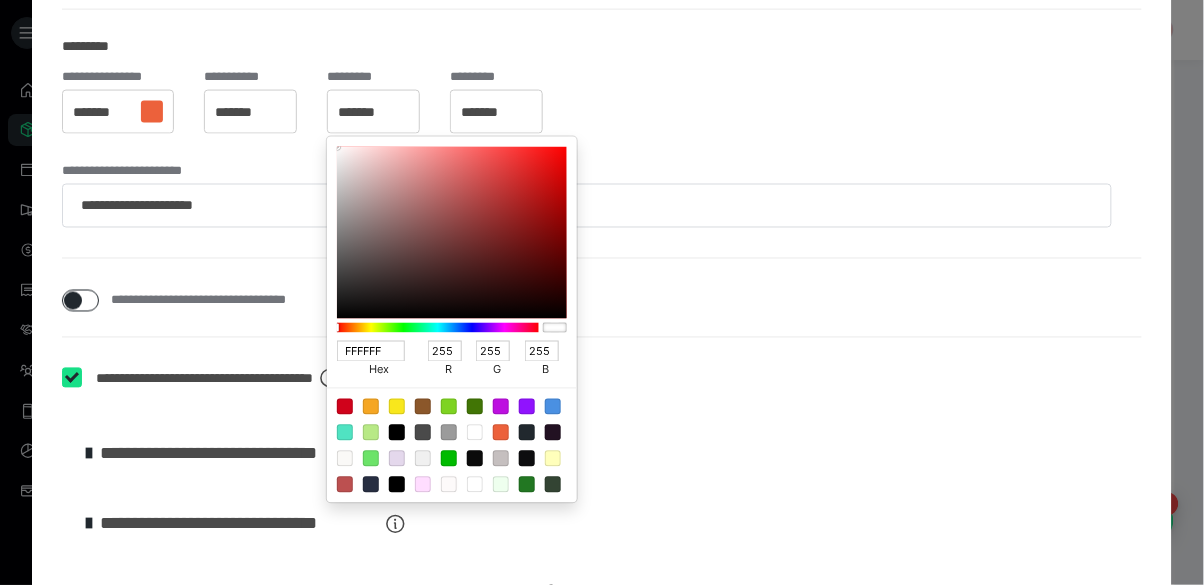 click at bounding box center [449, 485] 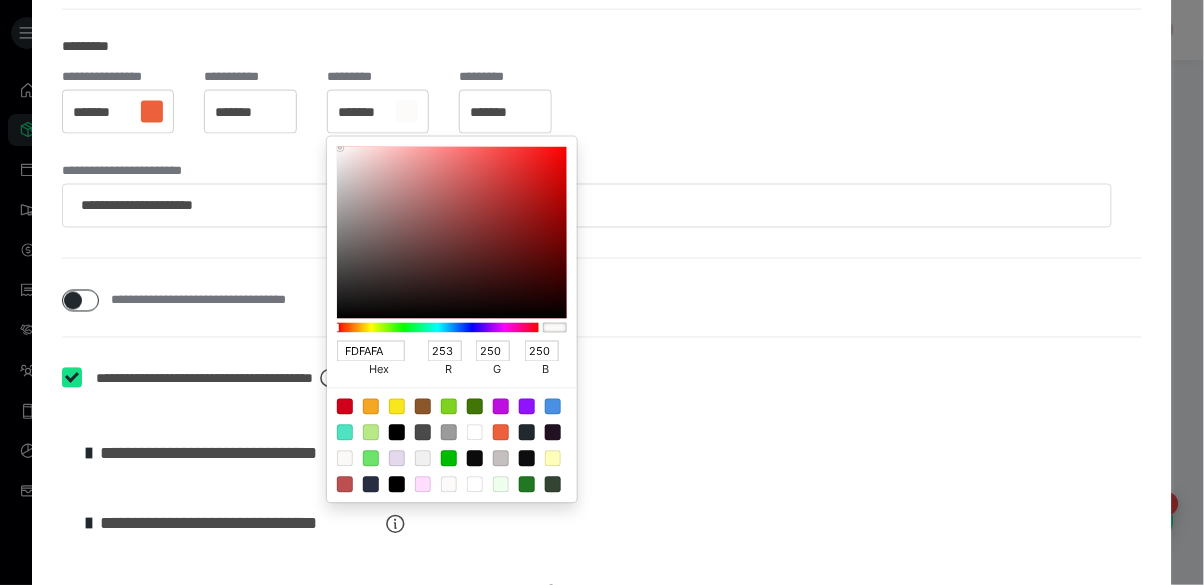 click at bounding box center (475, 485) 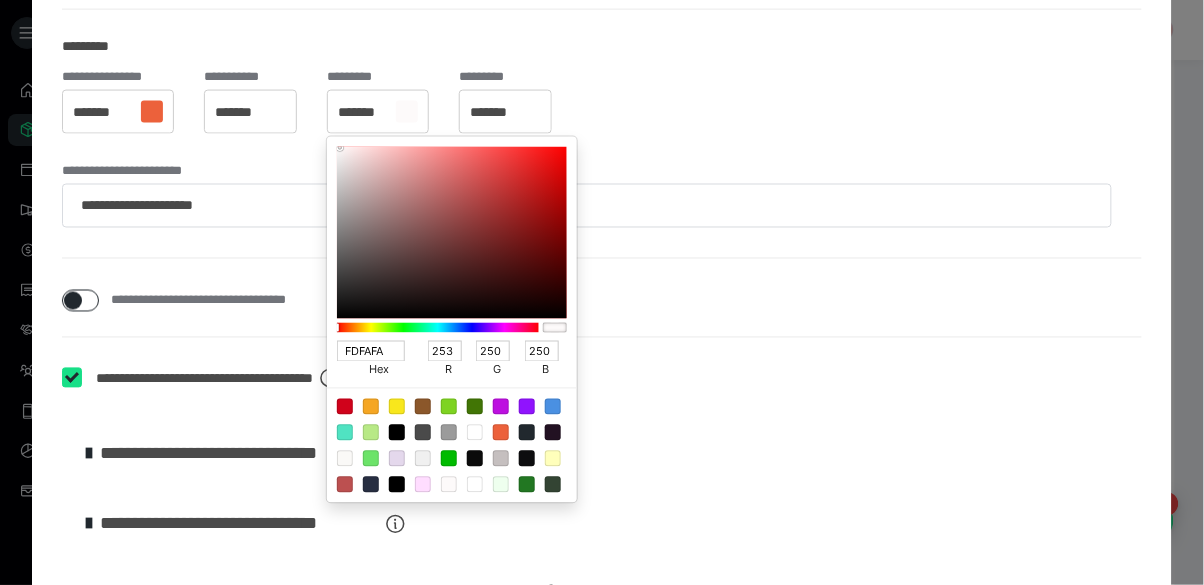 type on "FFFFFF" 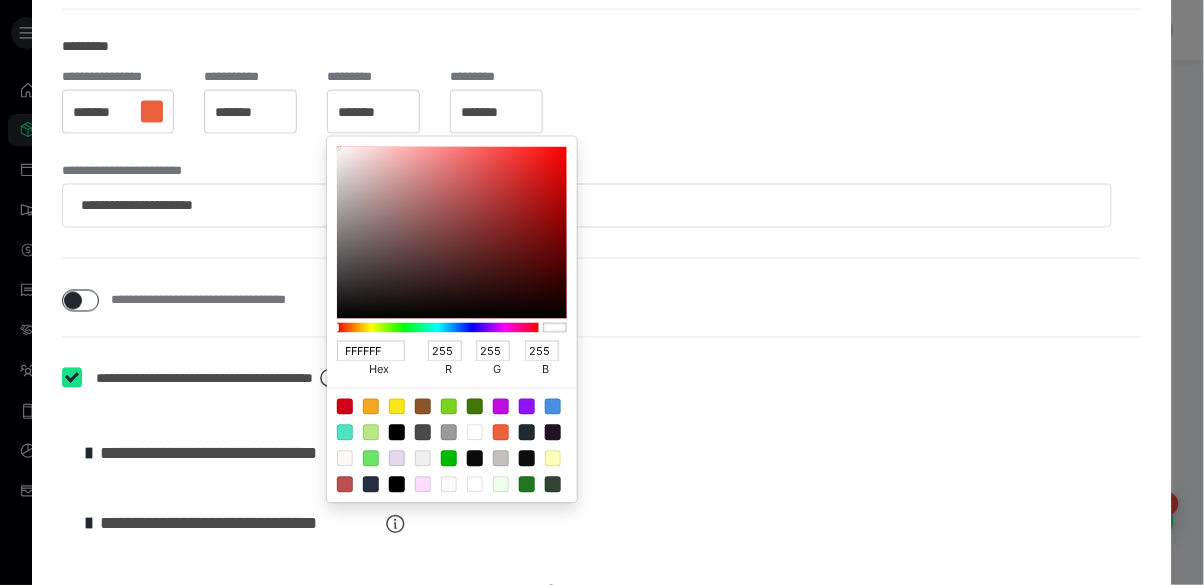 click at bounding box center (475, 433) 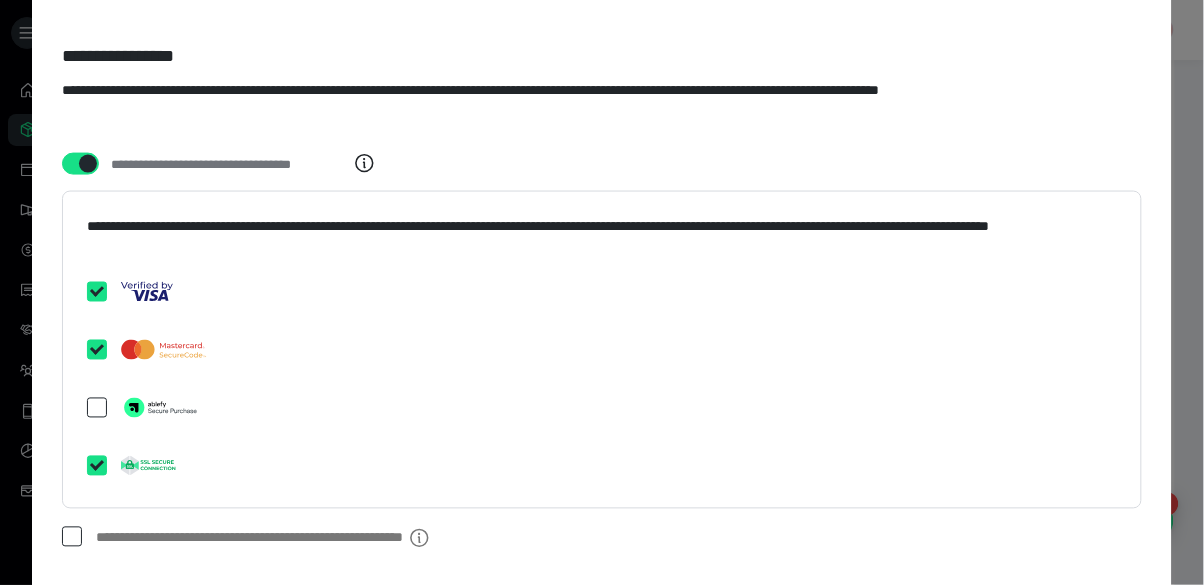 scroll, scrollTop: 4125, scrollLeft: 0, axis: vertical 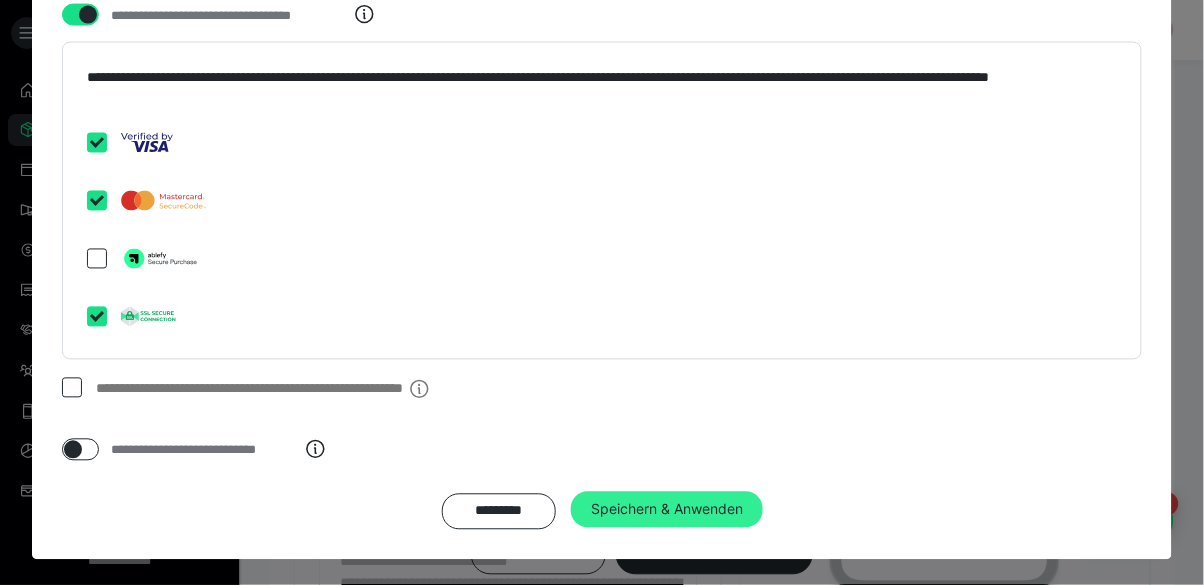 click on "Speichern & Anwenden" at bounding box center [667, 510] 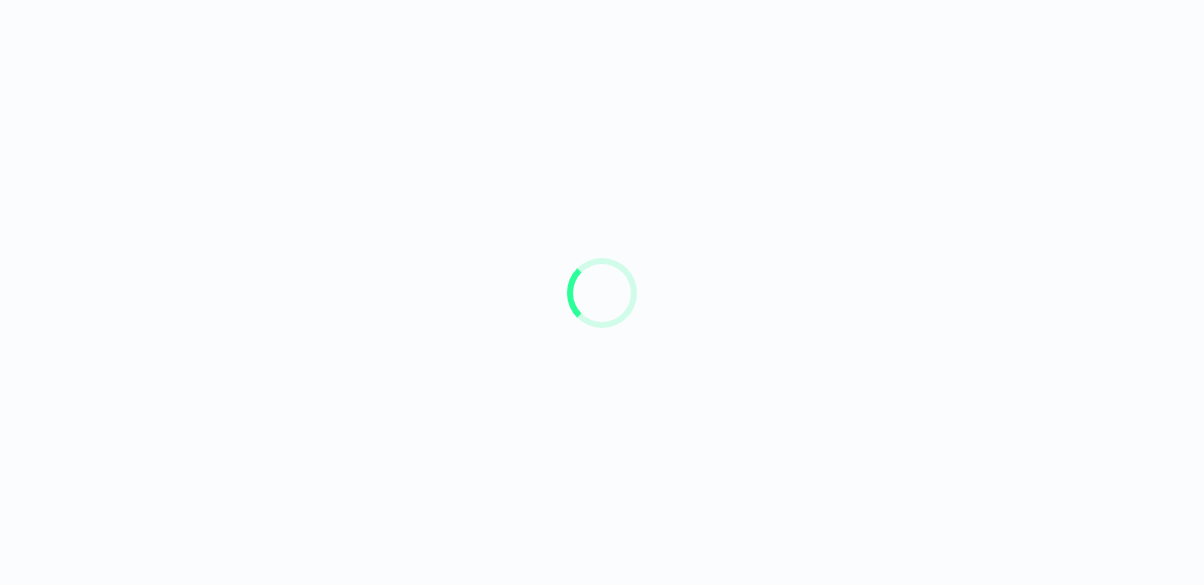 scroll, scrollTop: 96, scrollLeft: 0, axis: vertical 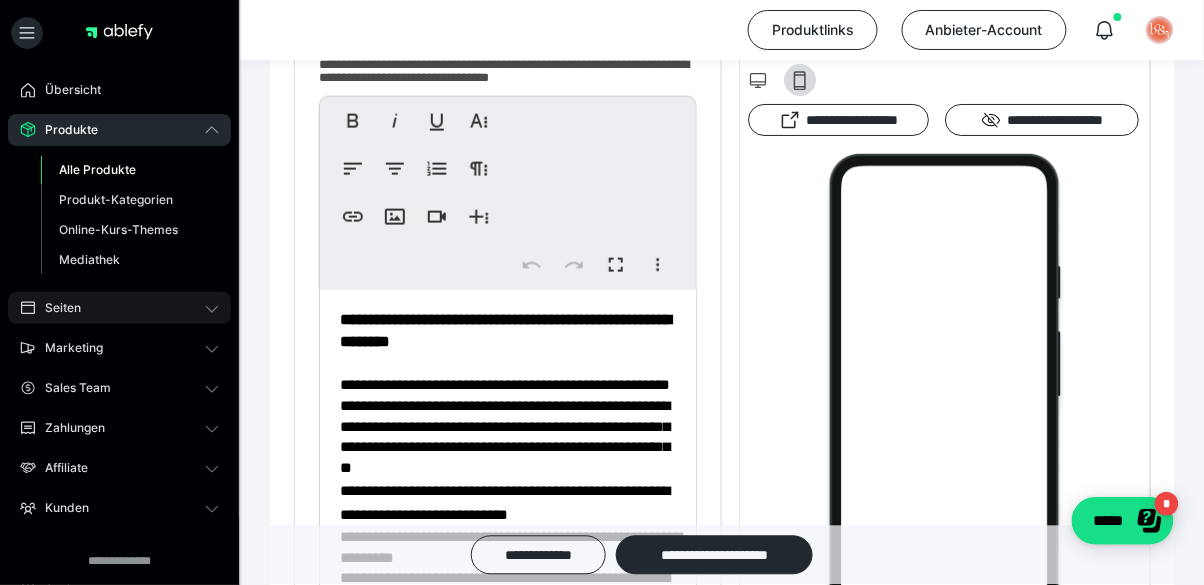 click at bounding box center (212, 308) 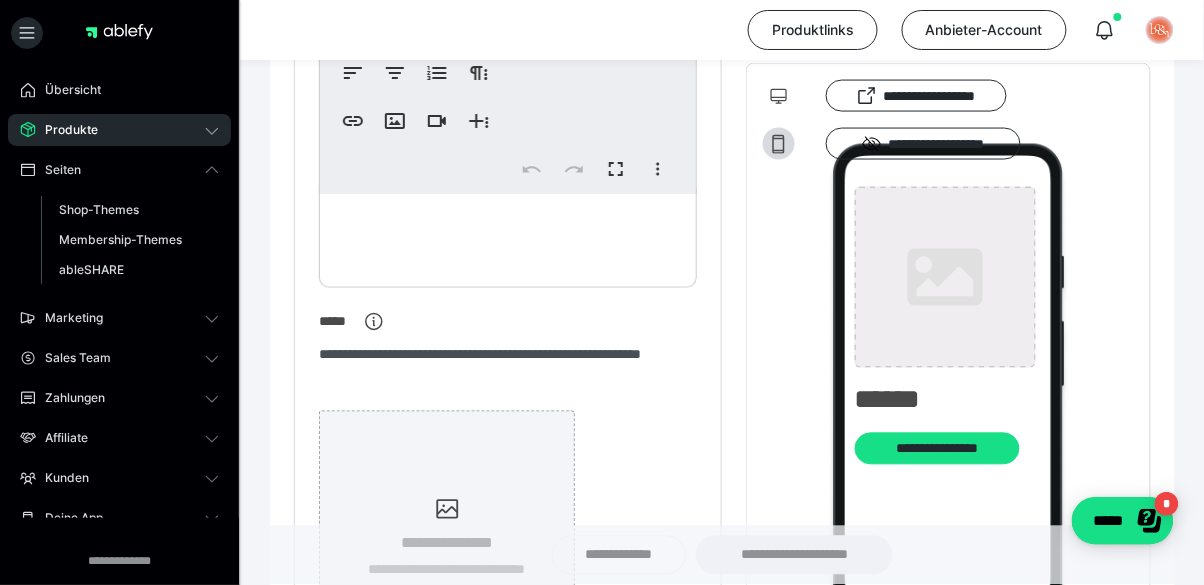 type on "********" 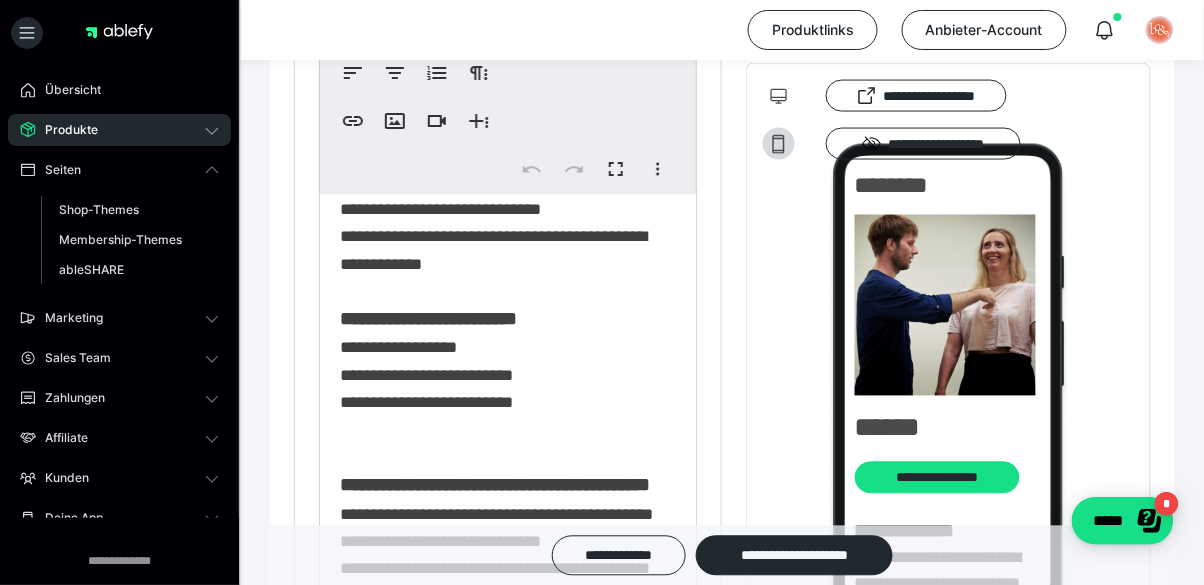 scroll, scrollTop: 0, scrollLeft: 0, axis: both 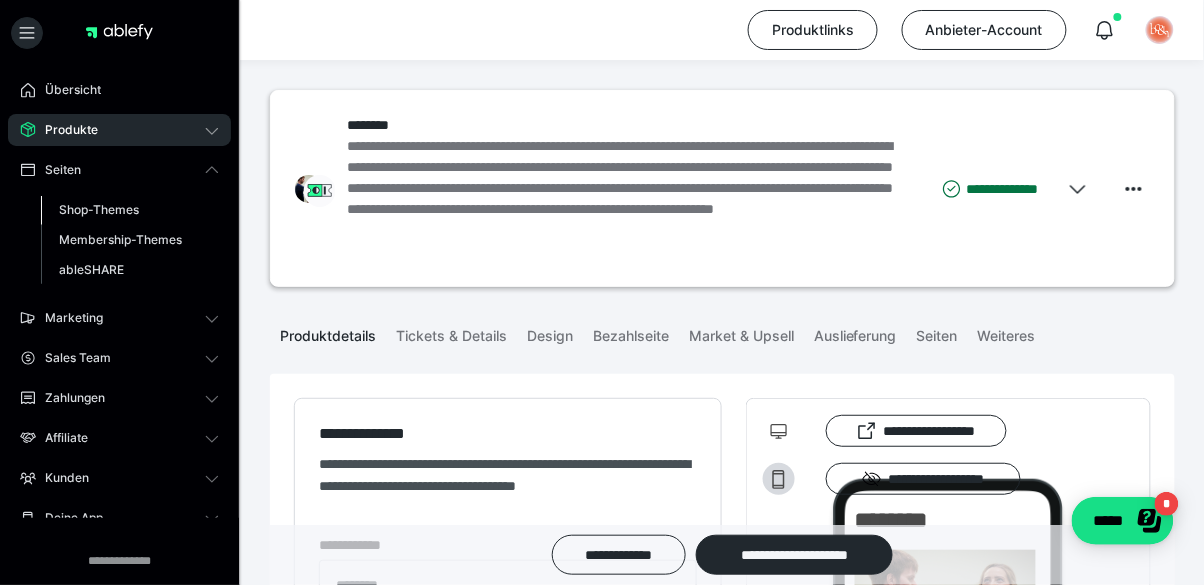 click on "Shop-Themes" at bounding box center (99, 209) 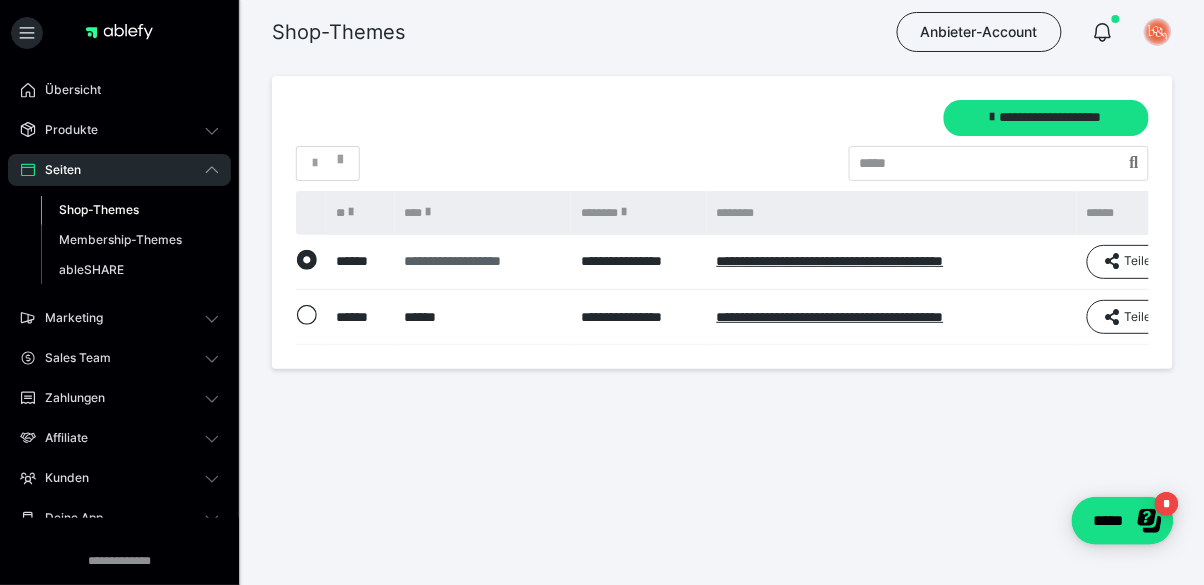 click on "**********" at bounding box center (483, 261) 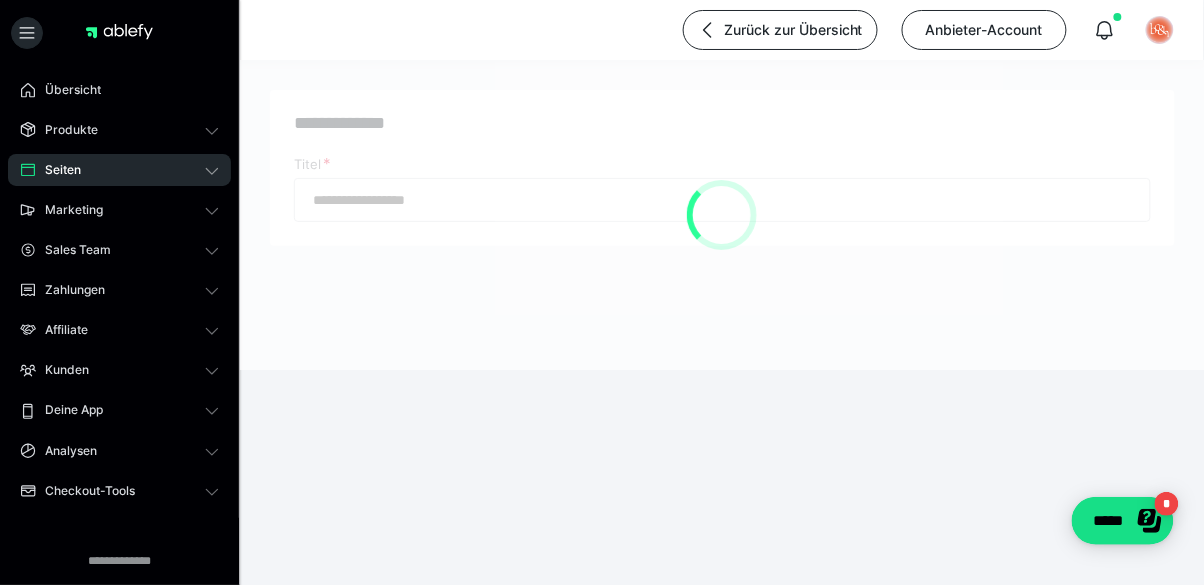 type on "**********" 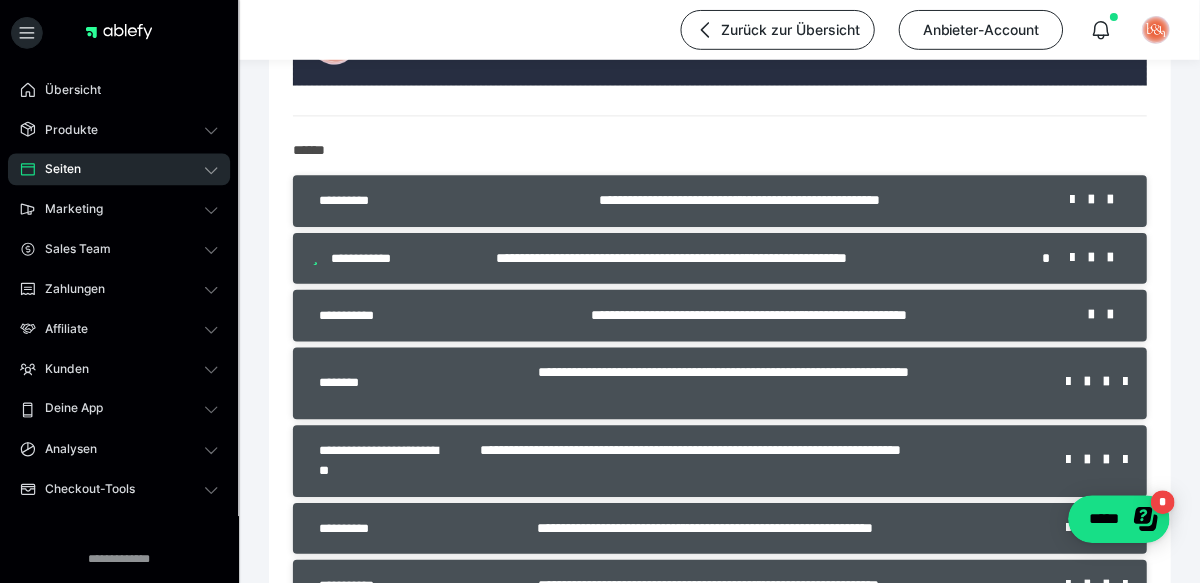 scroll, scrollTop: 320, scrollLeft: 0, axis: vertical 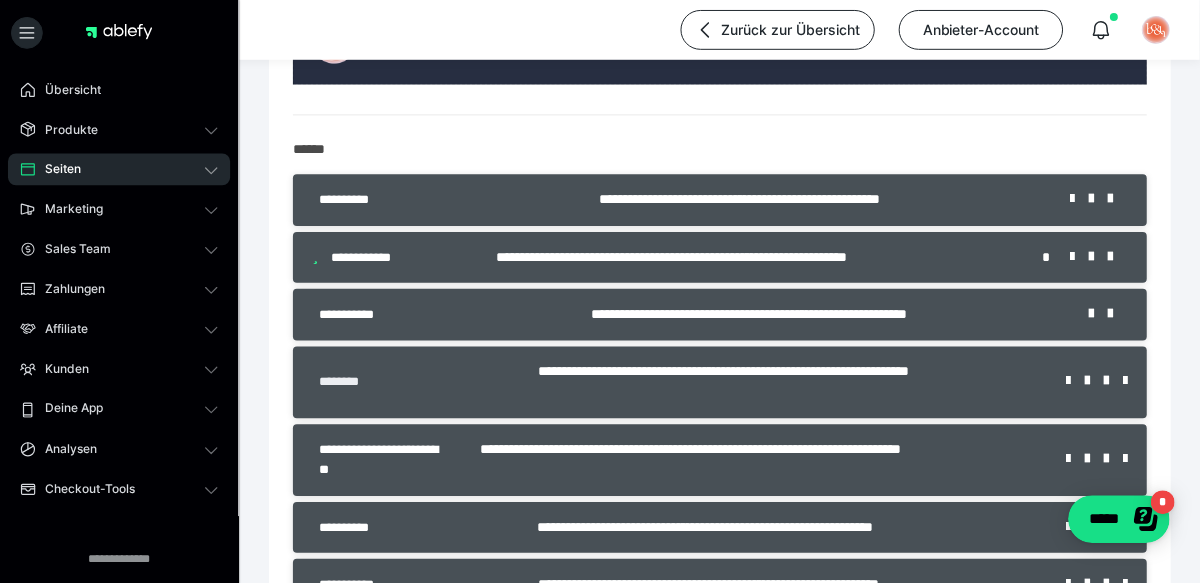click on "********" at bounding box center [350, 384] 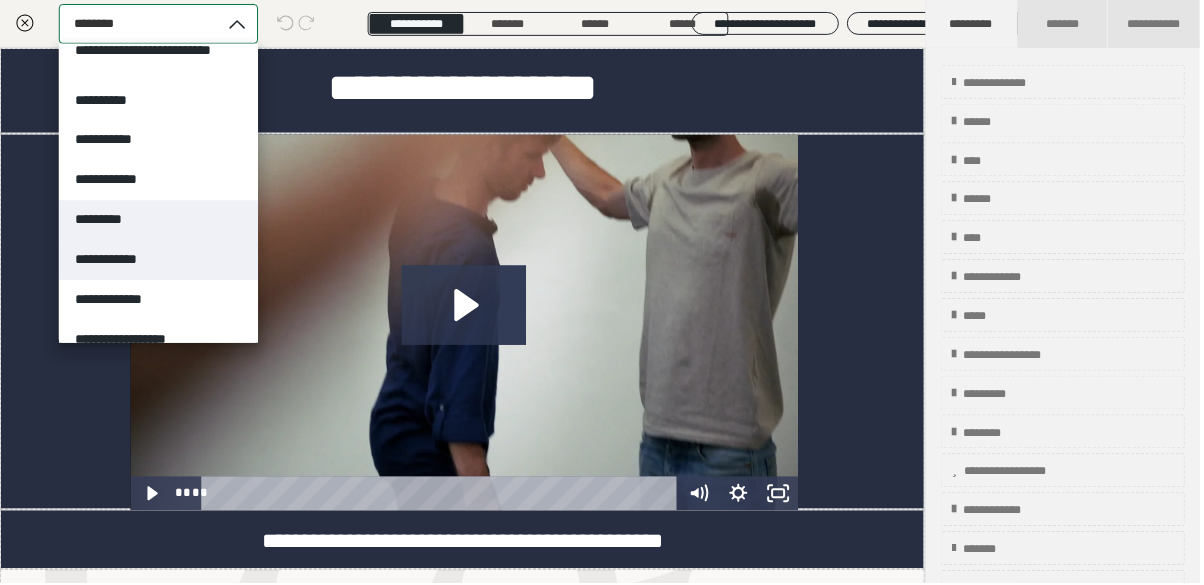 scroll, scrollTop: 227, scrollLeft: 0, axis: vertical 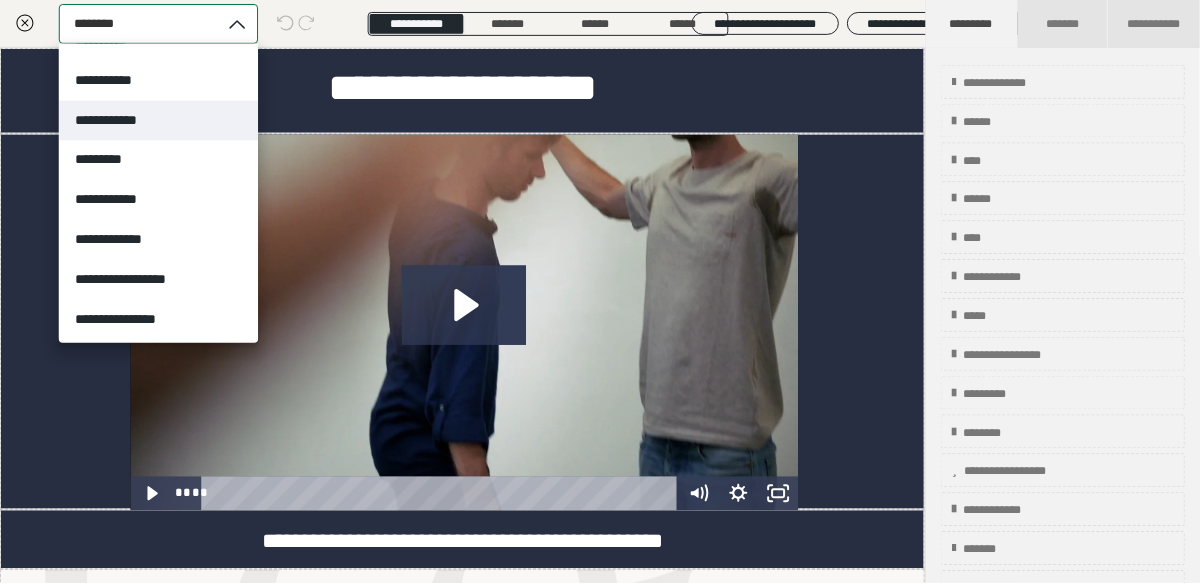 click on "**********" at bounding box center (159, 121) 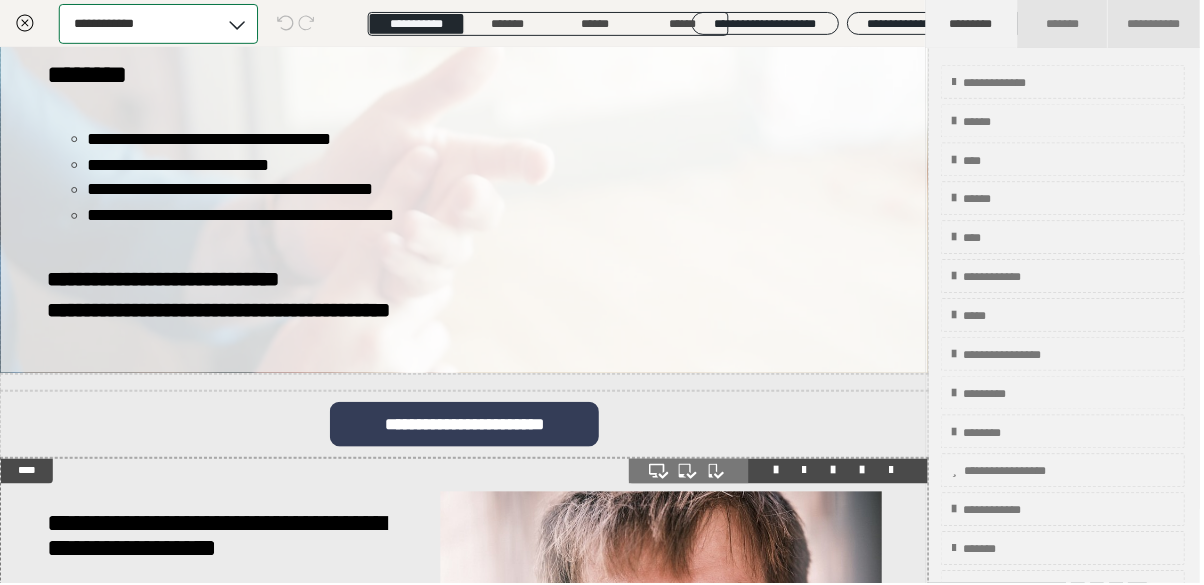 scroll, scrollTop: 1796, scrollLeft: 0, axis: vertical 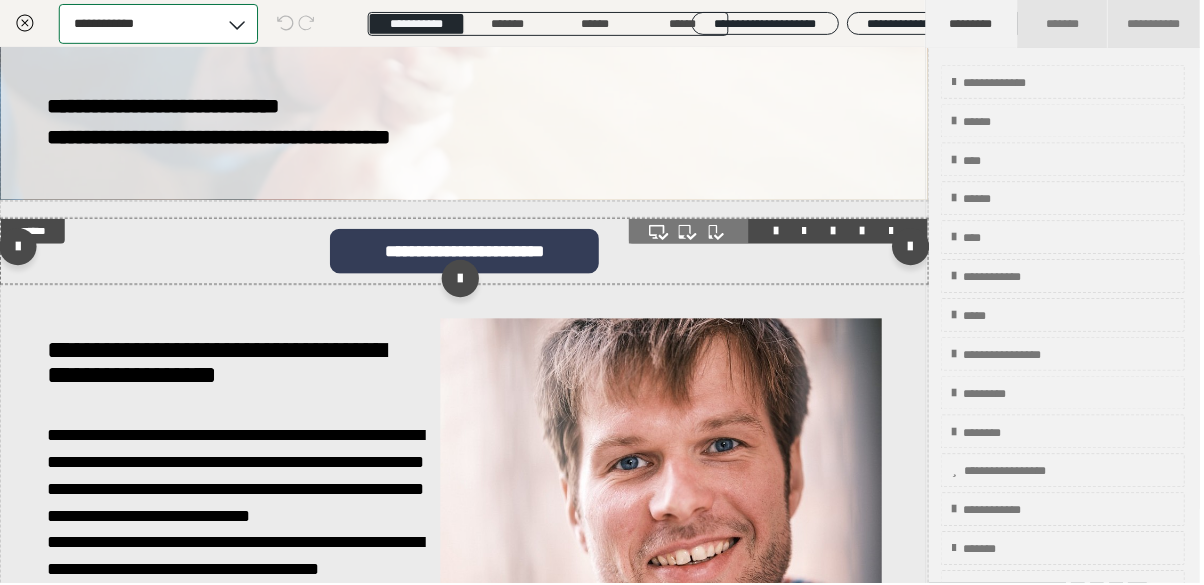 click on "**********" at bounding box center (466, 252) 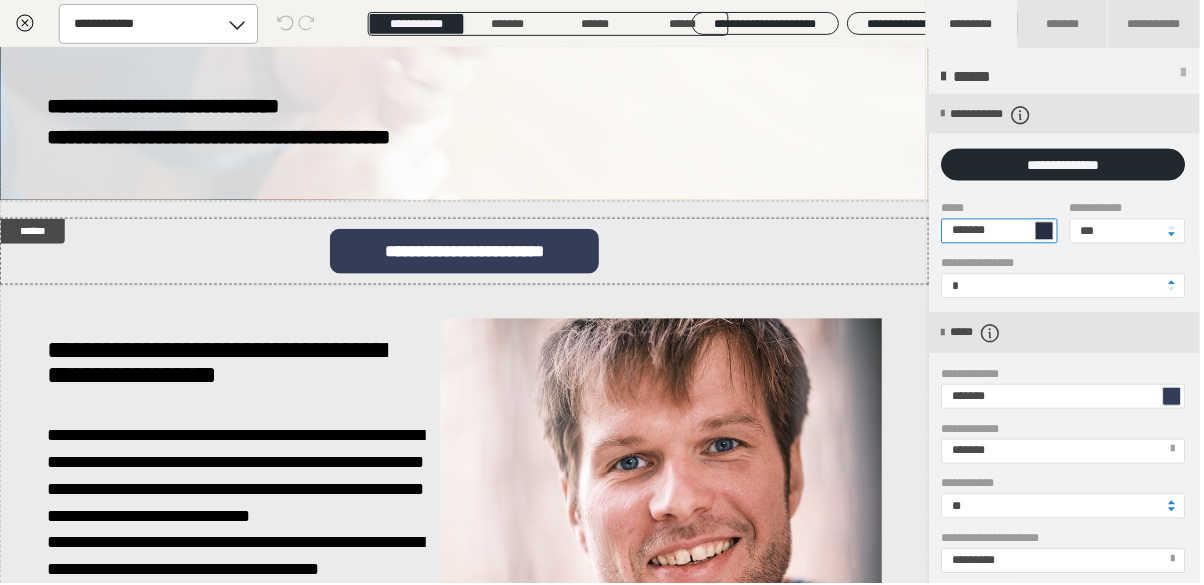 drag, startPoint x: 1009, startPoint y: 226, endPoint x: 968, endPoint y: 234, distance: 41.773197 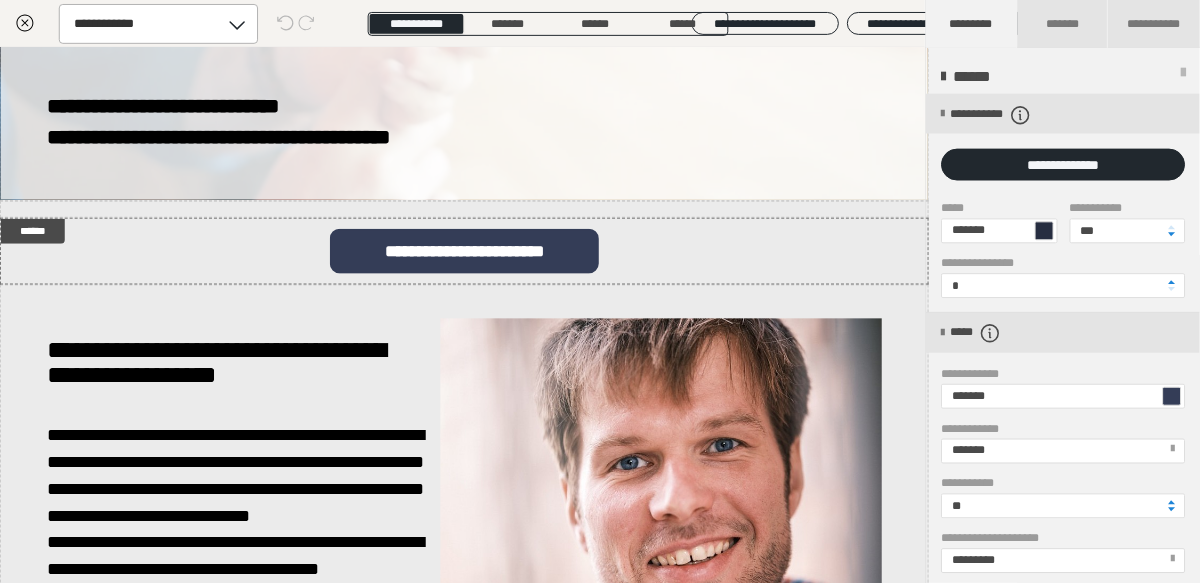 click 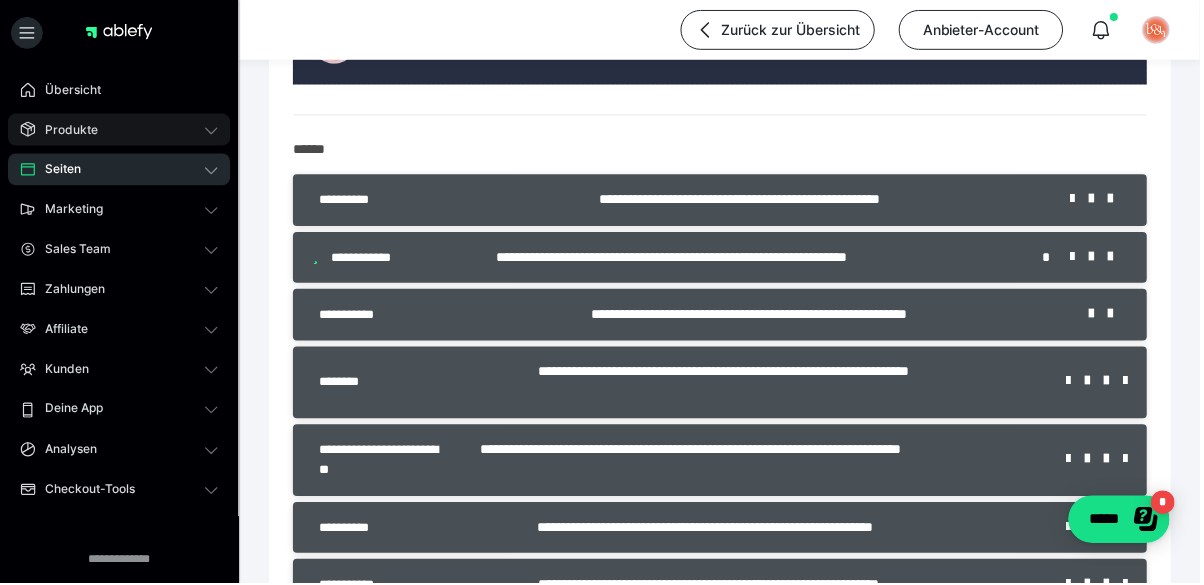 click 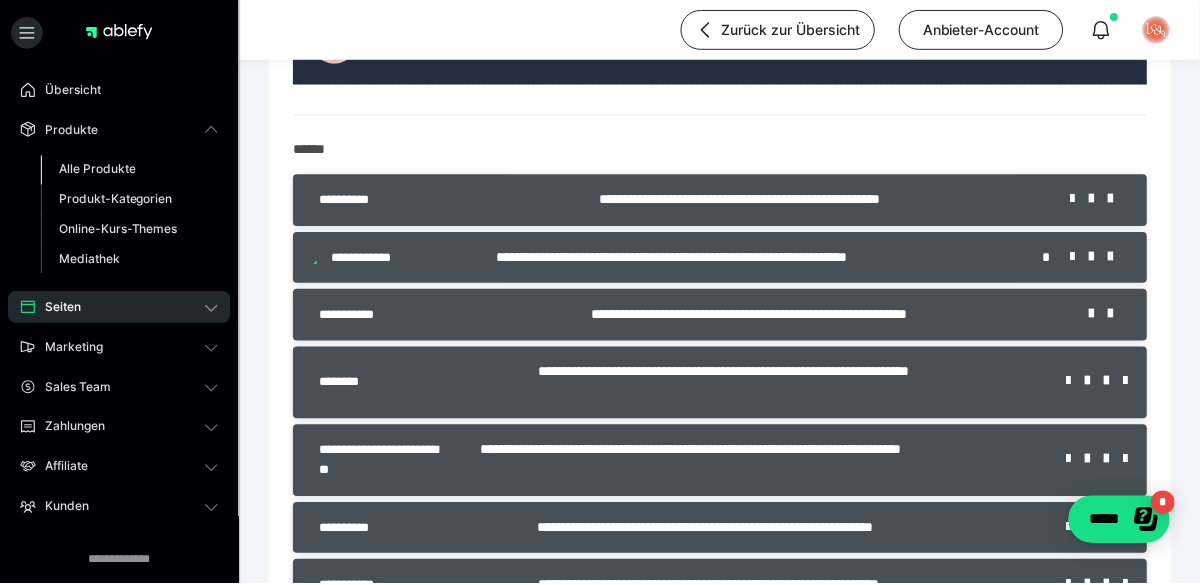 click on "Alle Produkte" at bounding box center (97, 169) 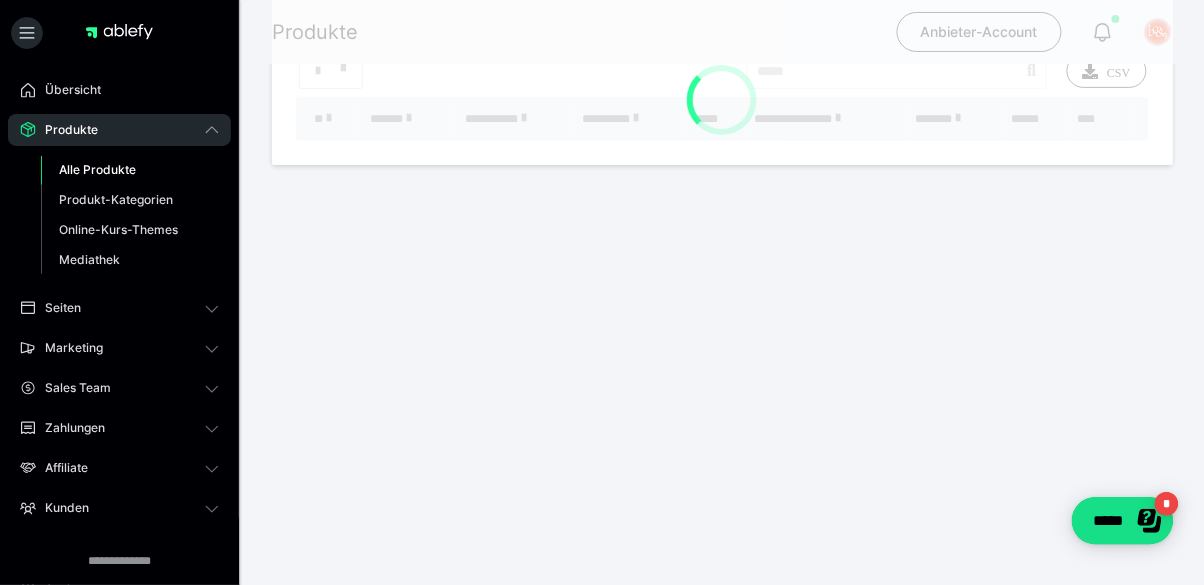 scroll, scrollTop: 0, scrollLeft: 0, axis: both 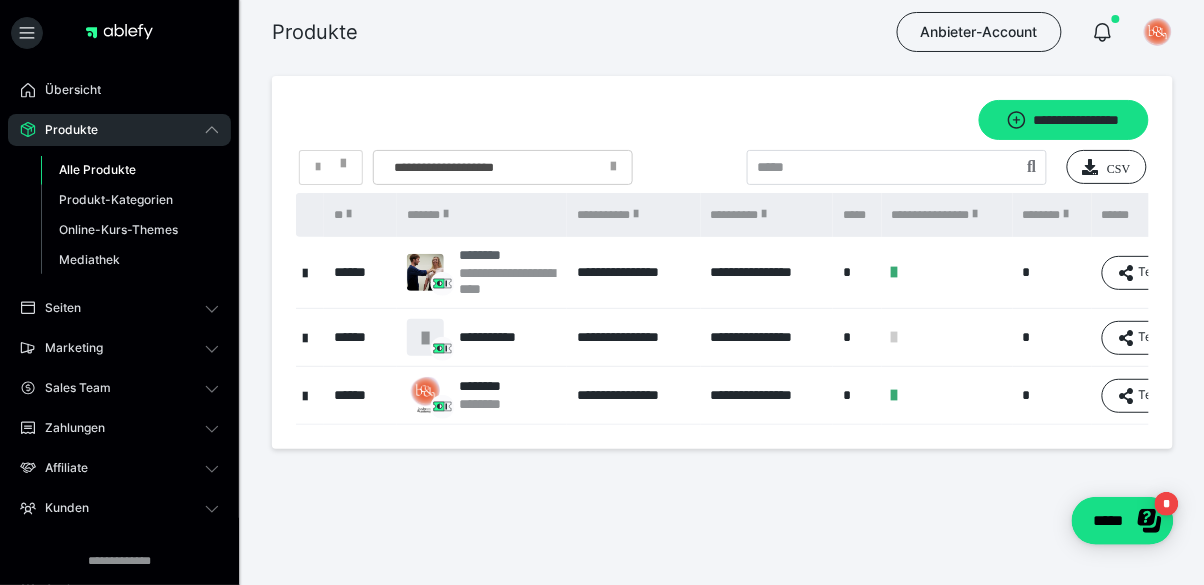 click on "********" at bounding box center [508, 255] 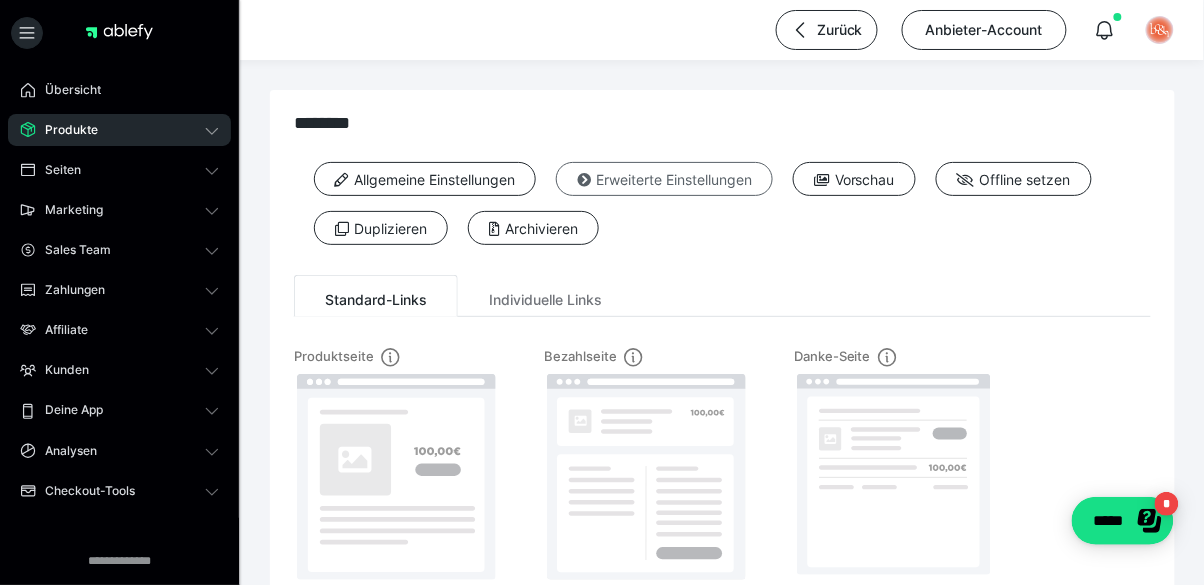 click at bounding box center [584, 180] 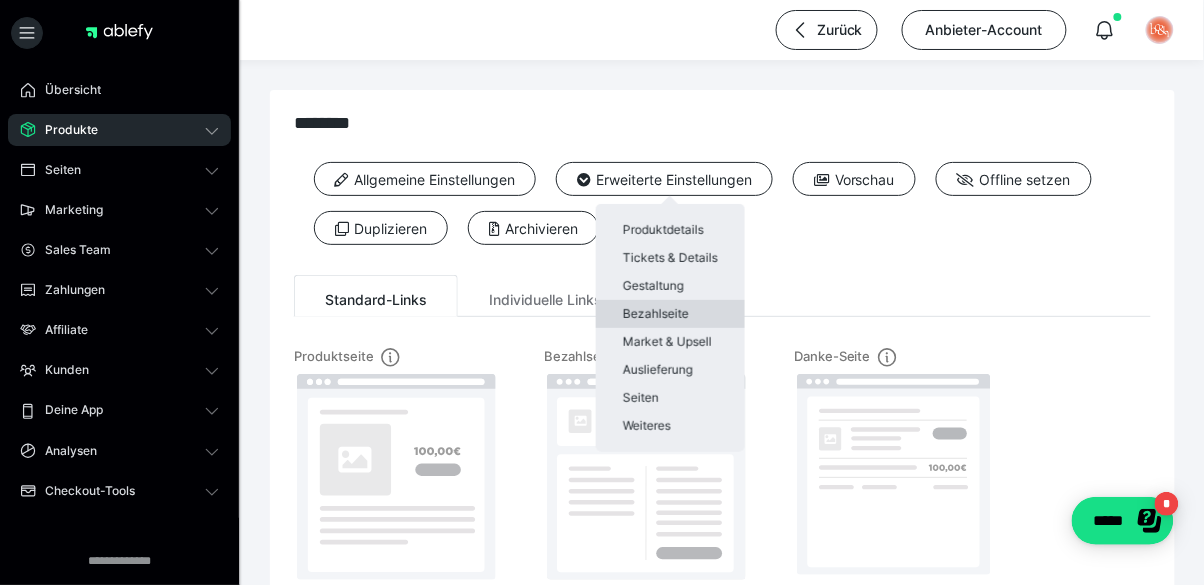 click on "Bezahlseite" at bounding box center [670, 314] 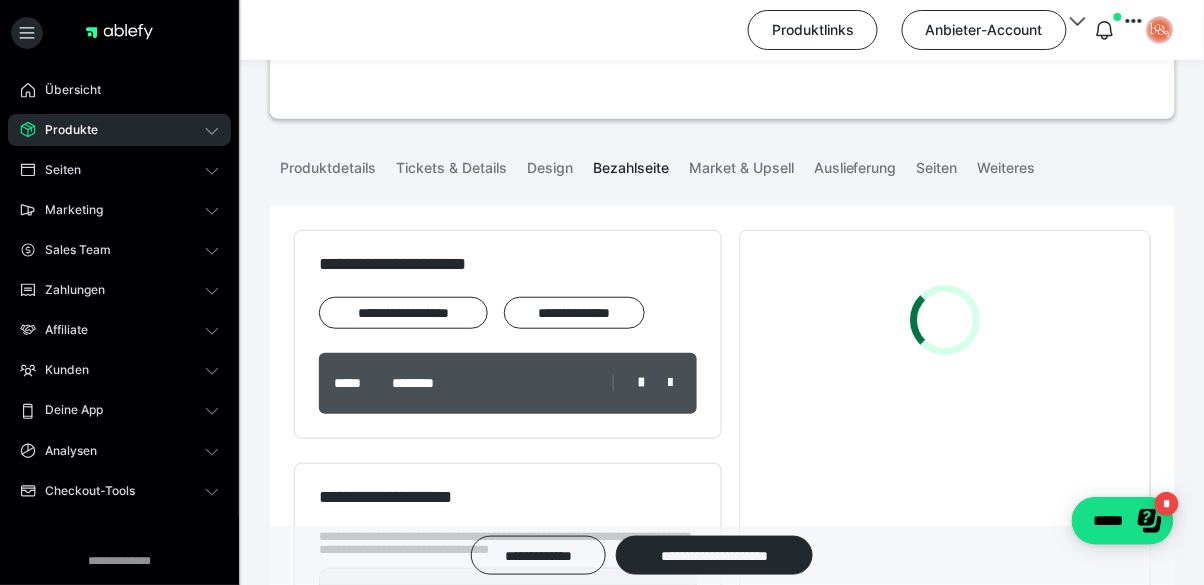 scroll, scrollTop: 192, scrollLeft: 0, axis: vertical 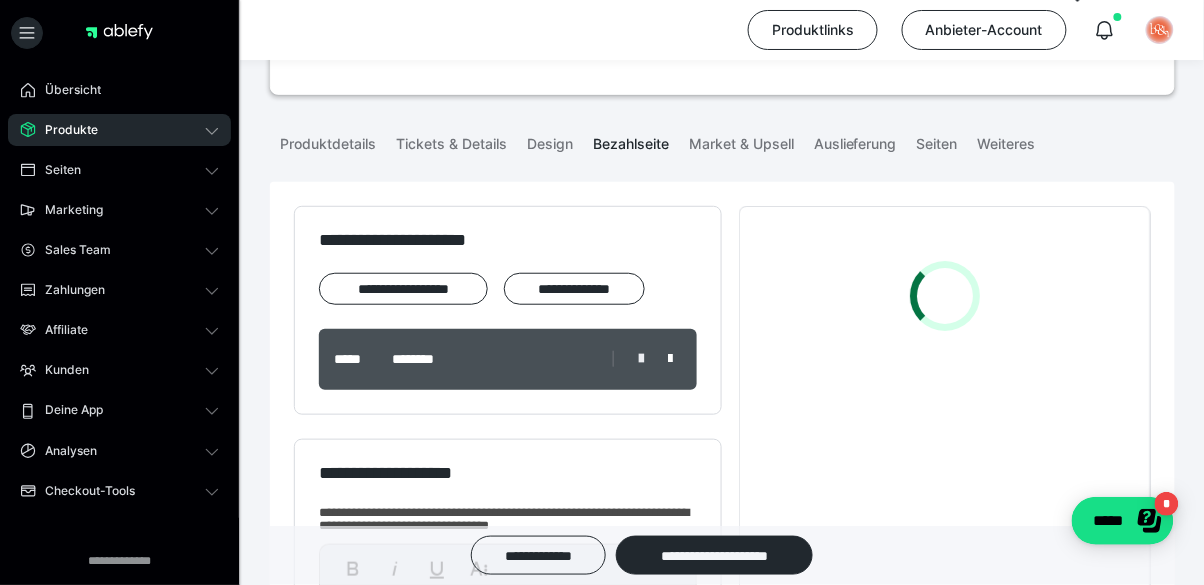 click at bounding box center (641, 359) 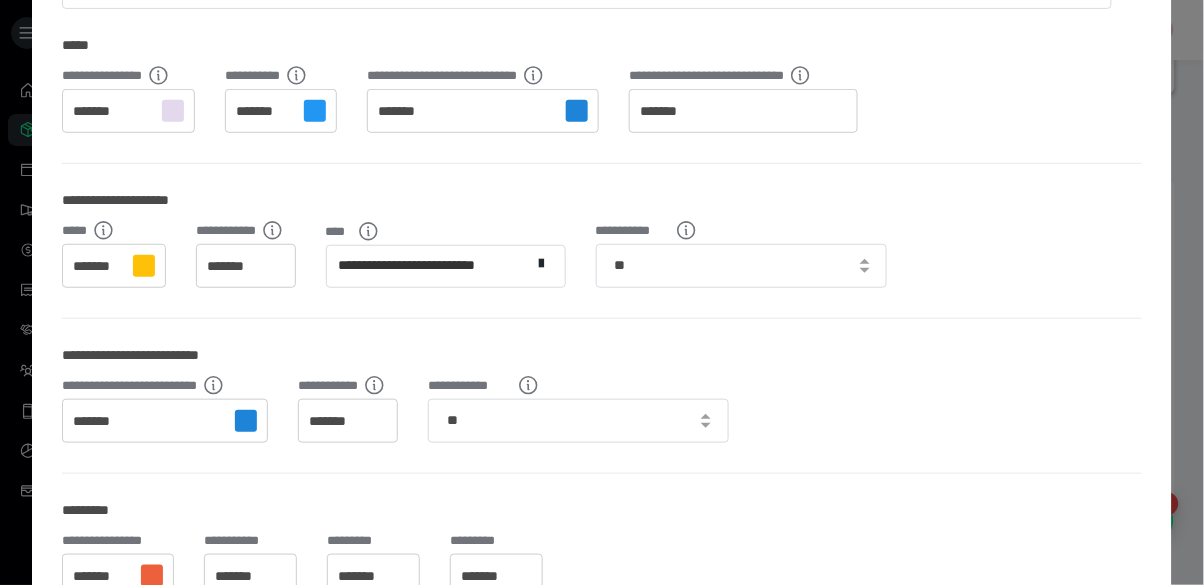 scroll, scrollTop: 192, scrollLeft: 0, axis: vertical 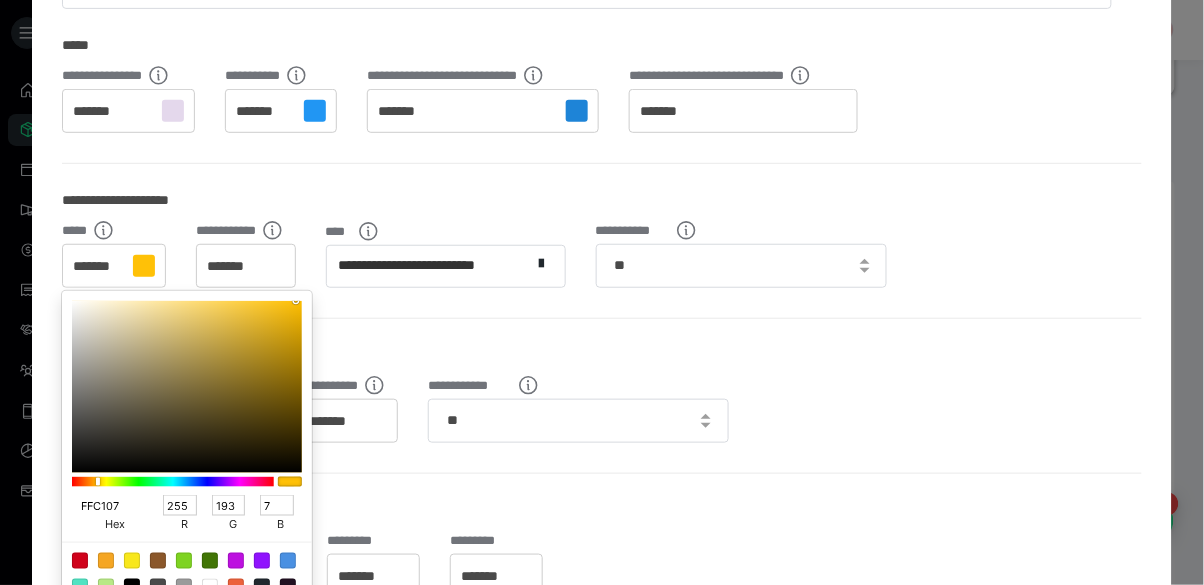 drag, startPoint x: 118, startPoint y: 501, endPoint x: 62, endPoint y: 497, distance: 56.142673 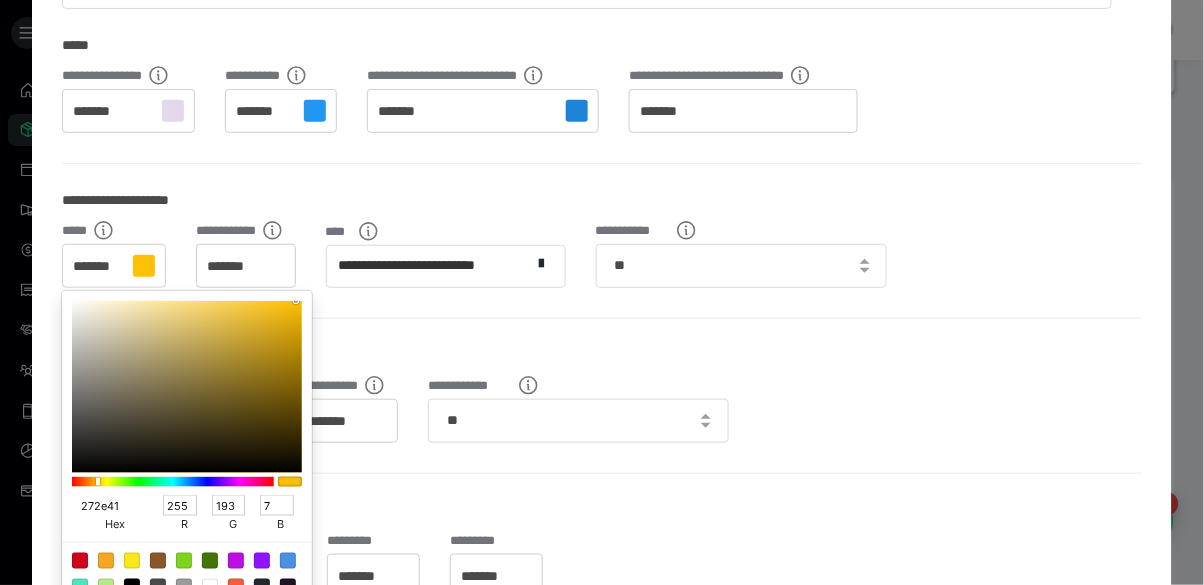 type on "39" 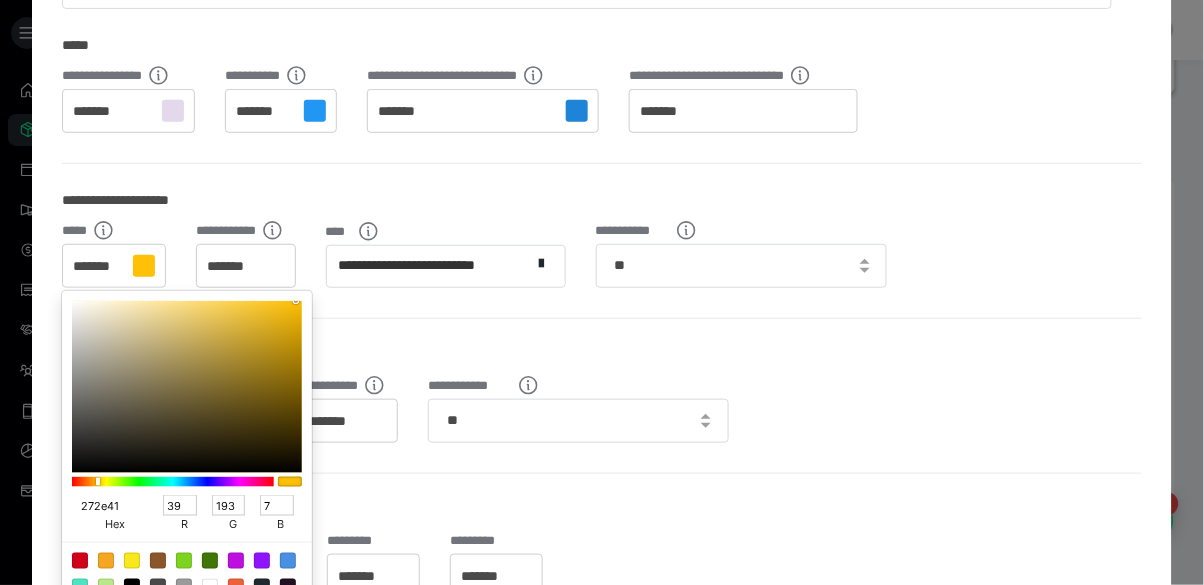 type on "46" 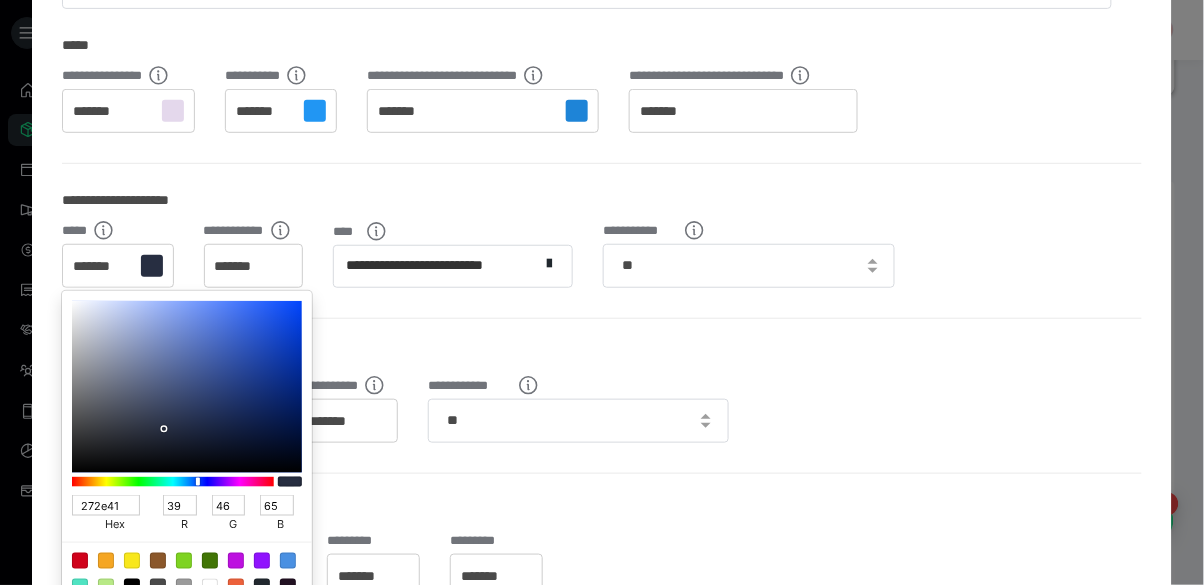 type on "272E41" 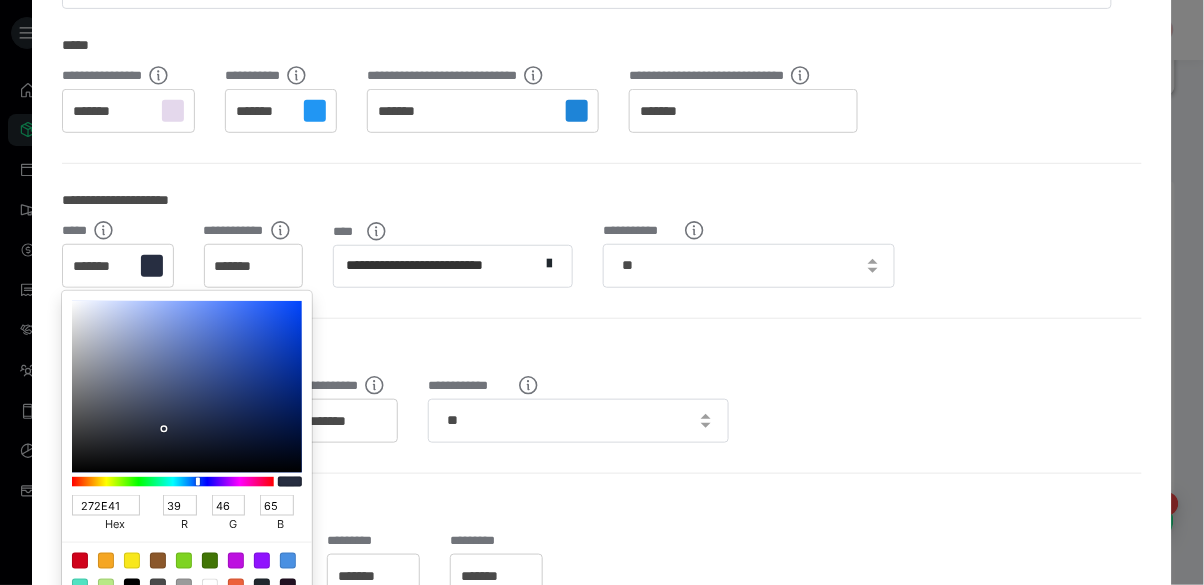 click at bounding box center (602, 292) 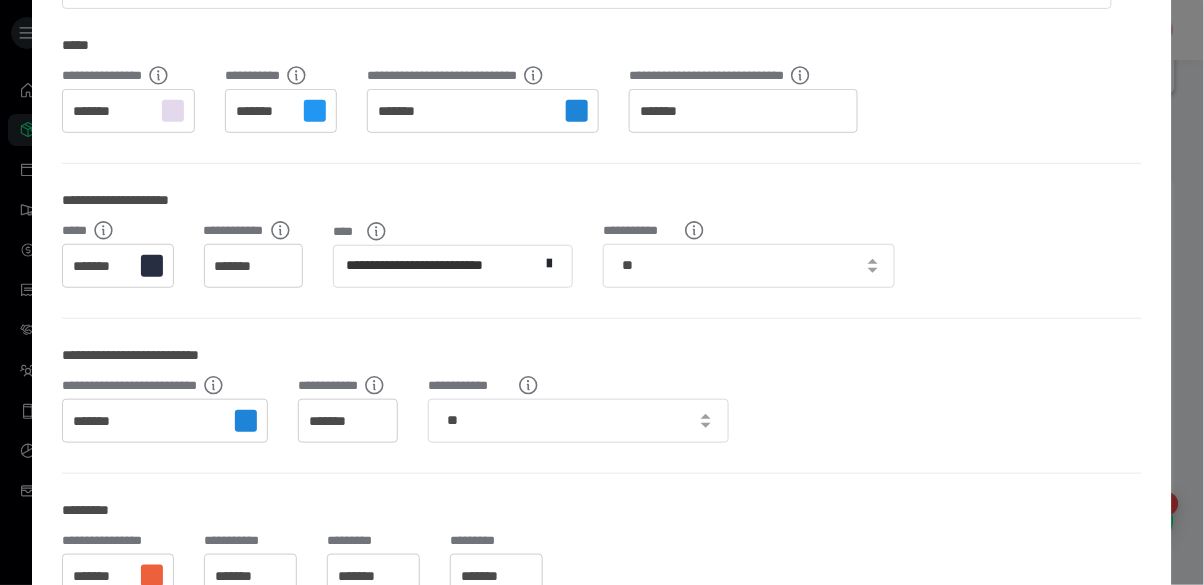 scroll, scrollTop: 128, scrollLeft: 0, axis: vertical 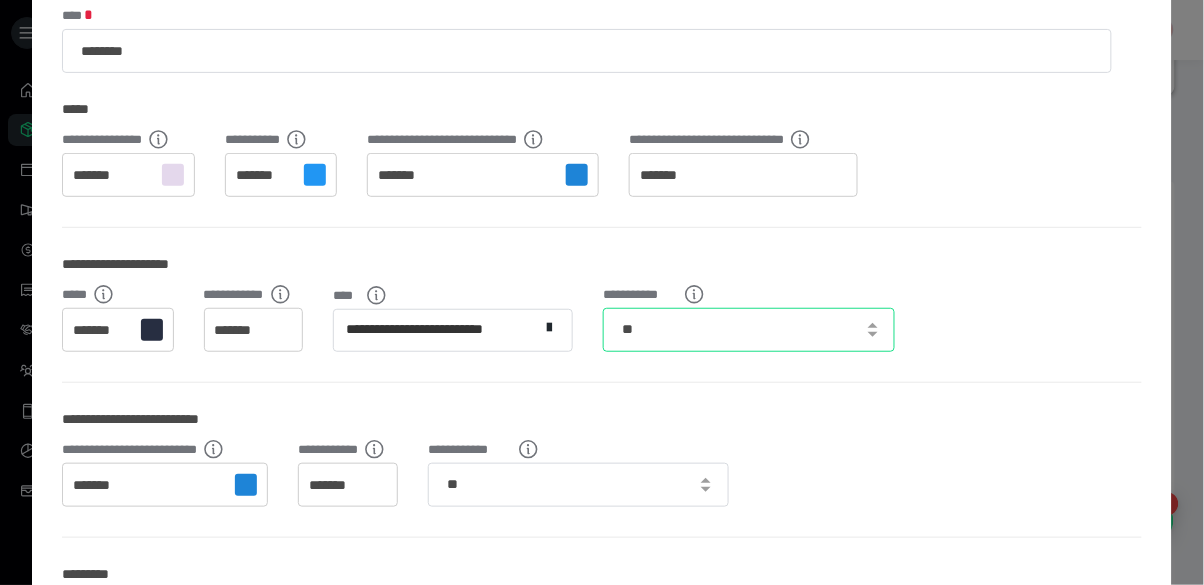 drag, startPoint x: 646, startPoint y: 328, endPoint x: 610, endPoint y: 326, distance: 36.05551 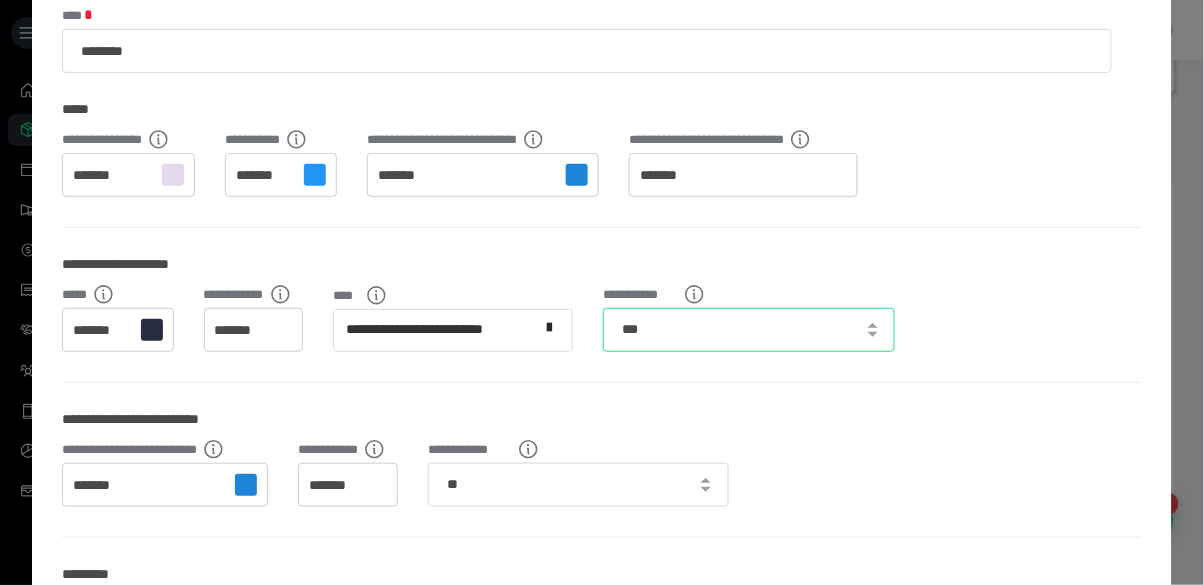 type on "***" 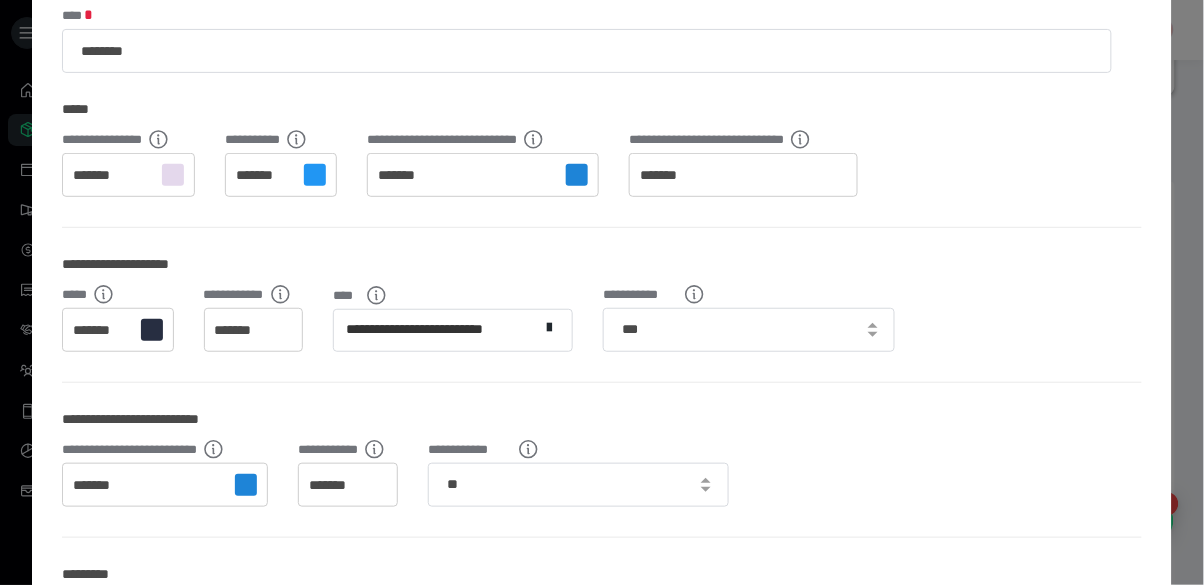 click on "**********" at bounding box center (602, 180) 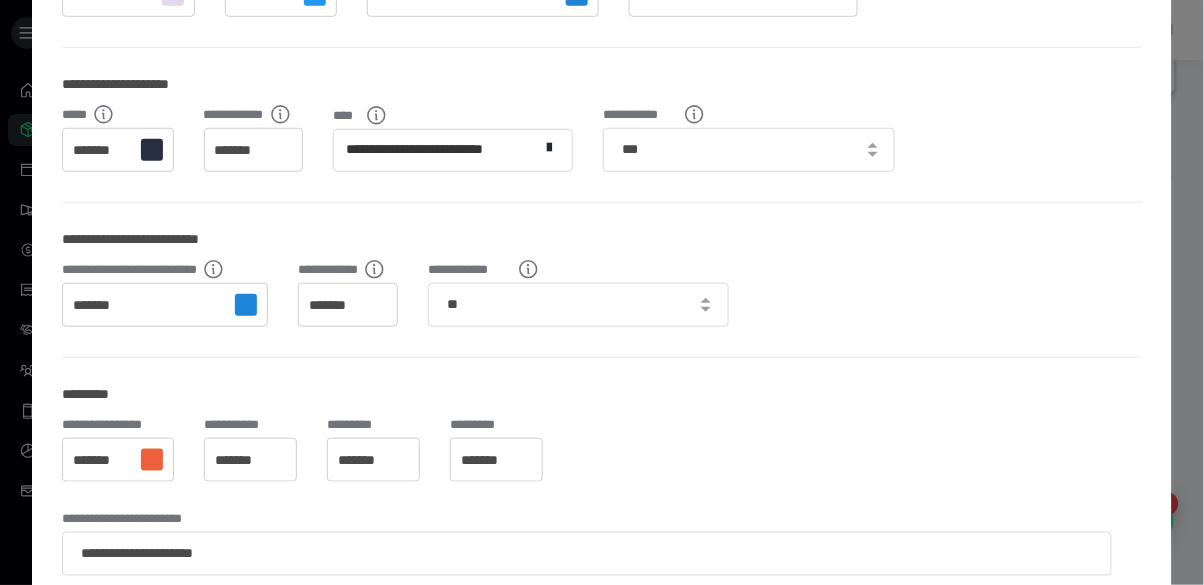 scroll, scrollTop: 336, scrollLeft: 0, axis: vertical 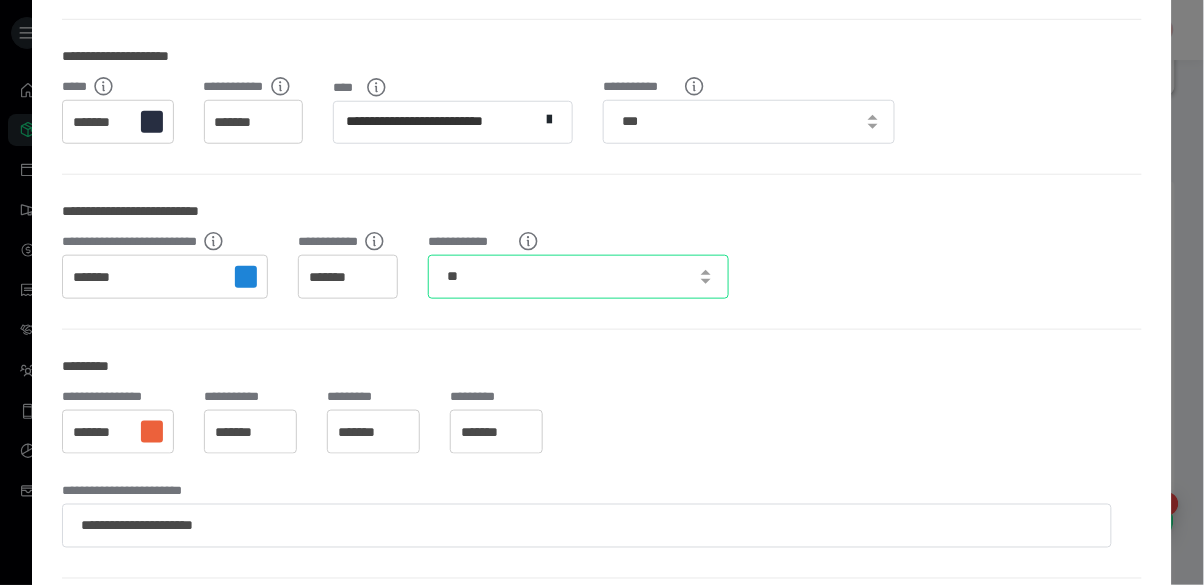 drag, startPoint x: 469, startPoint y: 278, endPoint x: 441, endPoint y: 283, distance: 28.442924 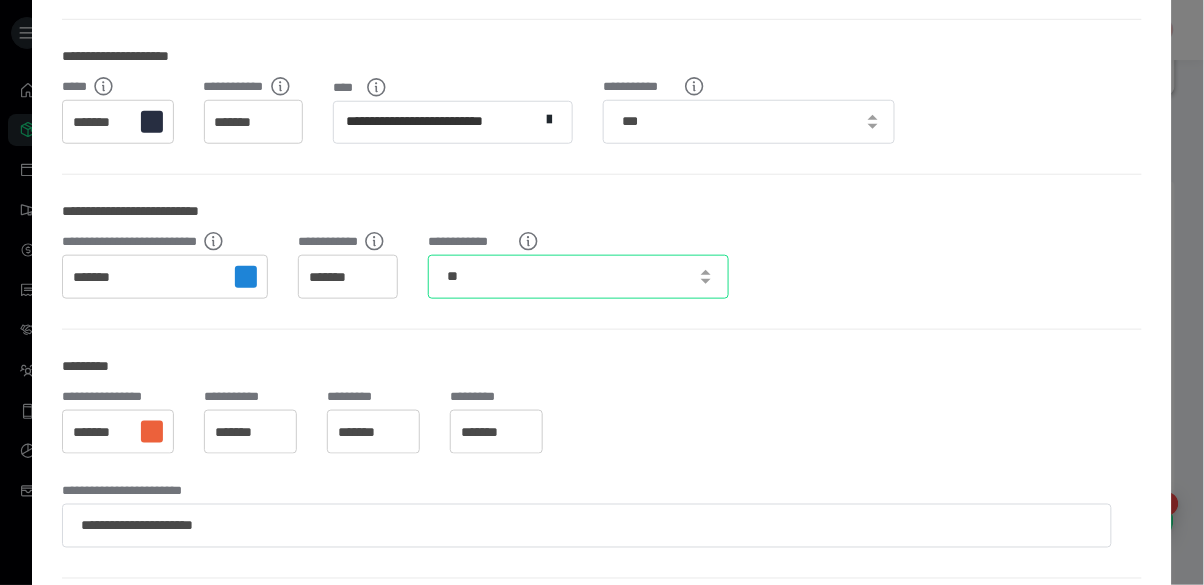 type on "***" 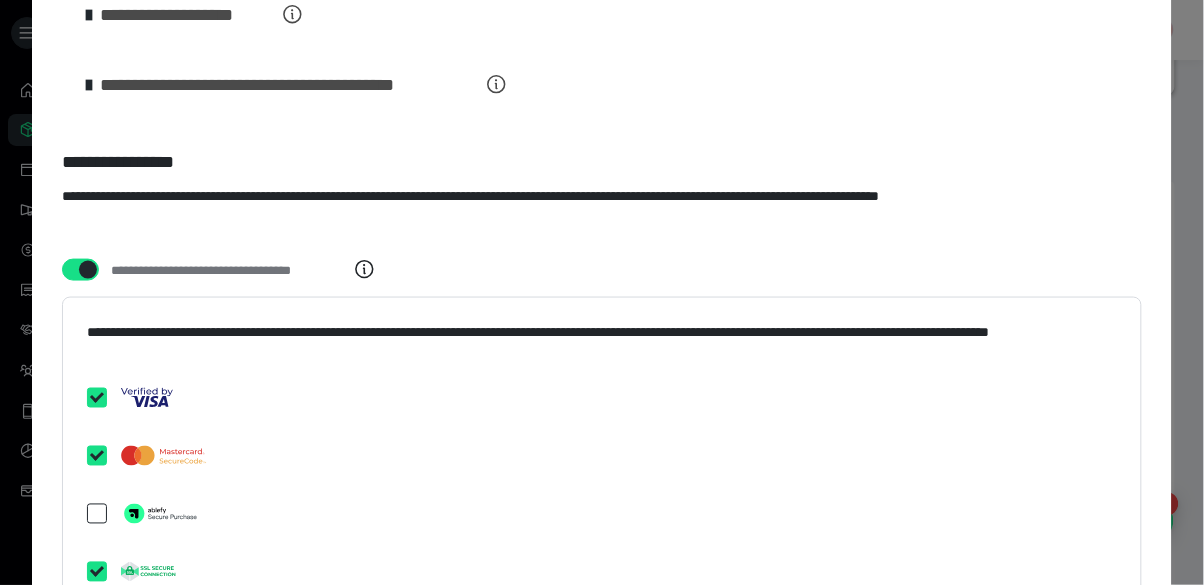 scroll, scrollTop: 4125, scrollLeft: 0, axis: vertical 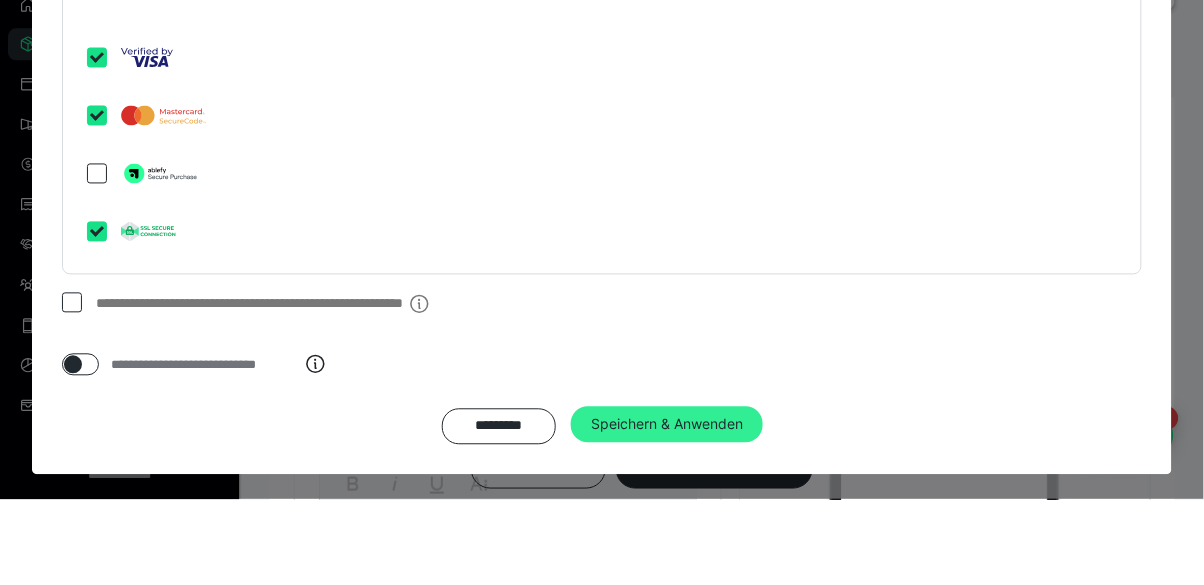 click on "Speichern & Anwenden" at bounding box center (667, 510) 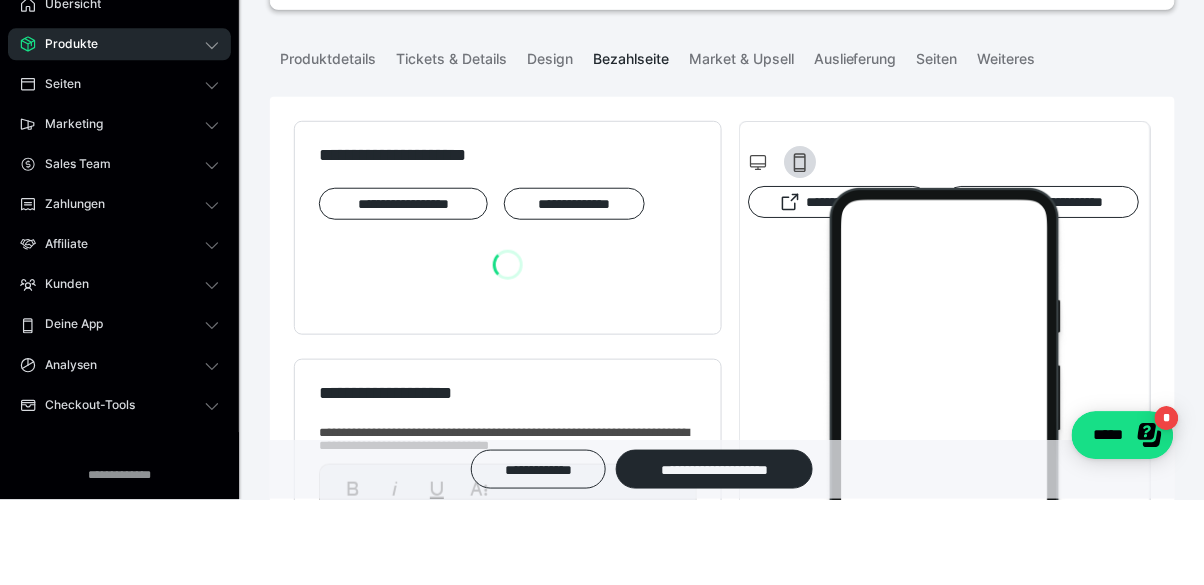 scroll, scrollTop: 192, scrollLeft: 0, axis: vertical 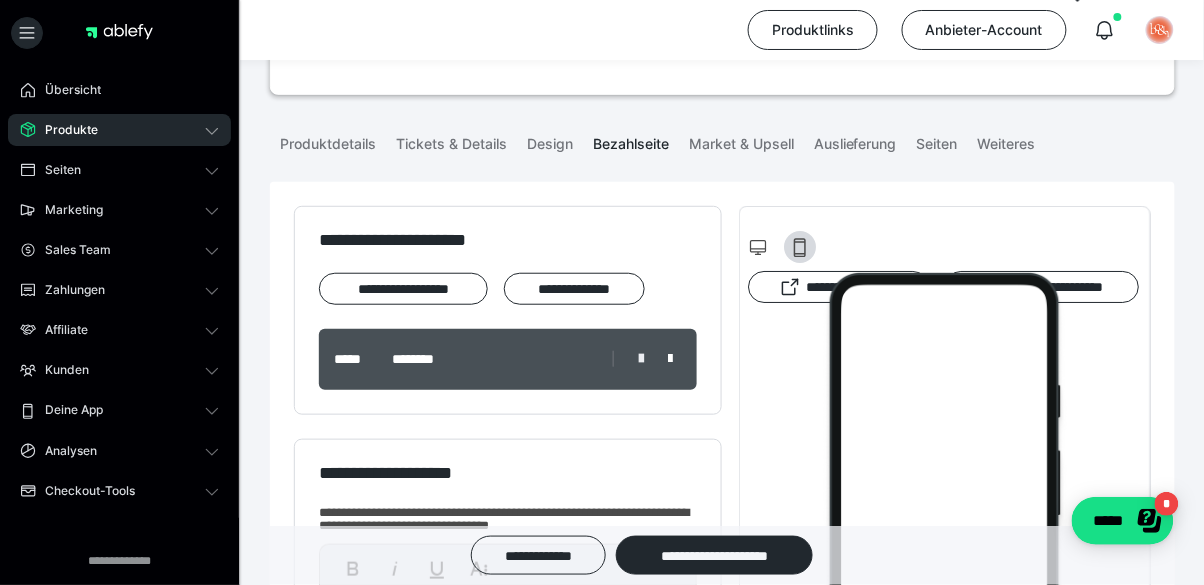 click at bounding box center [641, 359] 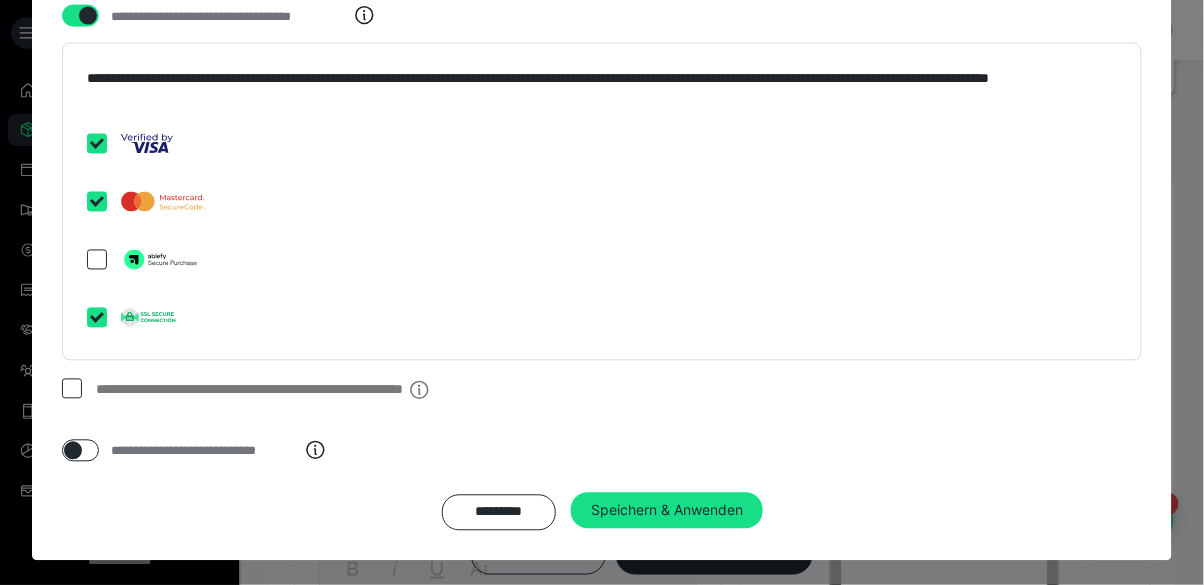 scroll, scrollTop: 4125, scrollLeft: 0, axis: vertical 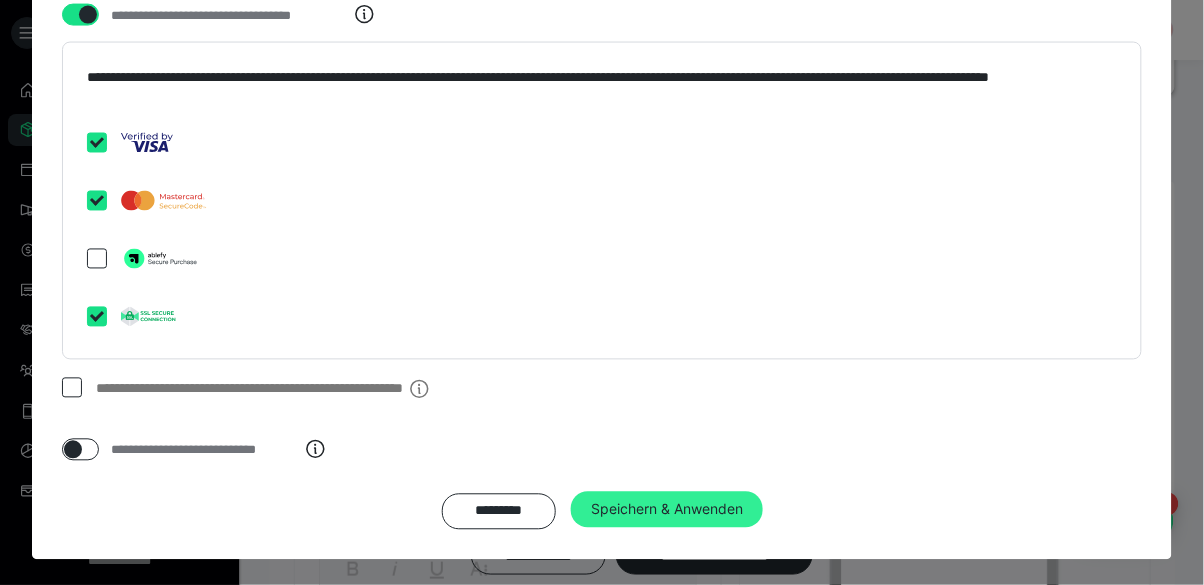 click on "Speichern & Anwenden" at bounding box center (667, 510) 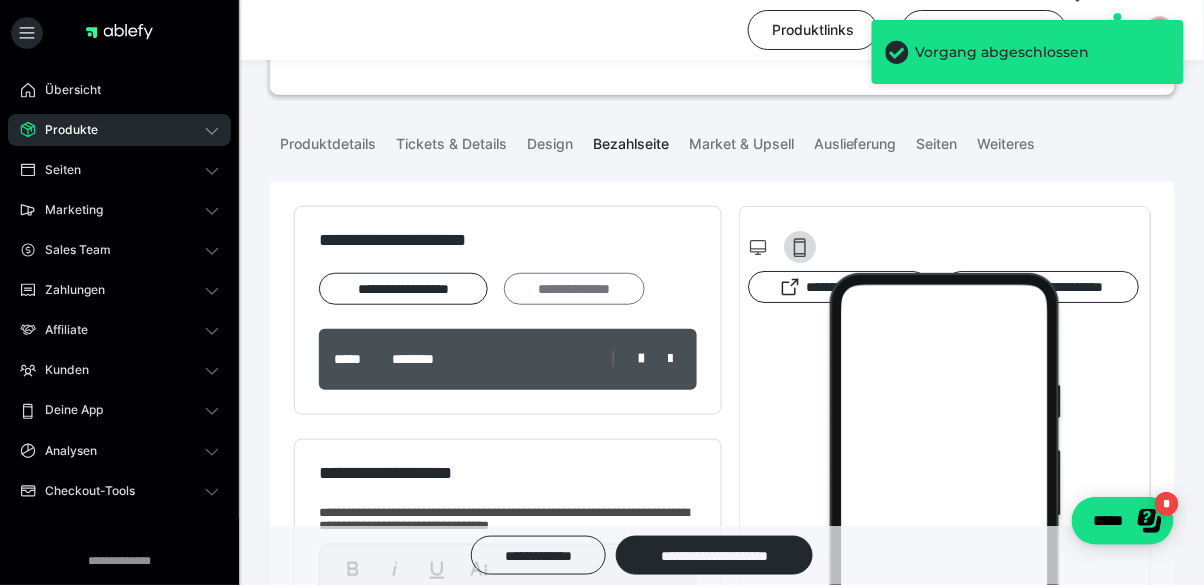 click on "**********" at bounding box center (574, 289) 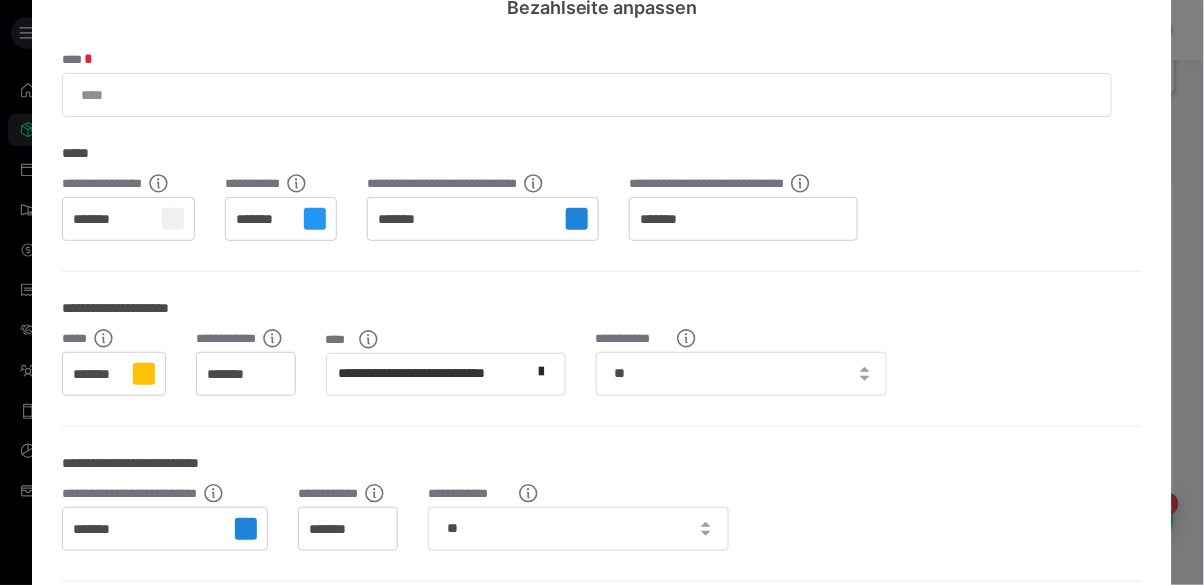 scroll, scrollTop: 64, scrollLeft: 0, axis: vertical 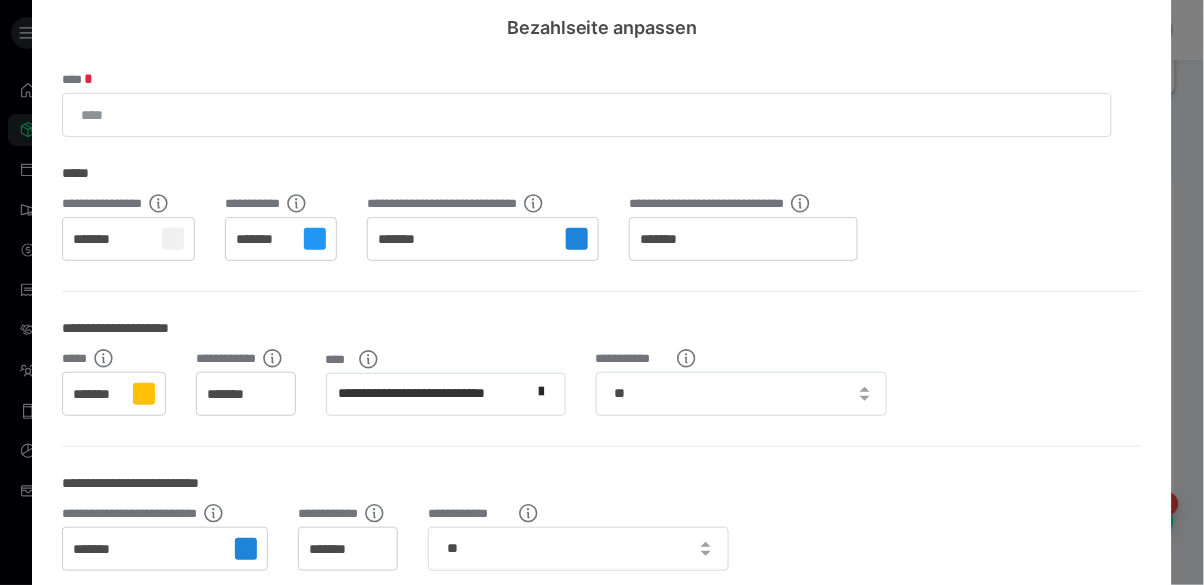 click on "*******" at bounding box center [97, 395] 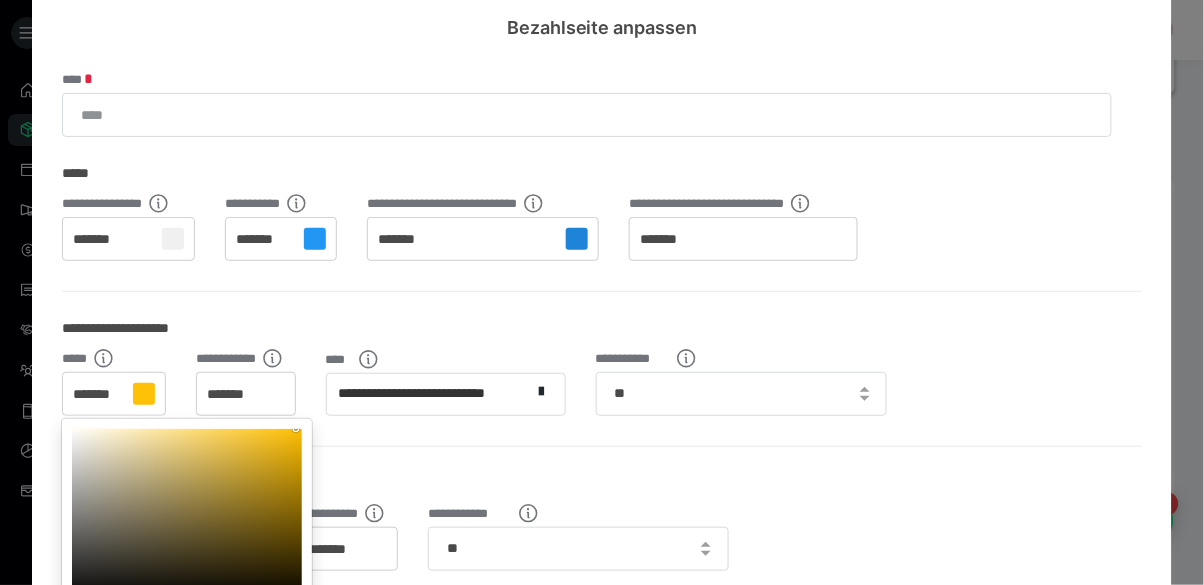 drag, startPoint x: 120, startPoint y: 396, endPoint x: 96, endPoint y: 397, distance: 24.020824 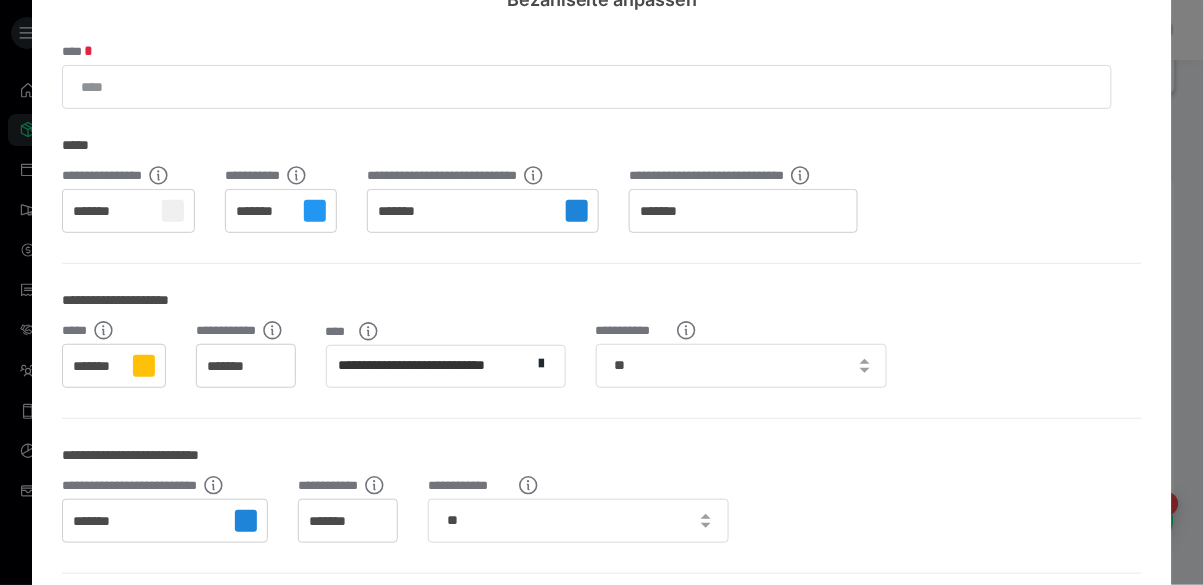 scroll, scrollTop: 128, scrollLeft: 0, axis: vertical 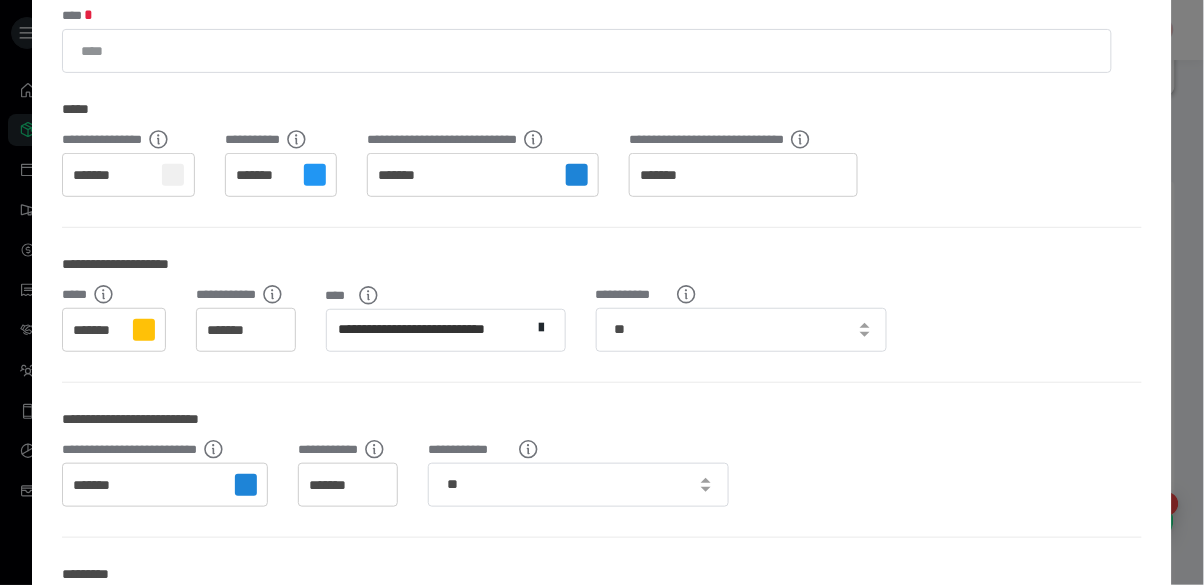 click on "*******" at bounding box center [97, 331] 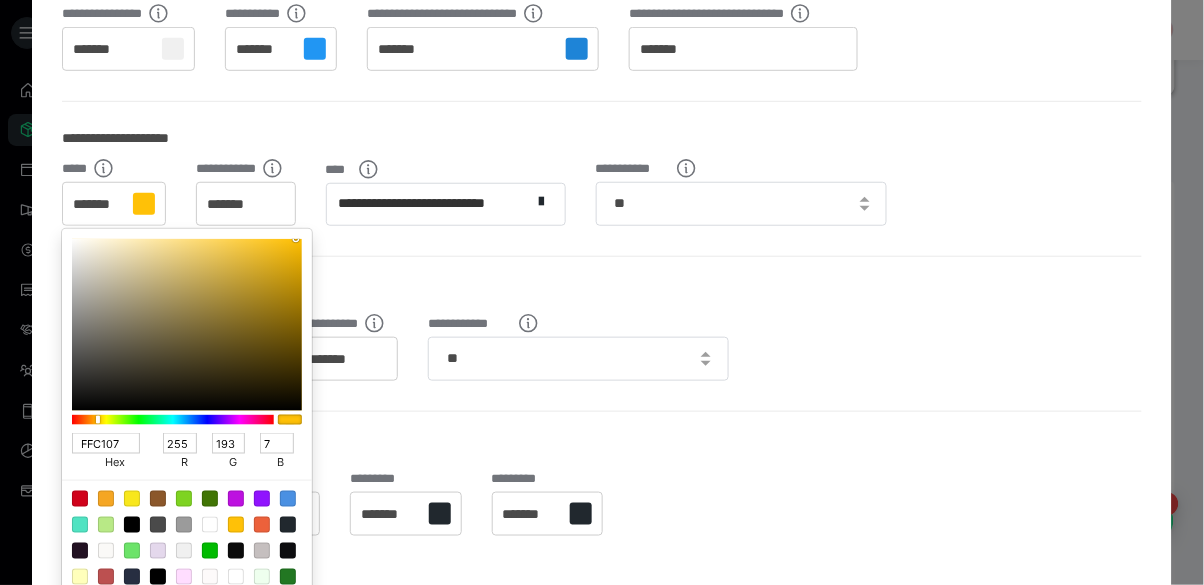 scroll, scrollTop: 256, scrollLeft: 0, axis: vertical 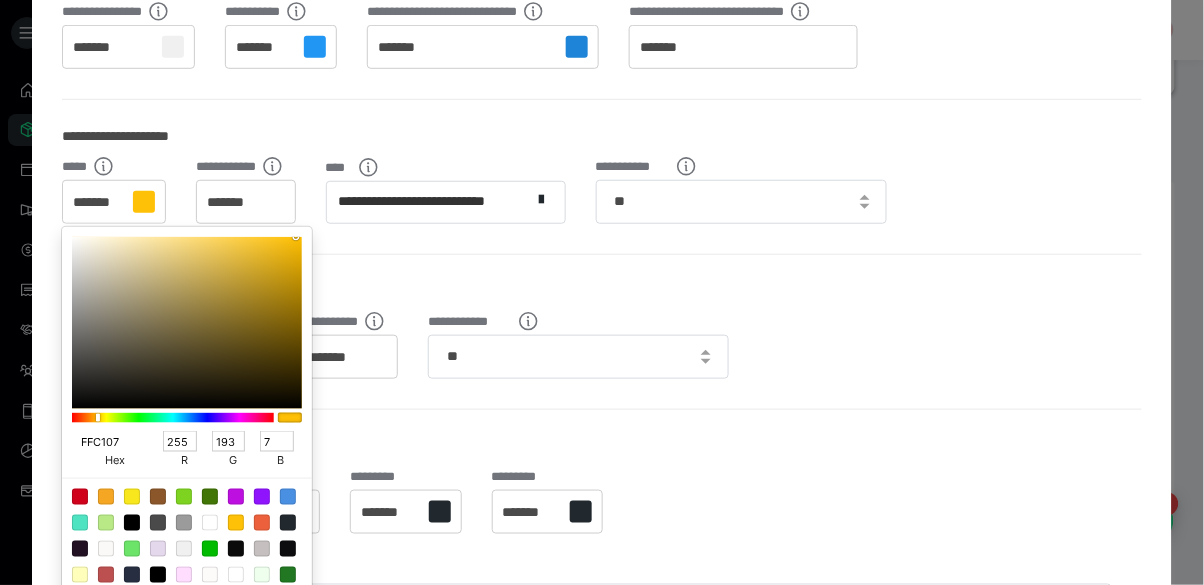 drag, startPoint x: 125, startPoint y: 441, endPoint x: 71, endPoint y: 439, distance: 54.037025 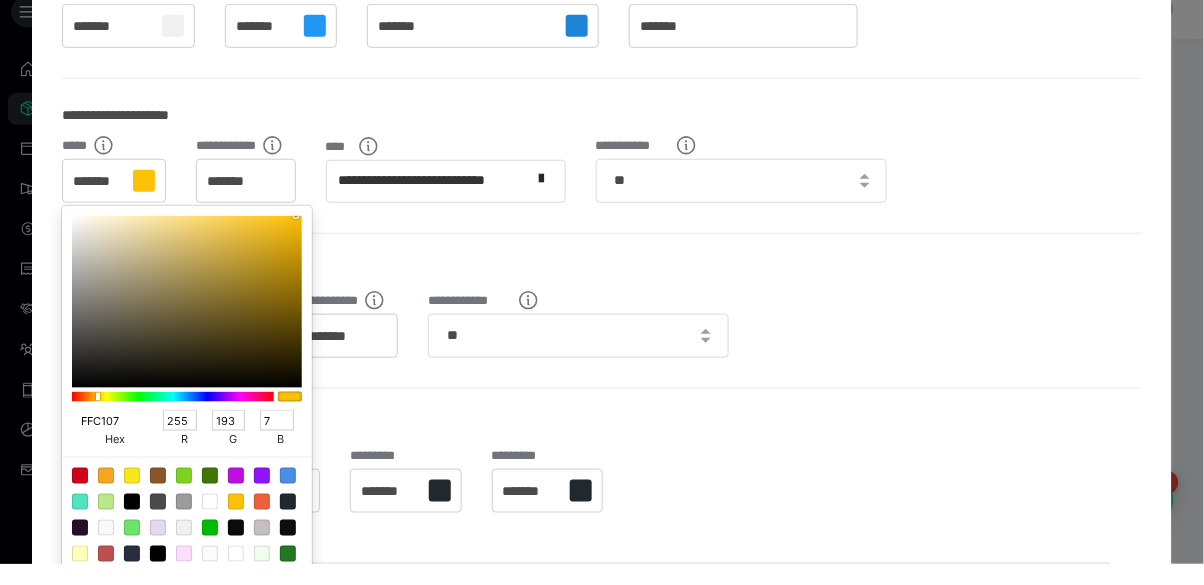 scroll, scrollTop: 1575, scrollLeft: 0, axis: vertical 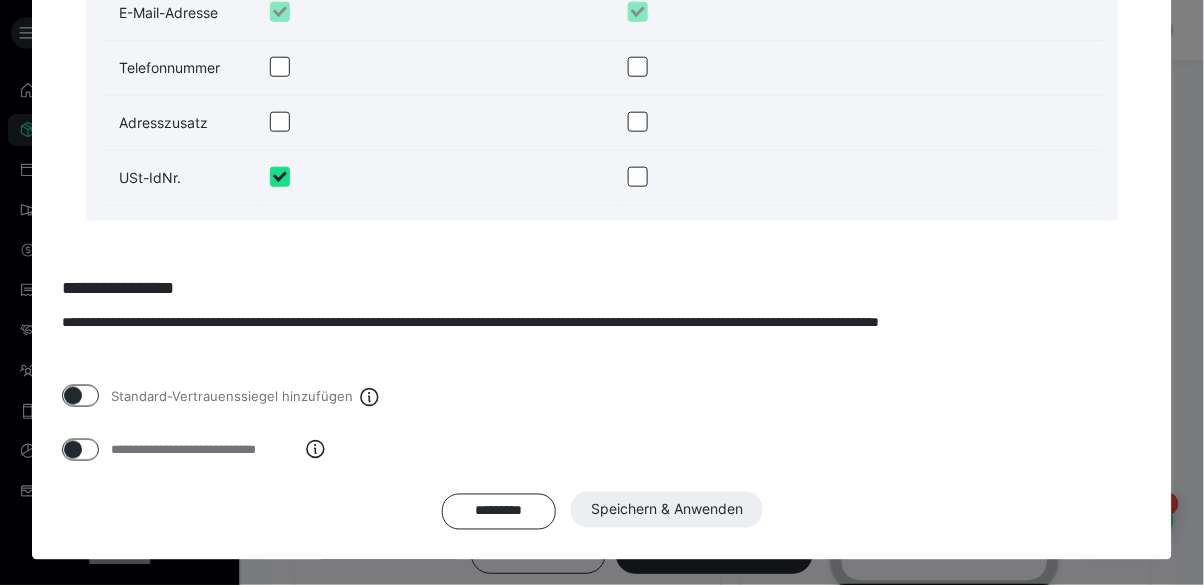 click at bounding box center [602, 292] 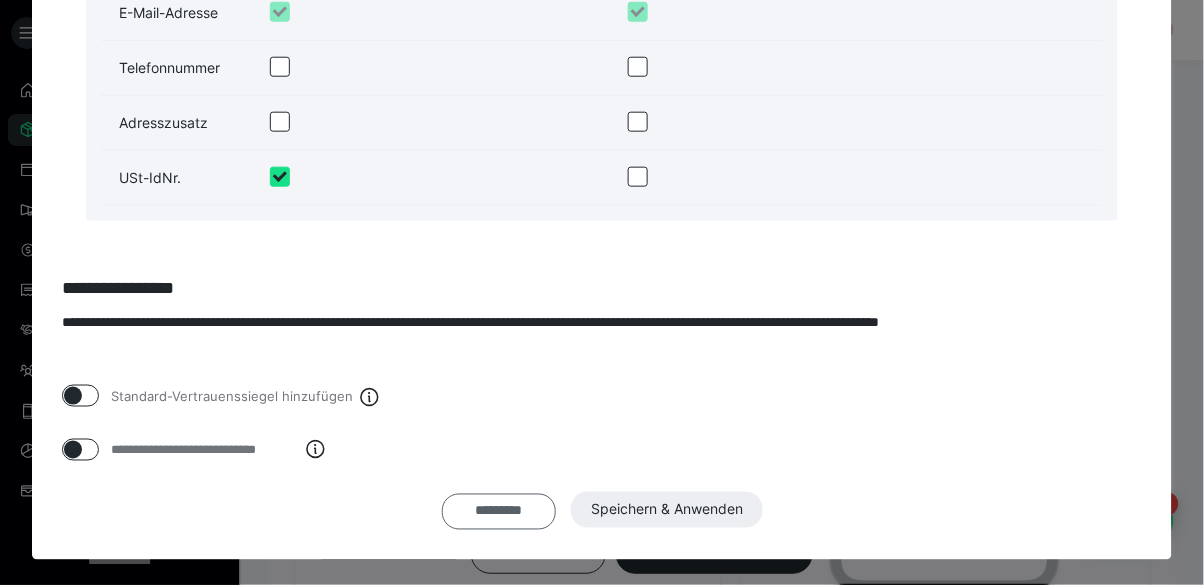 click on "*********" at bounding box center [499, 511] 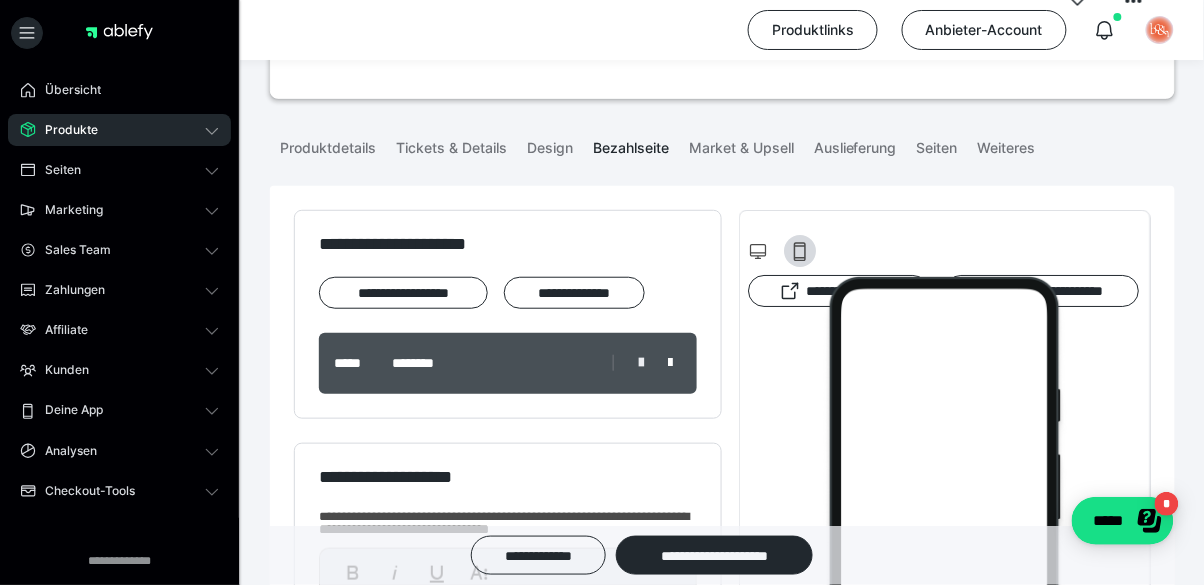 click at bounding box center [641, 363] 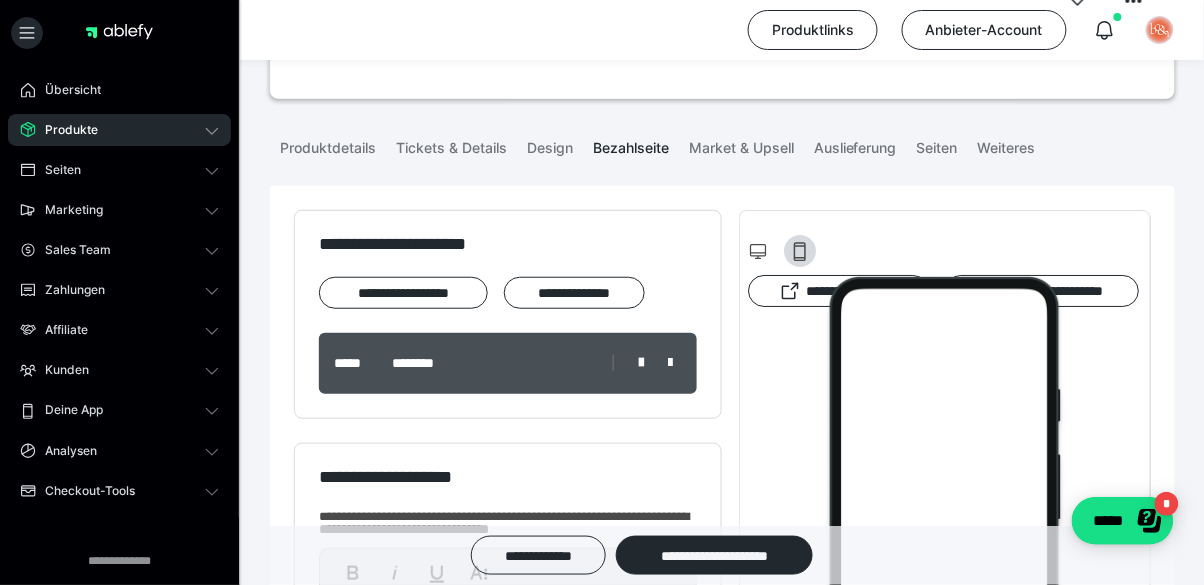 type on "********" 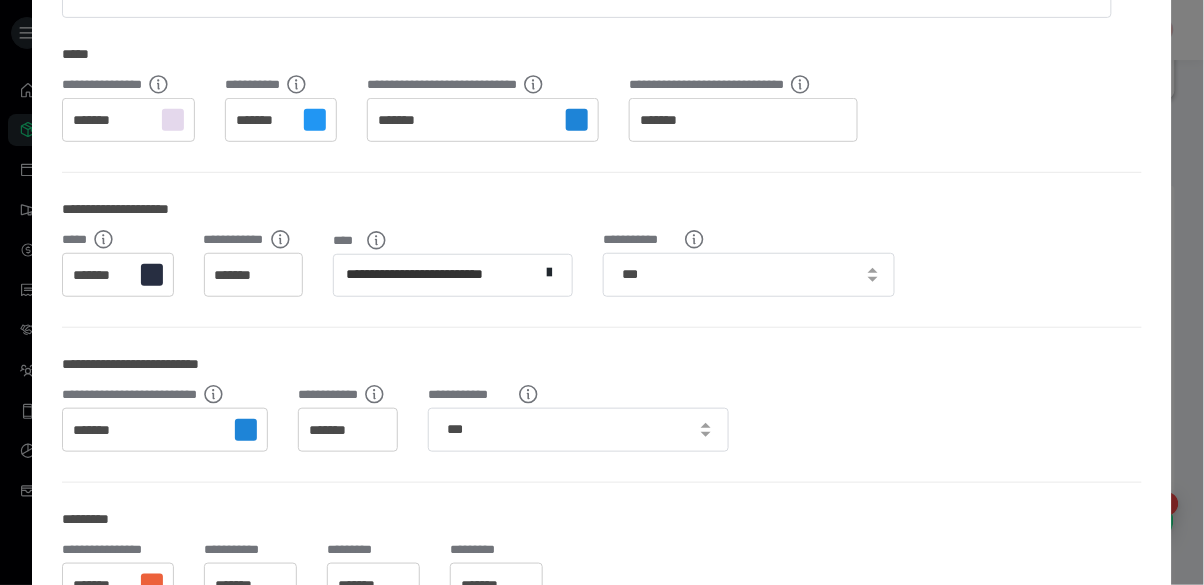 scroll, scrollTop: 192, scrollLeft: 0, axis: vertical 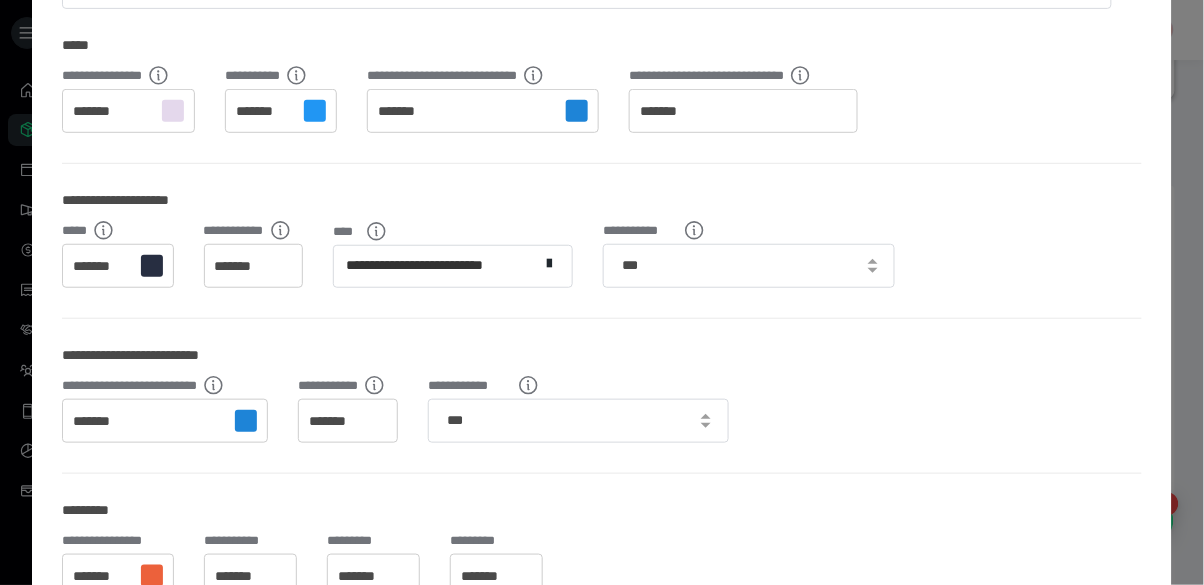click on "*******" at bounding box center (101, 267) 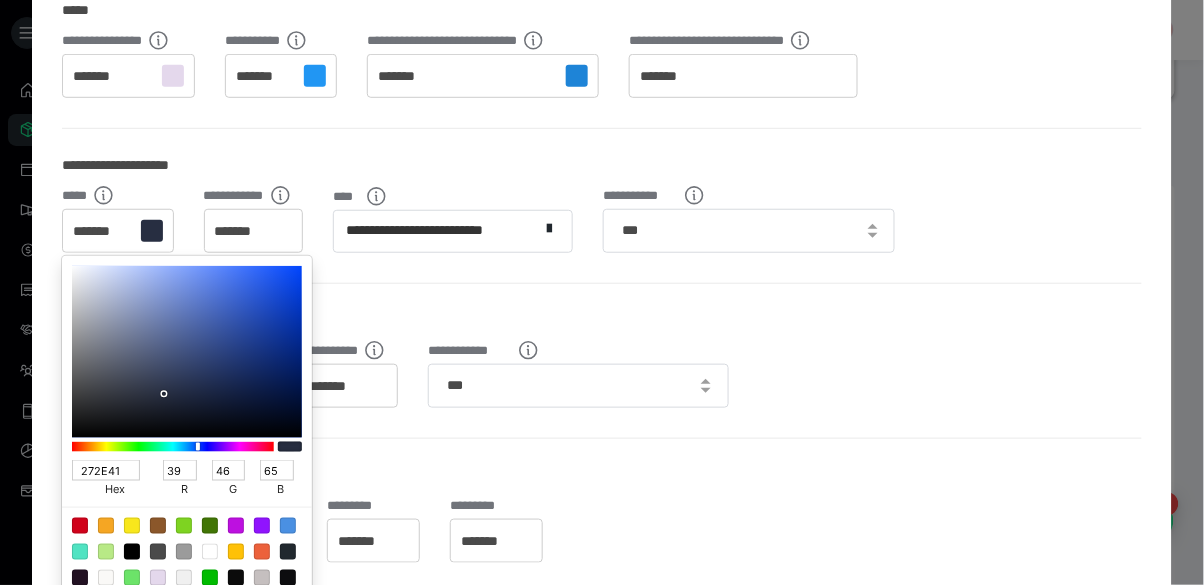 scroll, scrollTop: 256, scrollLeft: 0, axis: vertical 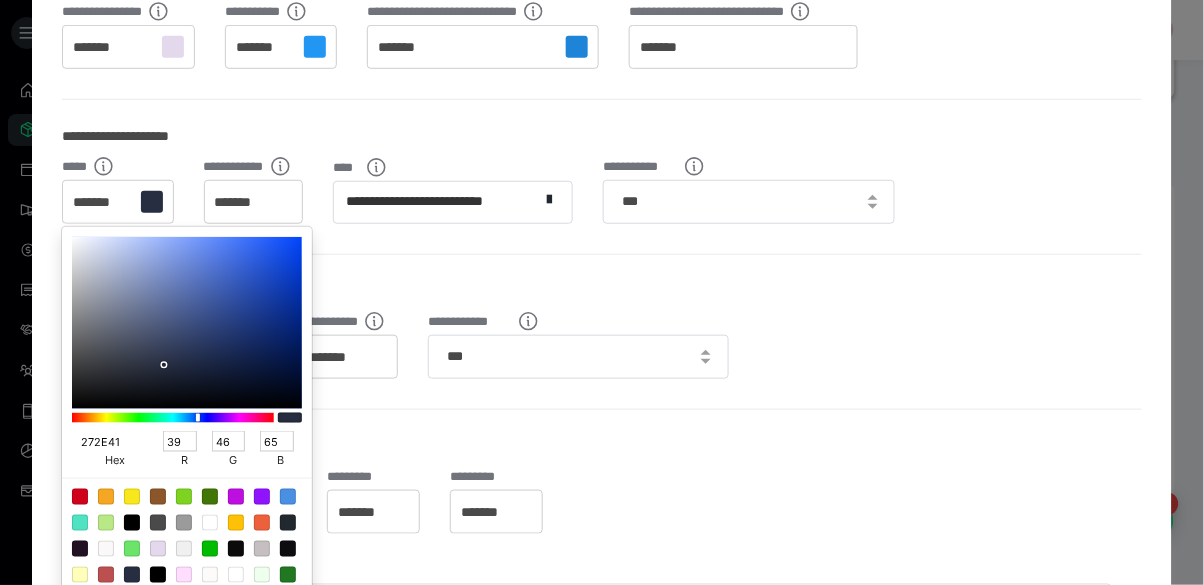 drag, startPoint x: 119, startPoint y: 441, endPoint x: 67, endPoint y: 443, distance: 52.03845 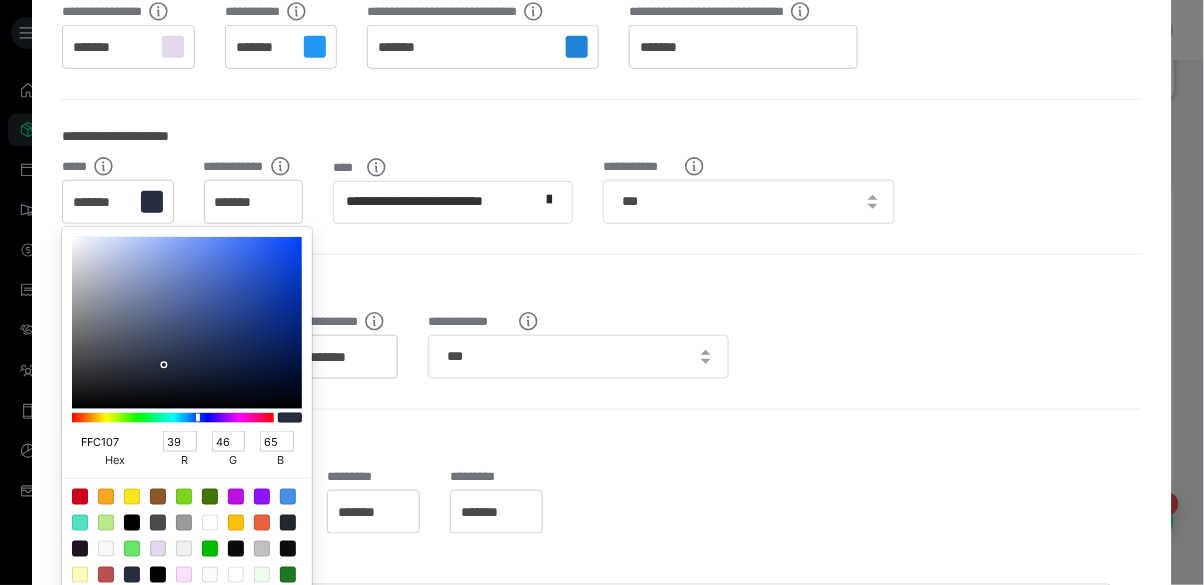 type on "255" 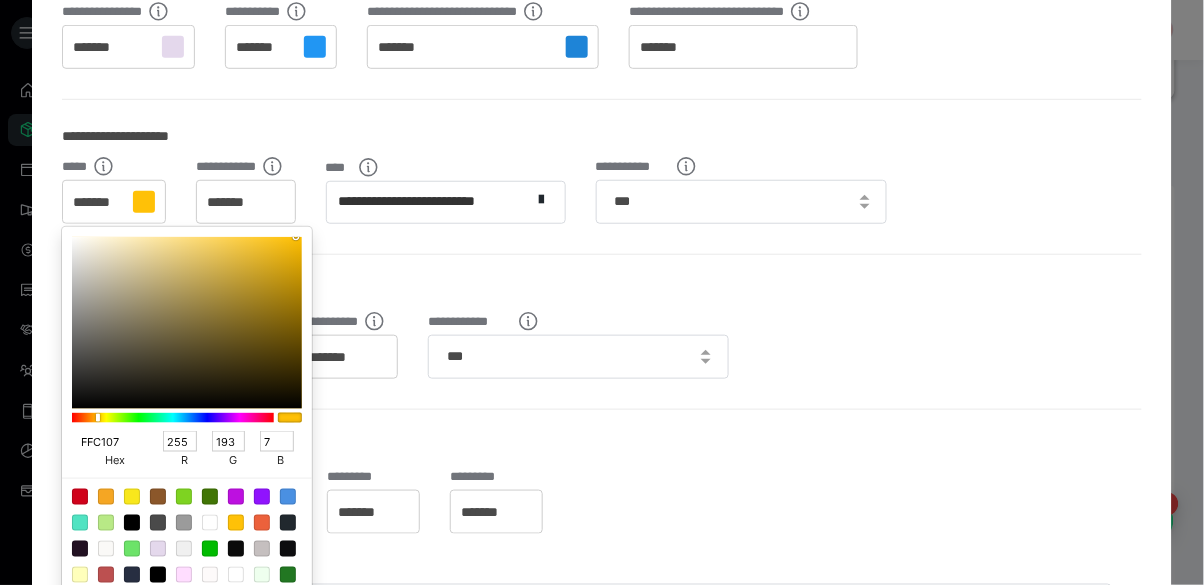 type on "FFC107" 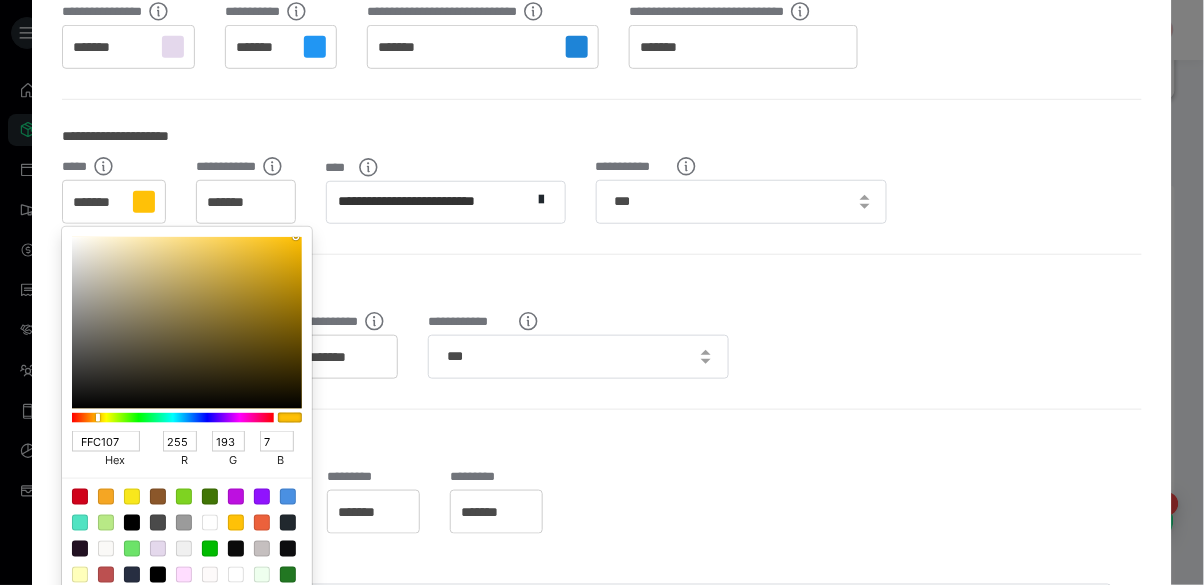 click at bounding box center [602, 292] 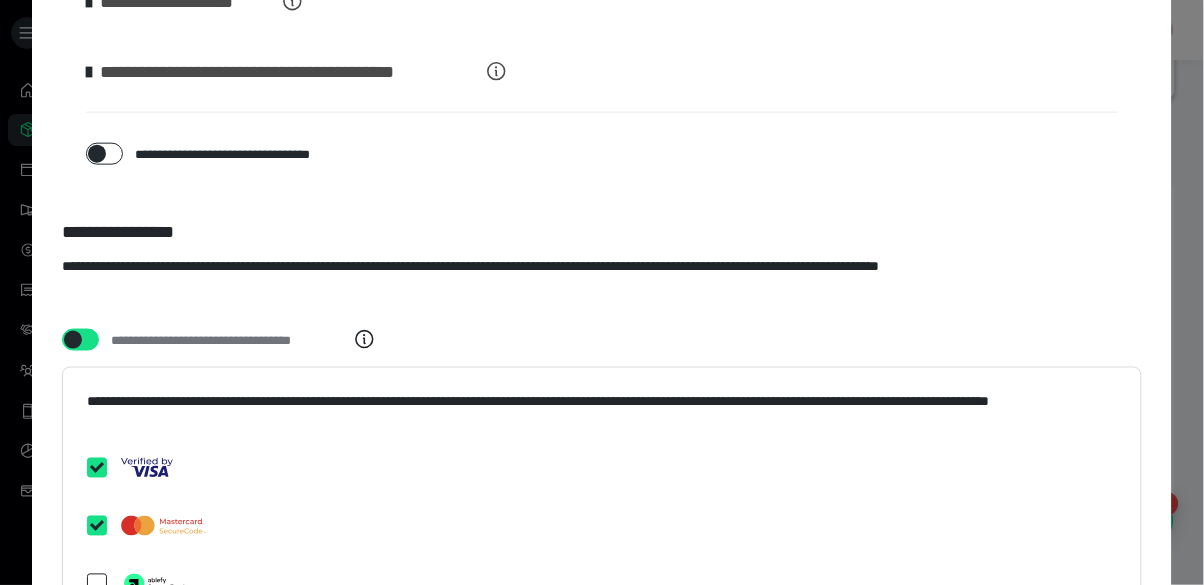 scroll, scrollTop: 4208, scrollLeft: 0, axis: vertical 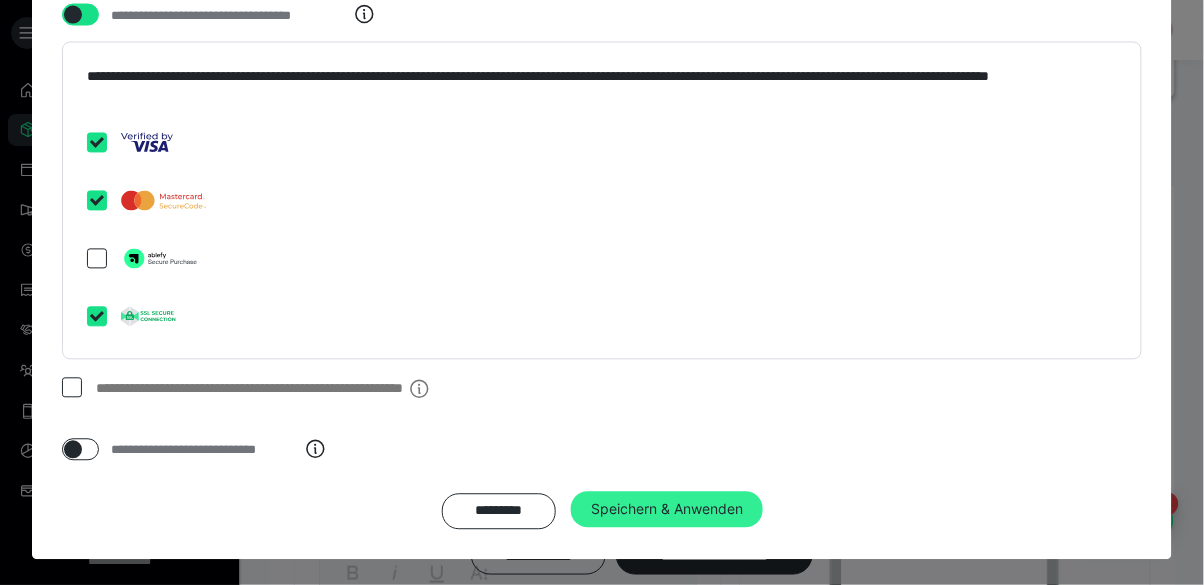 click on "Speichern & Anwenden" at bounding box center [667, 510] 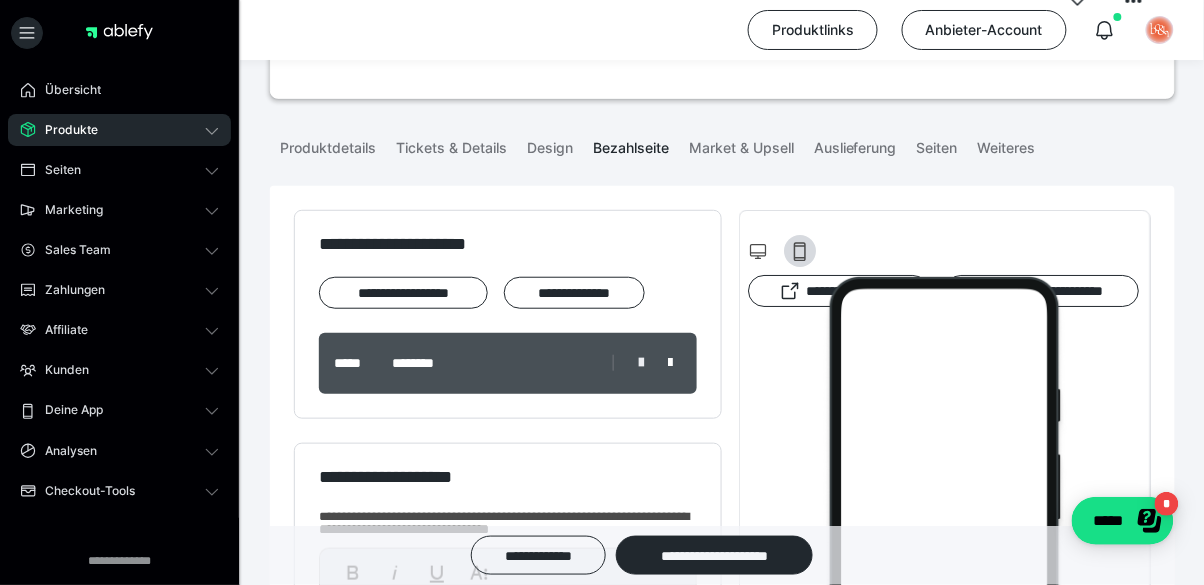 click at bounding box center [641, 363] 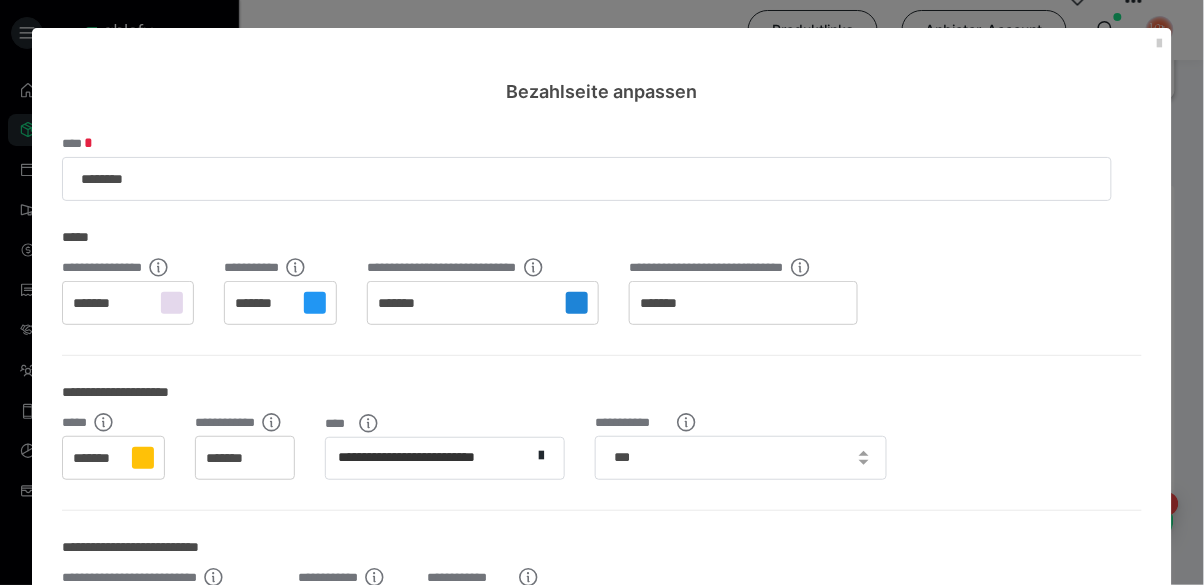 click on "*******" at bounding box center (245, 458) 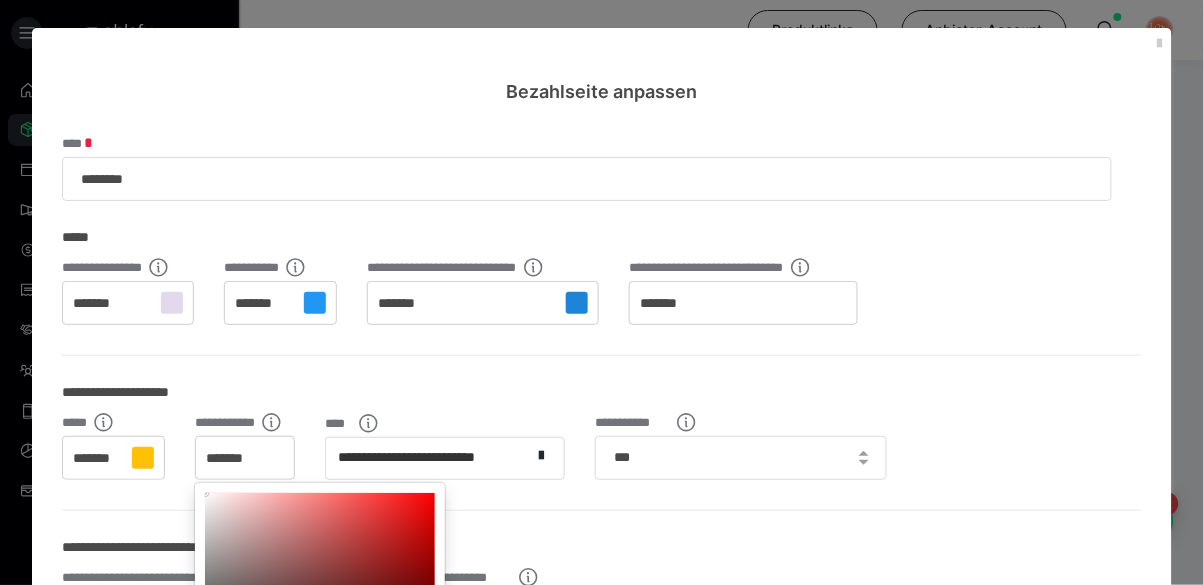 scroll, scrollTop: 492, scrollLeft: 0, axis: vertical 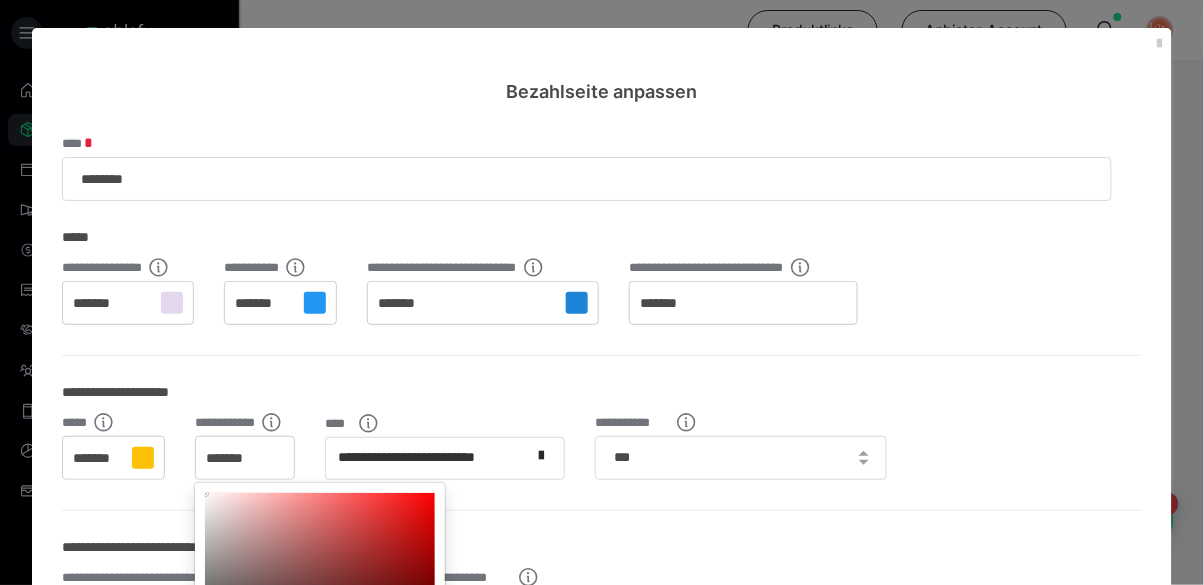 click at bounding box center [602, 292] 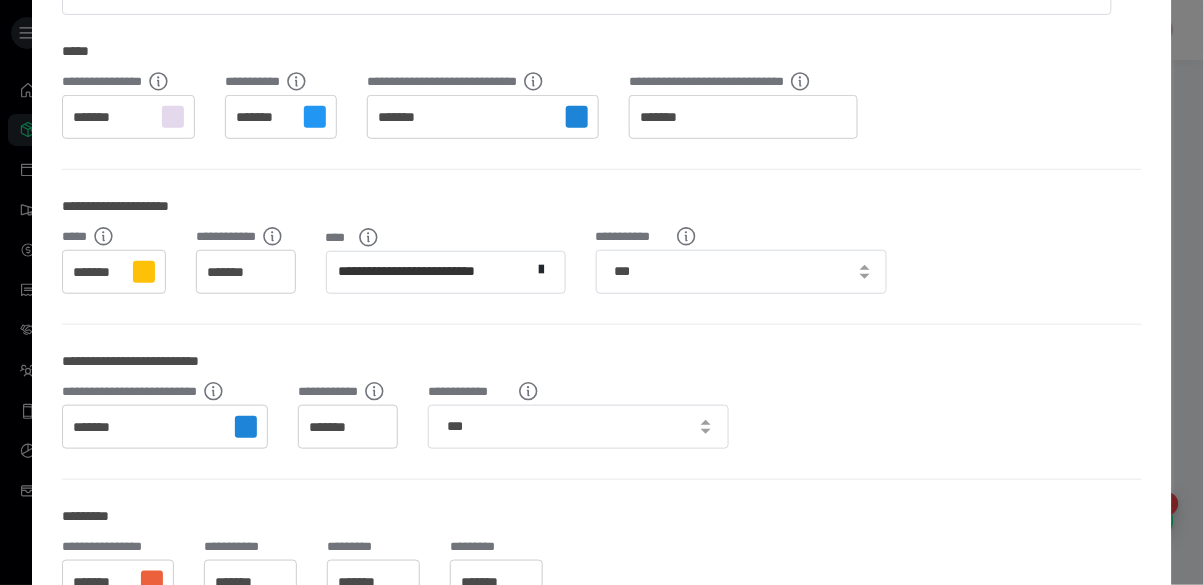 scroll, scrollTop: 192, scrollLeft: 0, axis: vertical 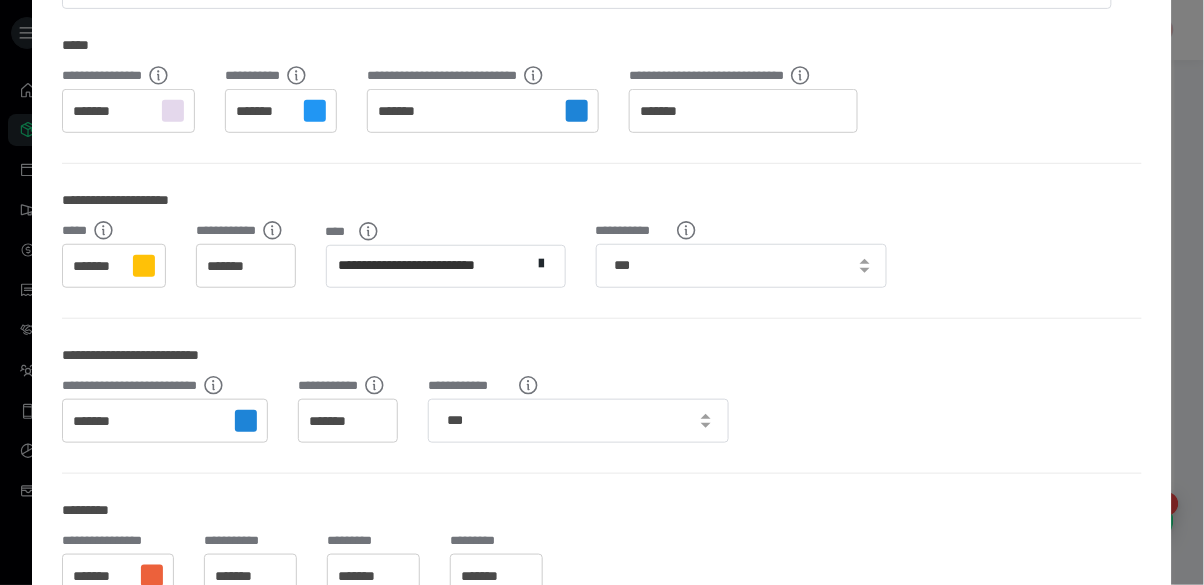 click on "*******" at bounding box center [246, 266] 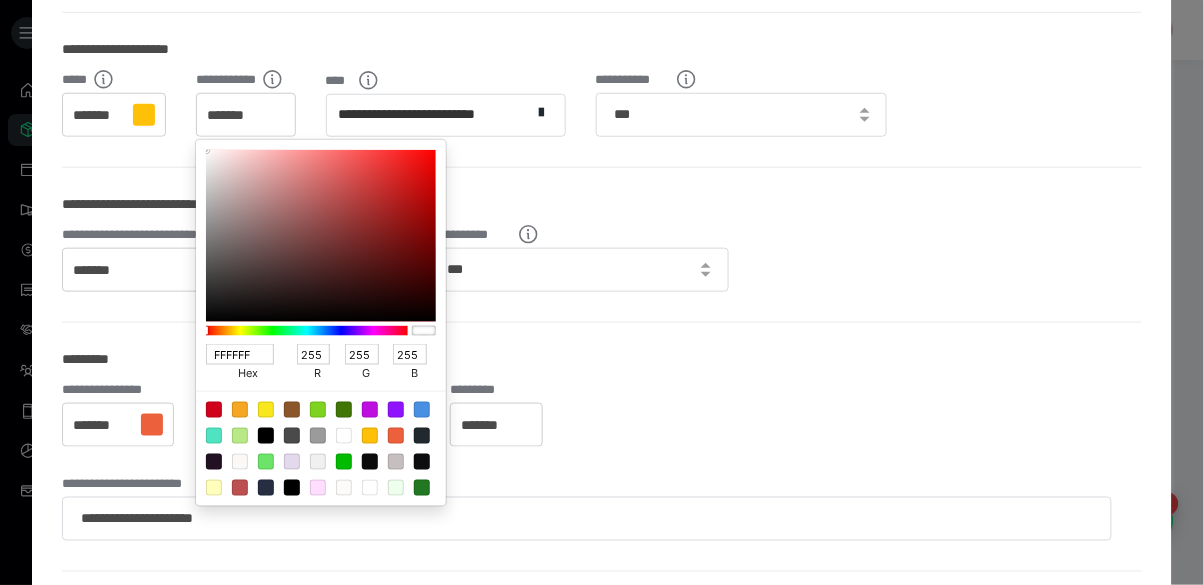 scroll, scrollTop: 384, scrollLeft: 0, axis: vertical 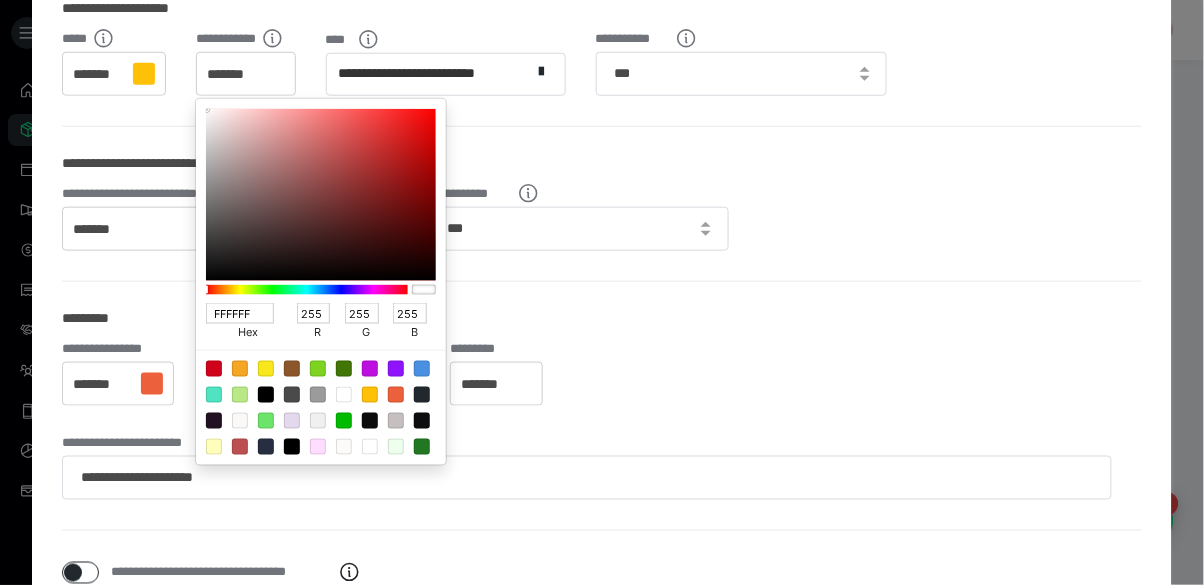 click at bounding box center [266, 395] 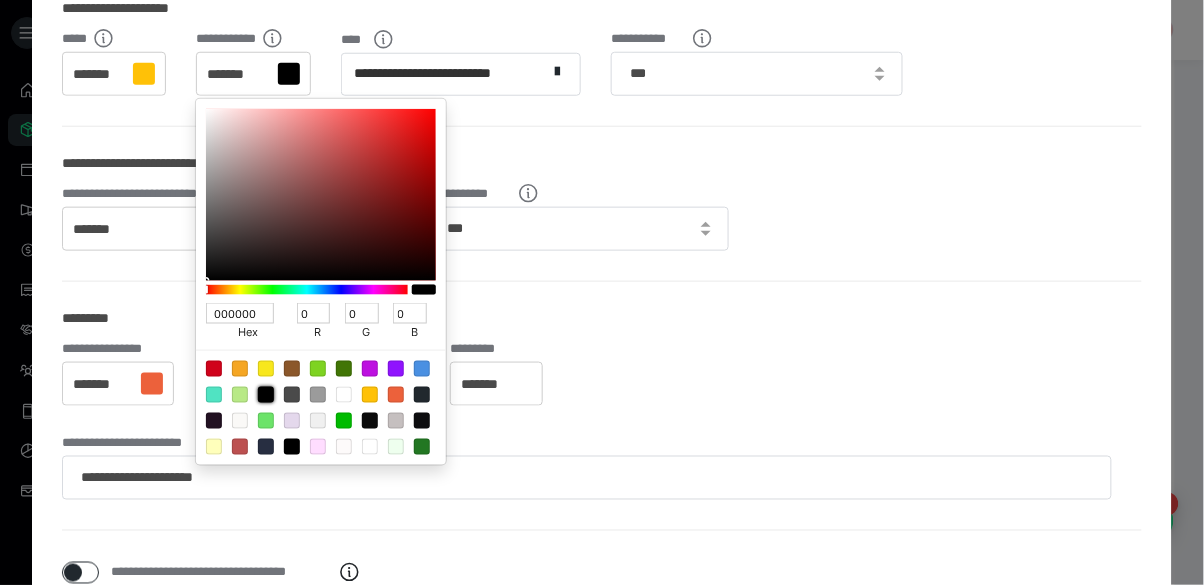 click at bounding box center (602, 292) 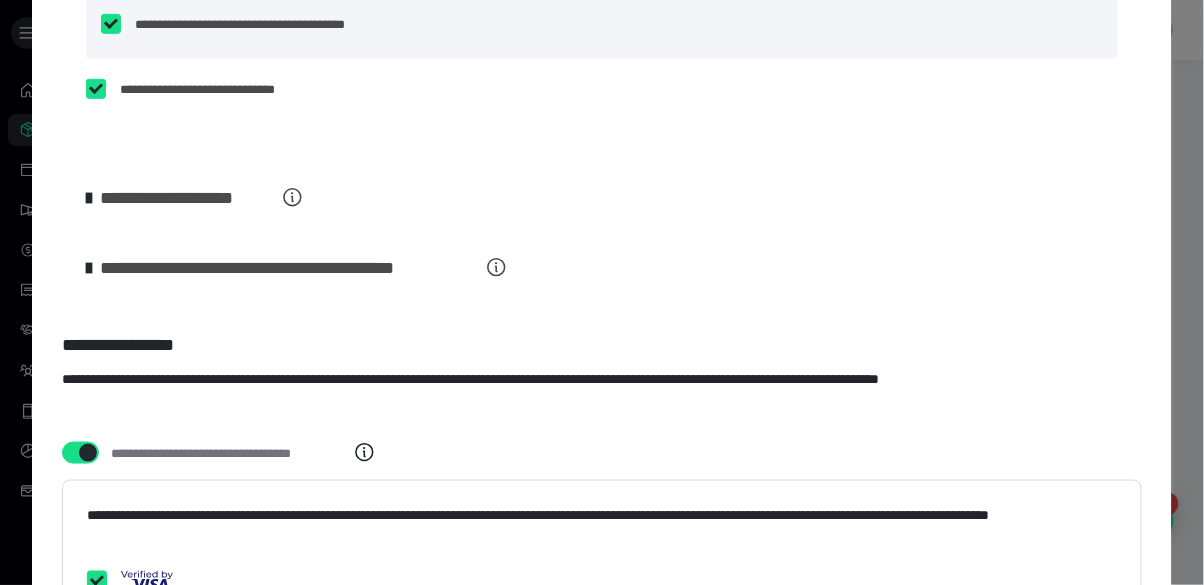 scroll, scrollTop: 4125, scrollLeft: 0, axis: vertical 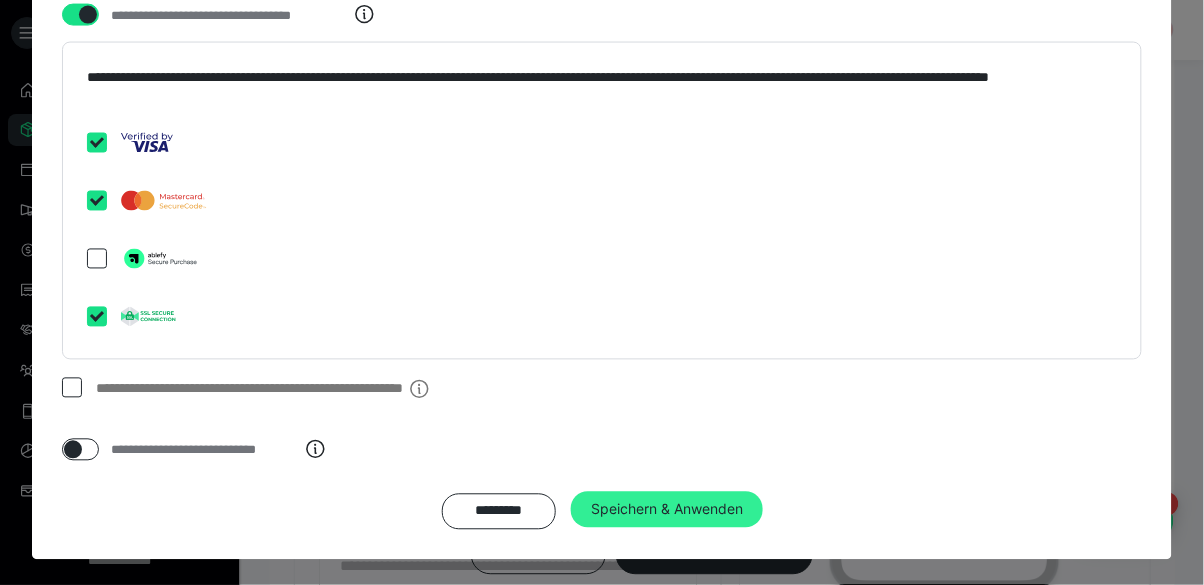 click on "Speichern & Anwenden" at bounding box center (667, 510) 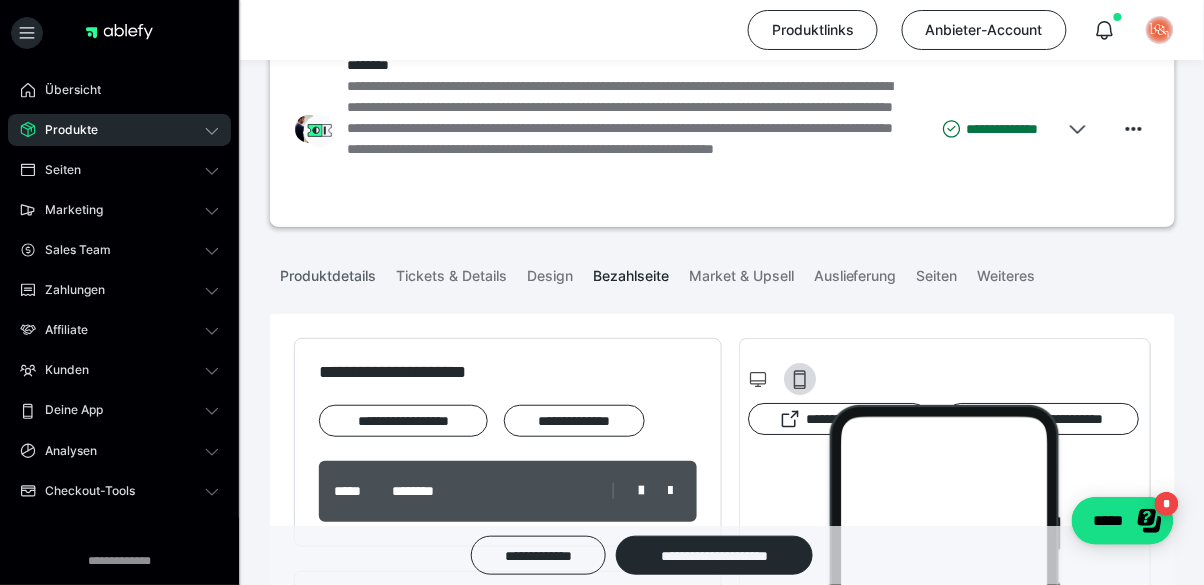 scroll, scrollTop: 64, scrollLeft: 0, axis: vertical 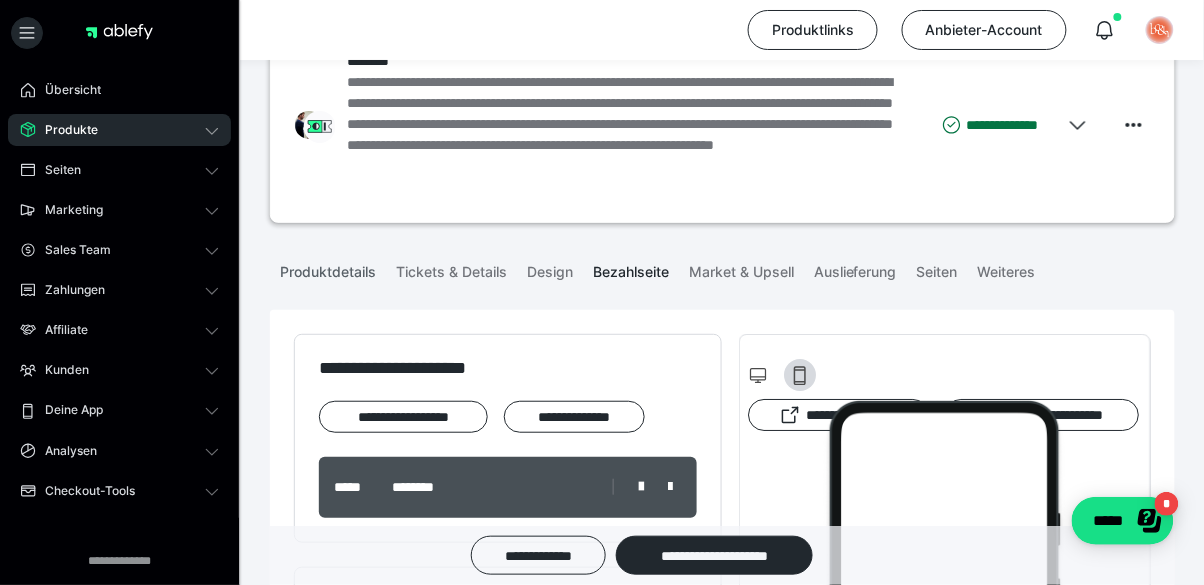 click on "Produktdetails" at bounding box center (328, 268) 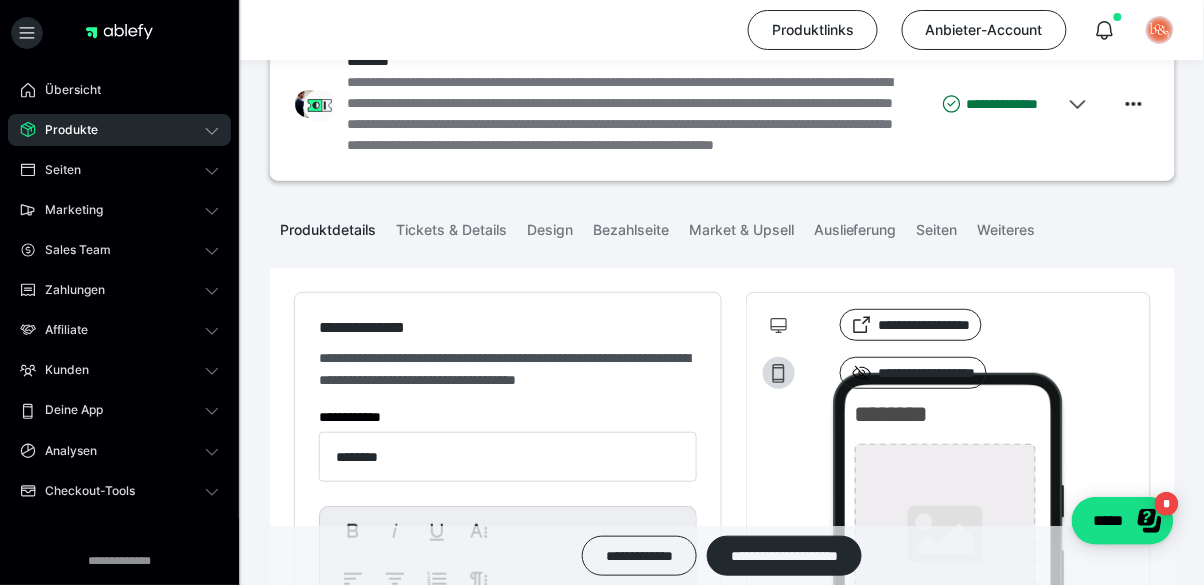 type on "********" 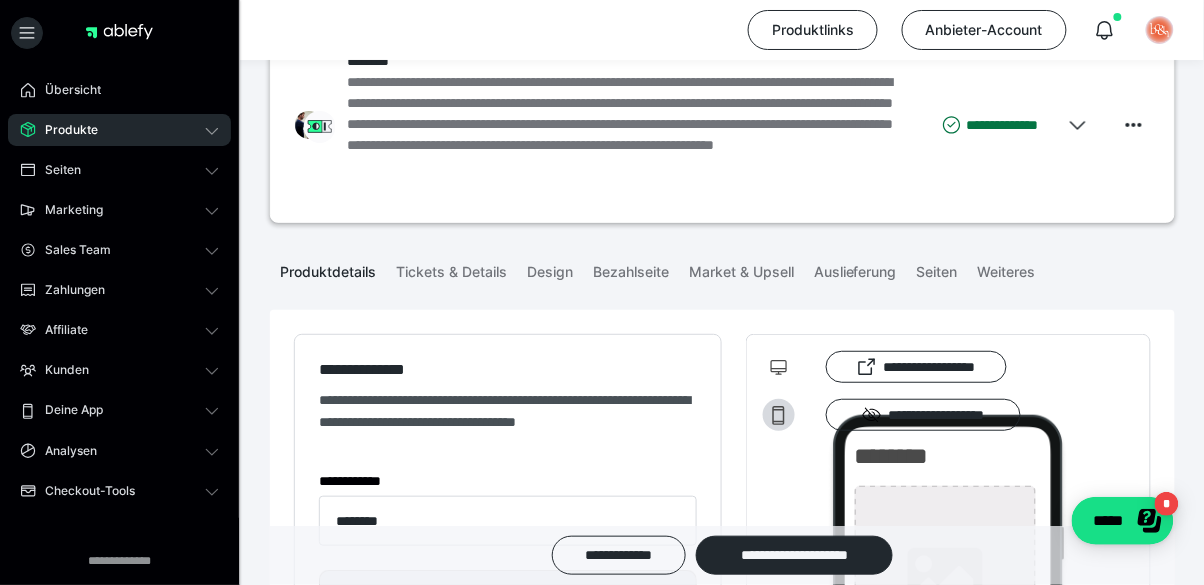 type on "**********" 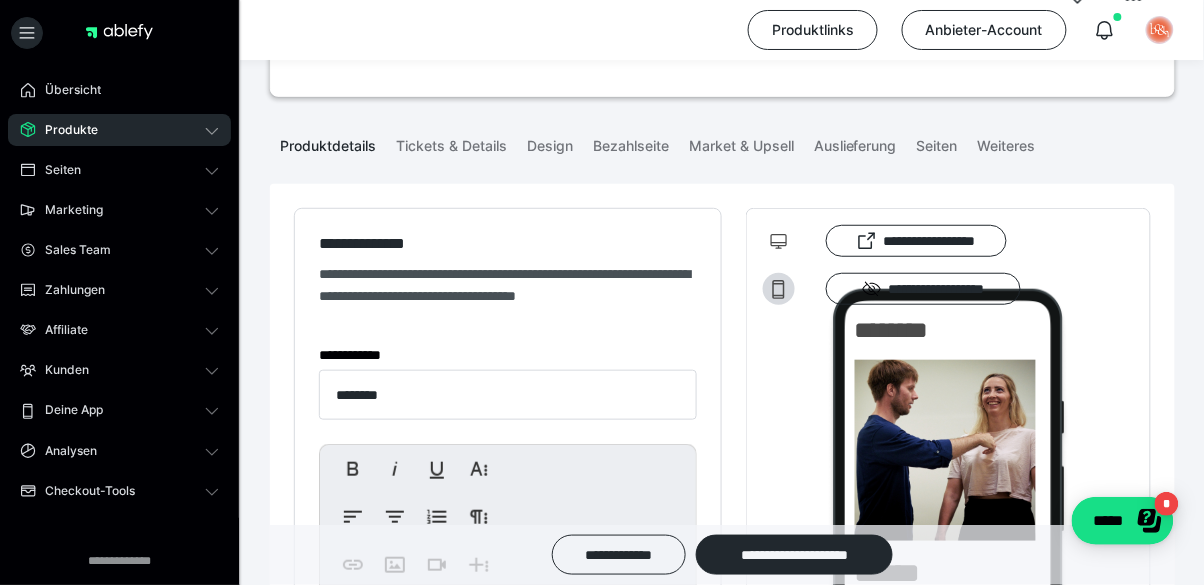scroll, scrollTop: 157, scrollLeft: 0, axis: vertical 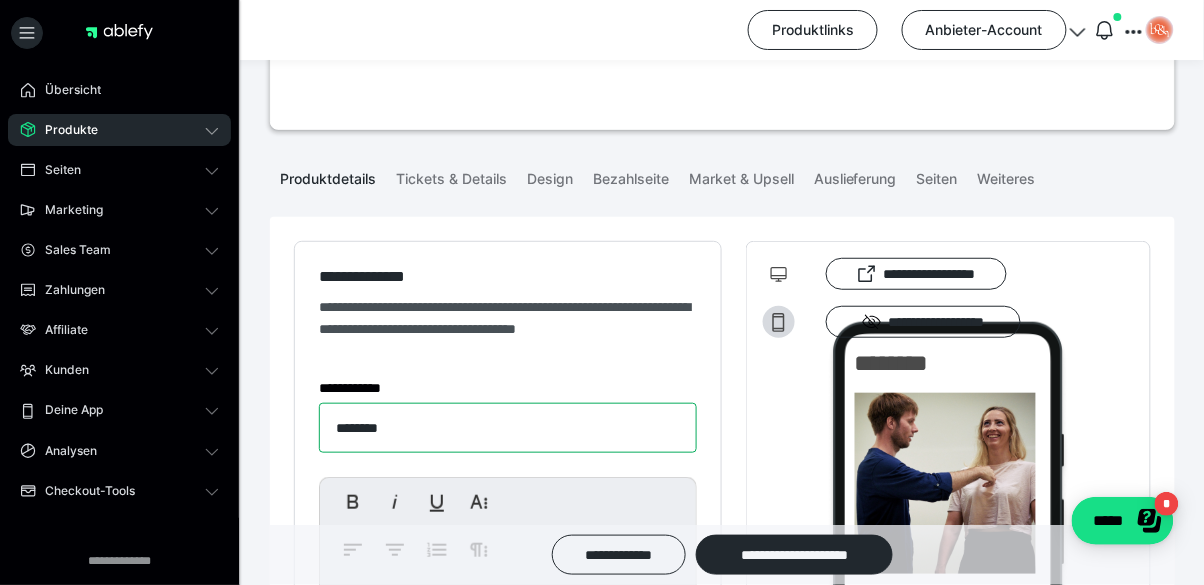 click on "********" at bounding box center [508, 428] 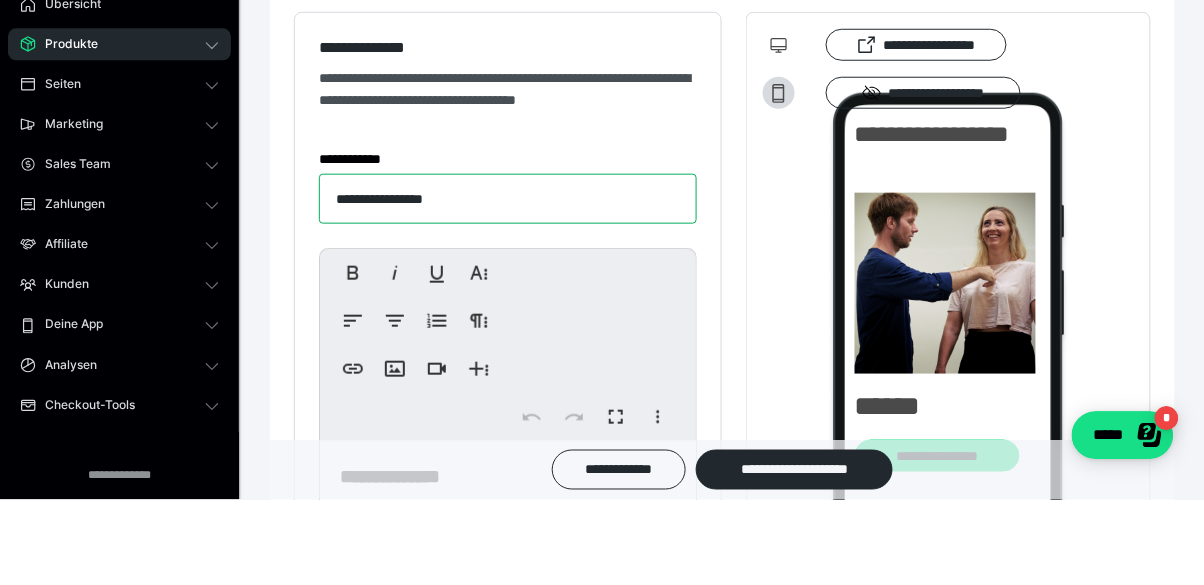 scroll, scrollTop: 427, scrollLeft: 0, axis: vertical 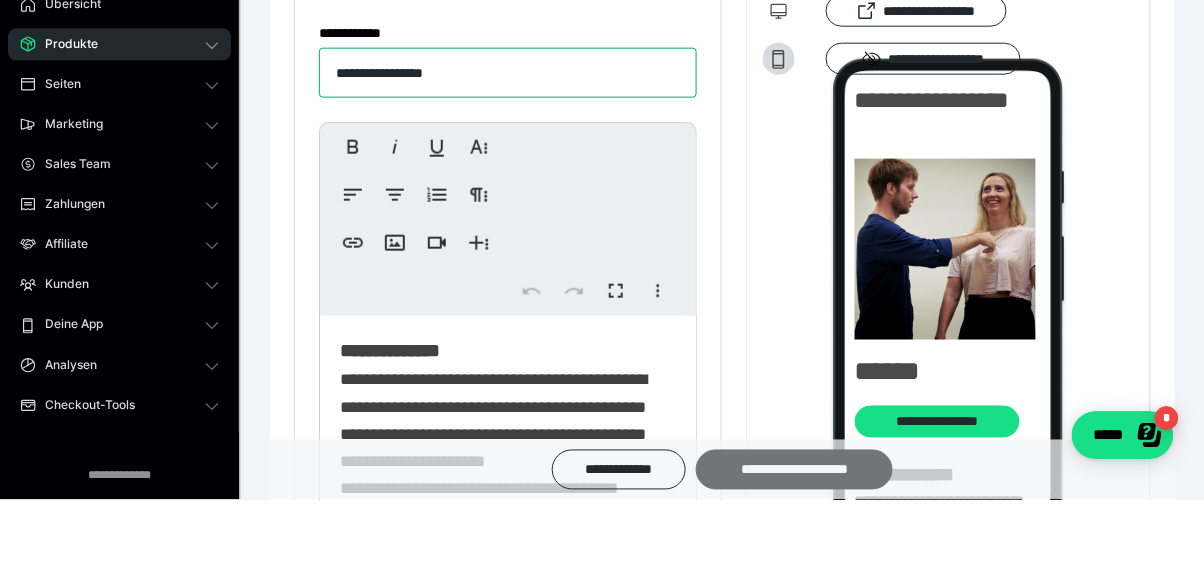 type on "**********" 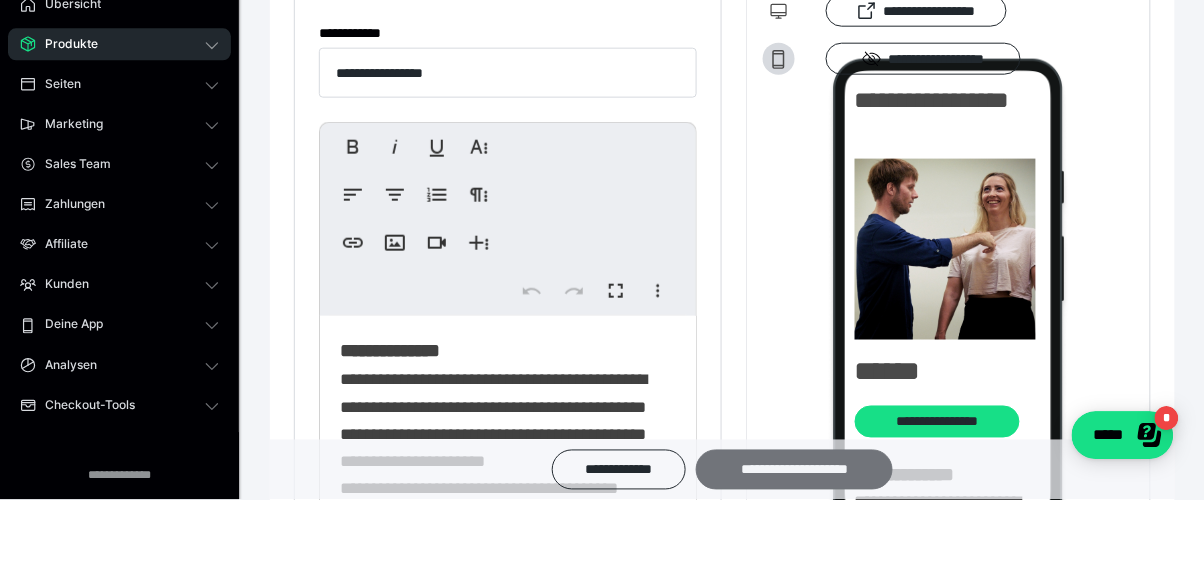 scroll, scrollTop: 427, scrollLeft: 0, axis: vertical 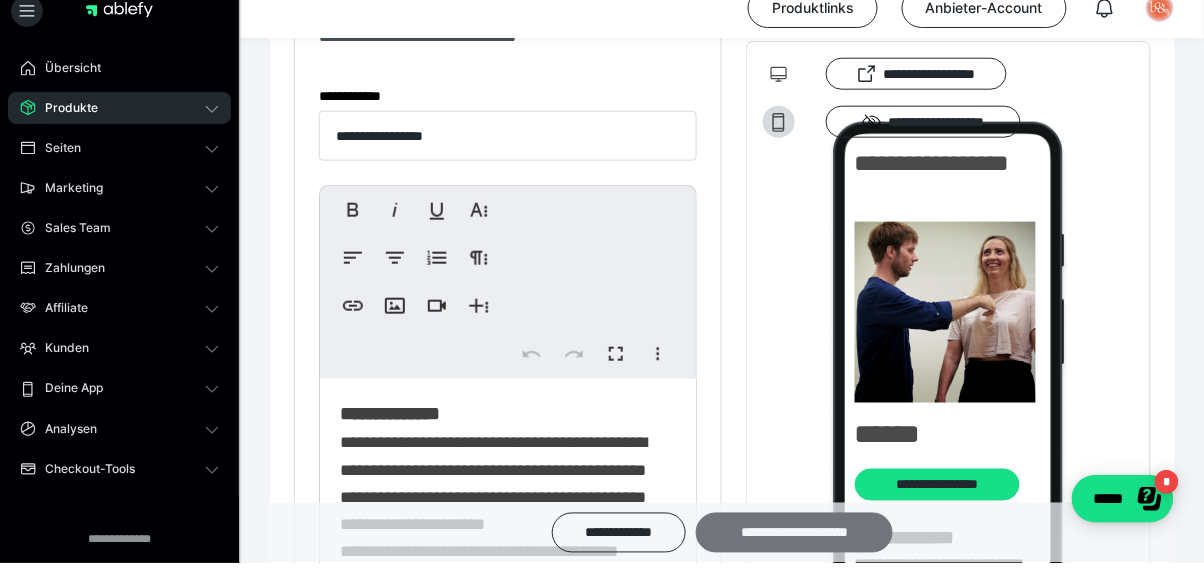 click on "**********" at bounding box center [722, 1505] 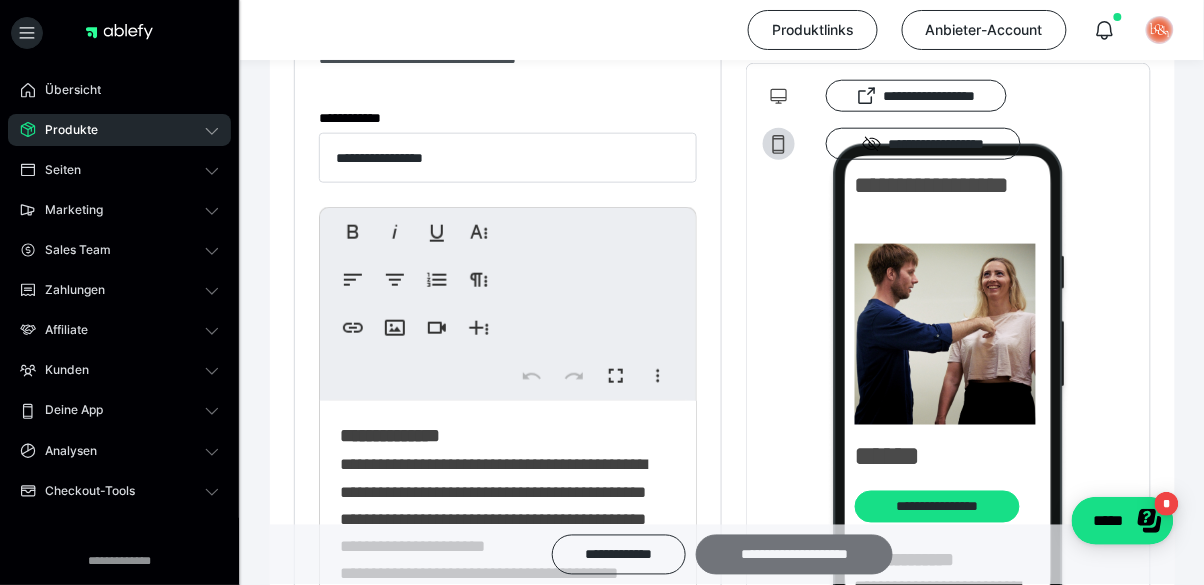 click on "**********" at bounding box center (794, 555) 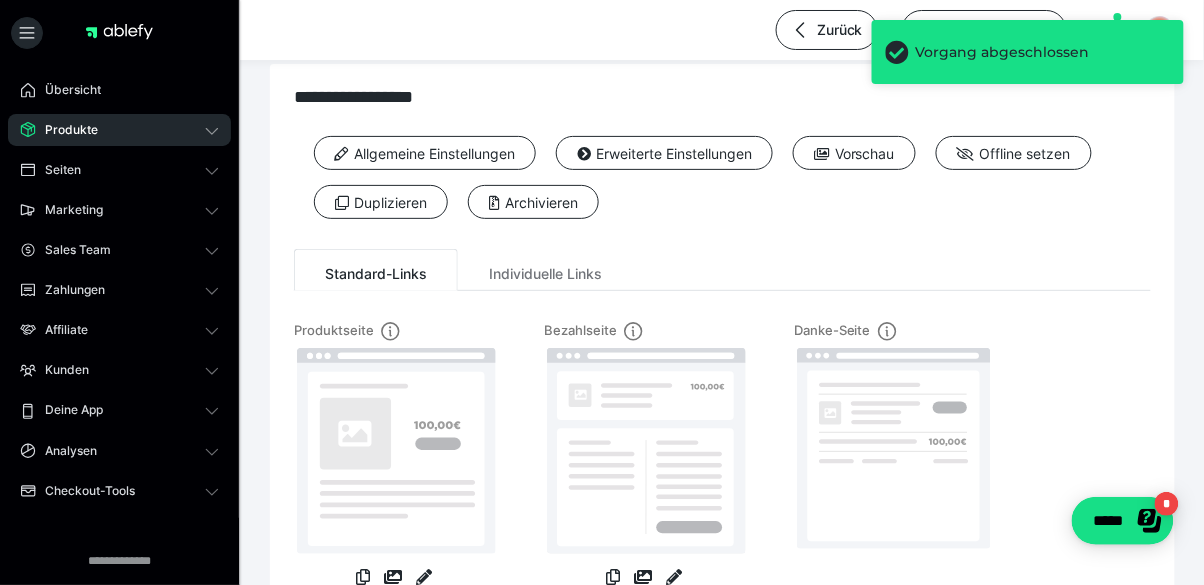 scroll, scrollTop: 0, scrollLeft: 0, axis: both 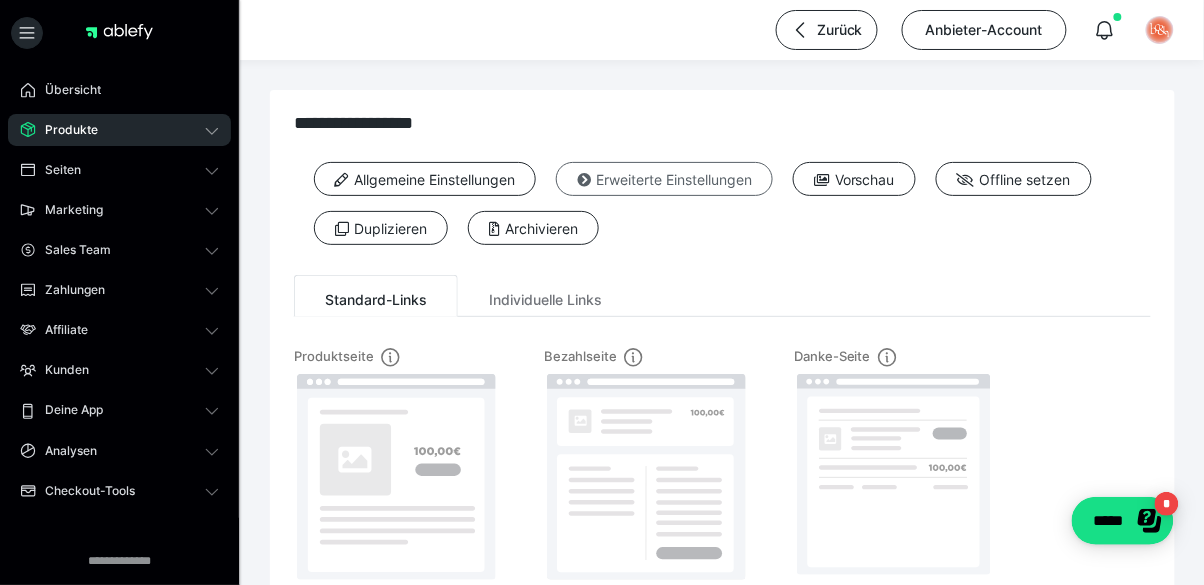 click at bounding box center (584, 180) 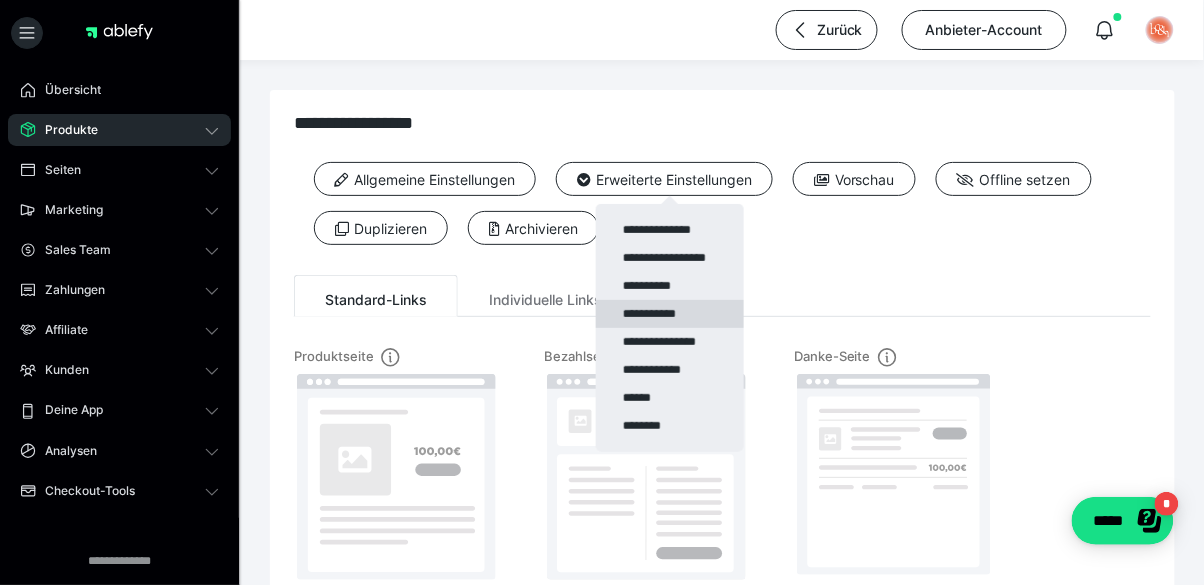 click on "**********" at bounding box center [670, 314] 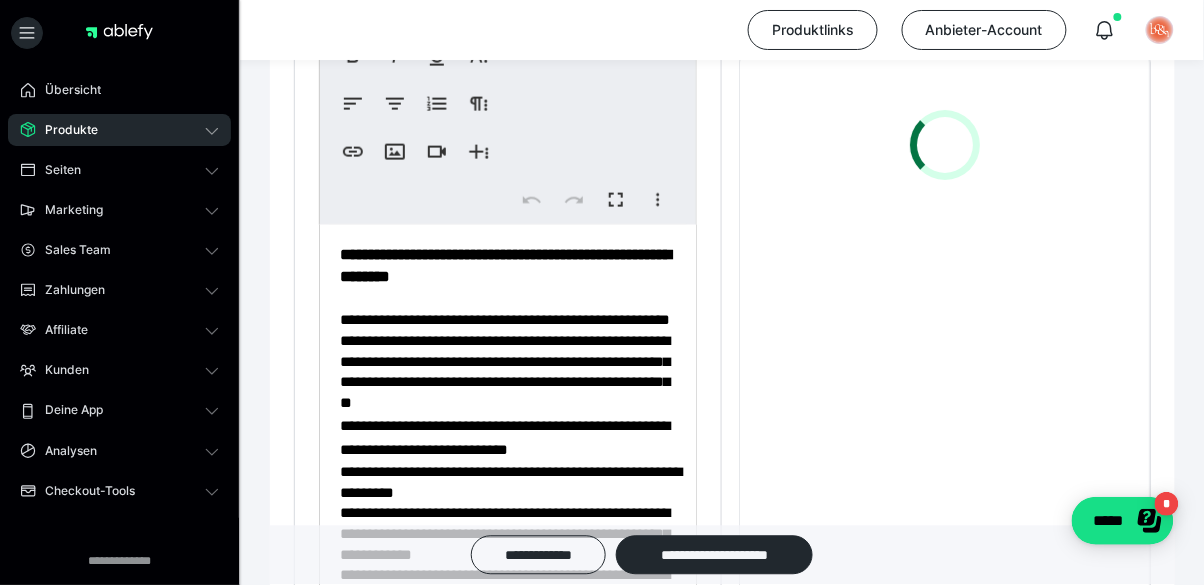 scroll, scrollTop: 739, scrollLeft: 0, axis: vertical 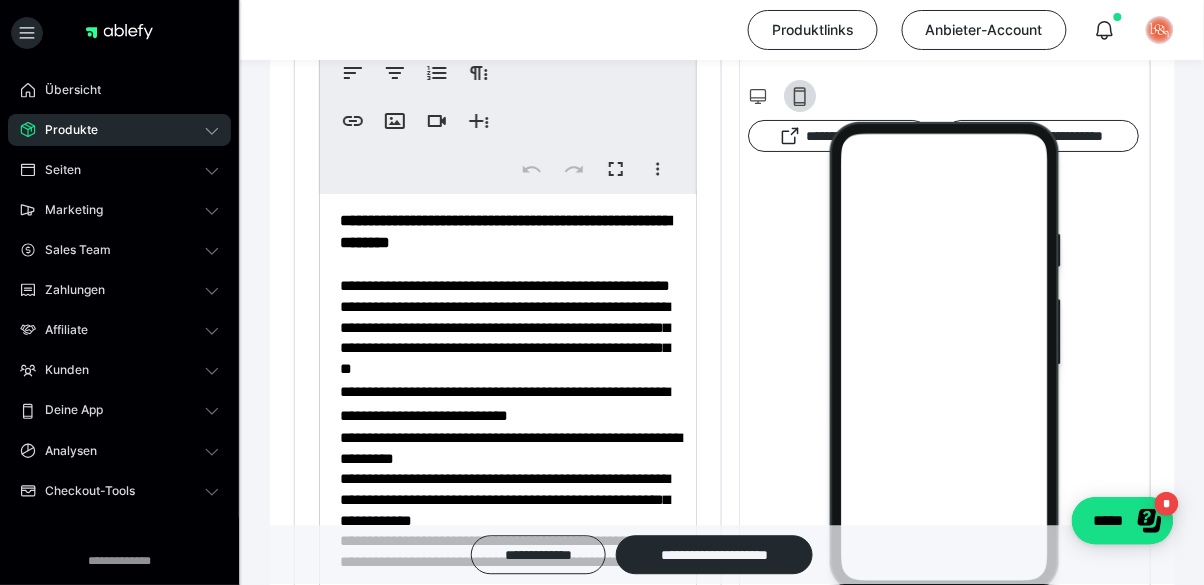 click on "**********" at bounding box center (508, 233) 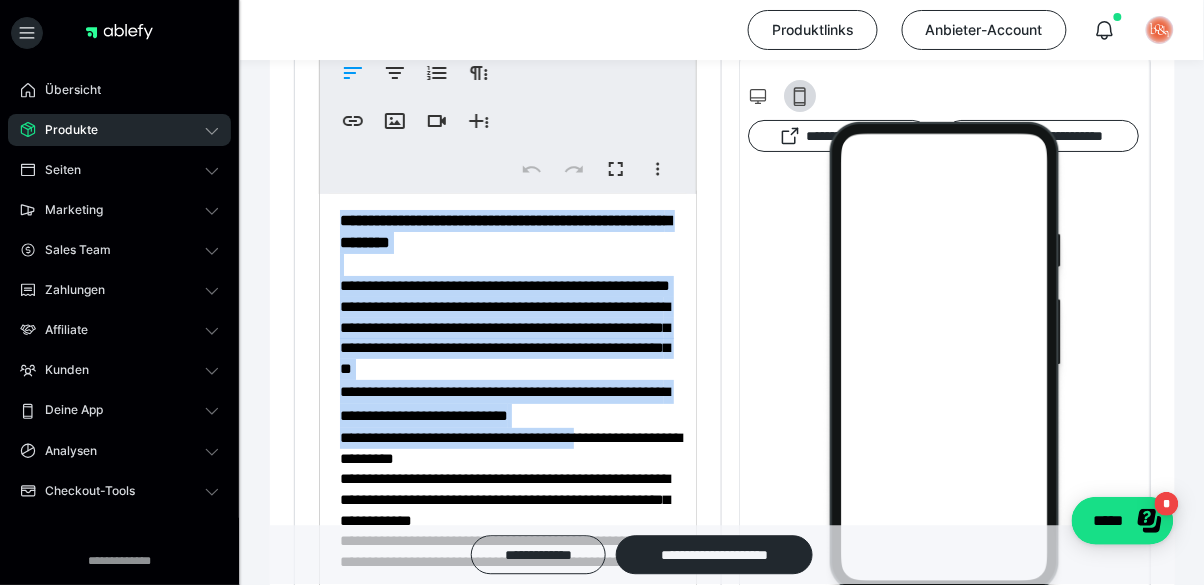 drag, startPoint x: 343, startPoint y: 220, endPoint x: 597, endPoint y: 433, distance: 331.48907 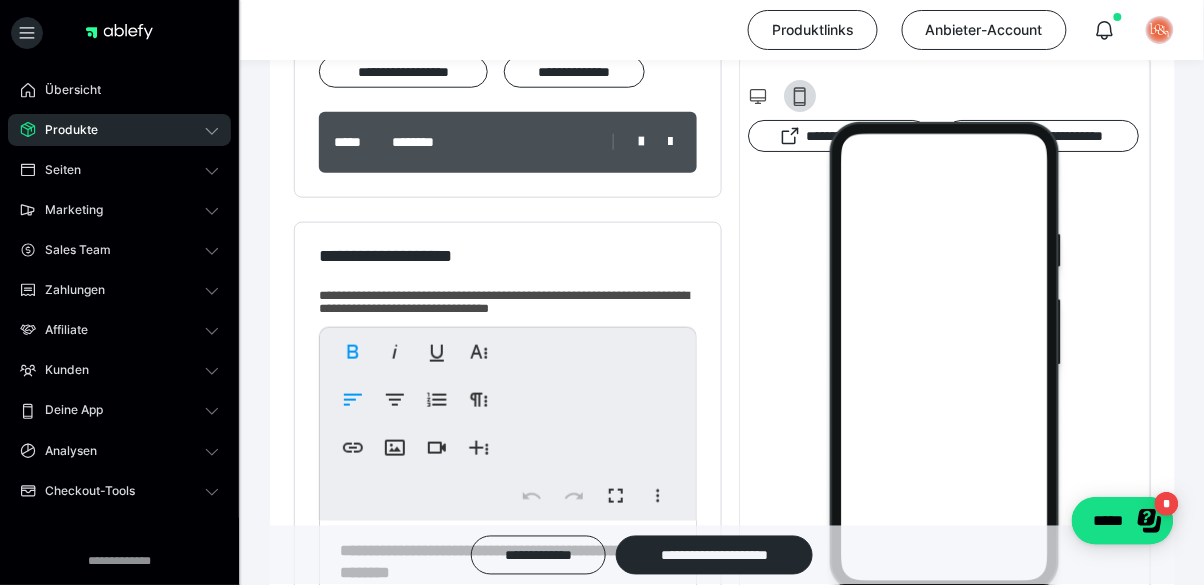 scroll, scrollTop: 483, scrollLeft: 0, axis: vertical 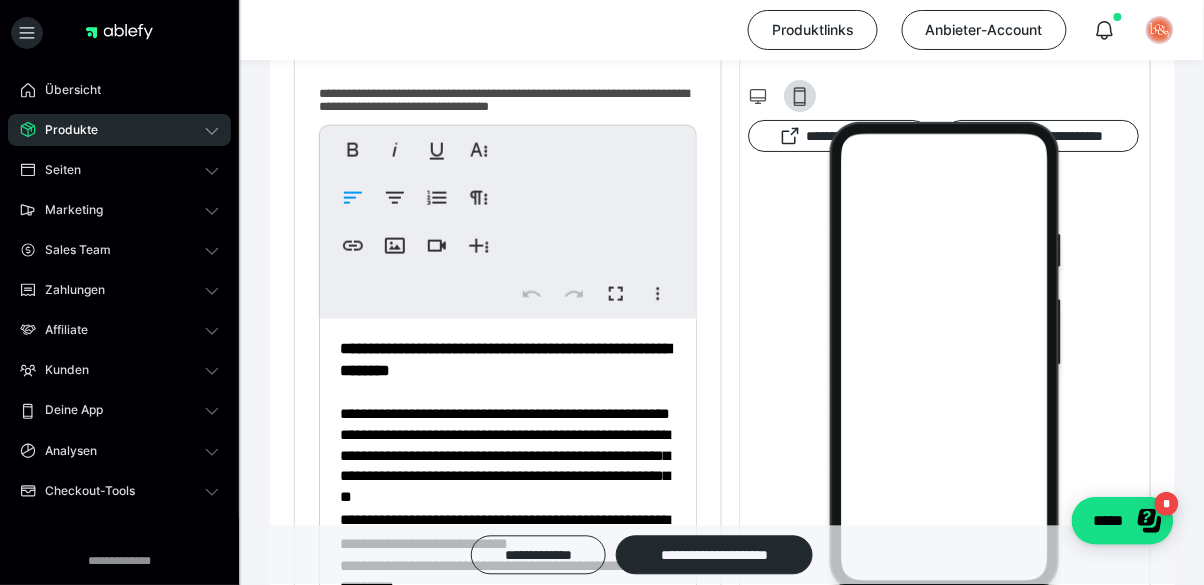 click on "**********" at bounding box center [505, 360] 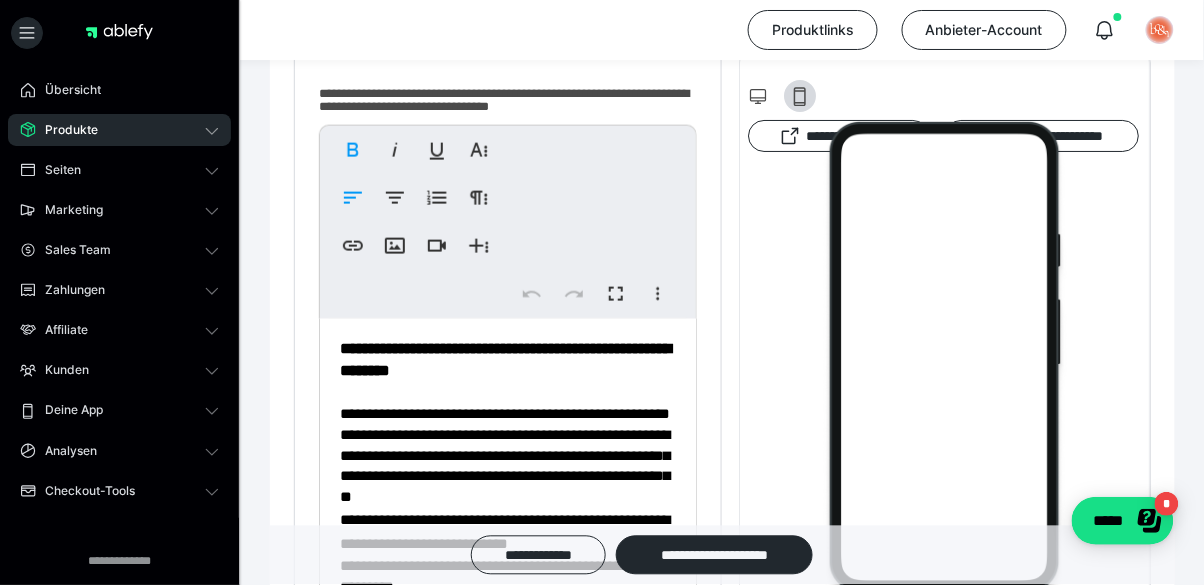 type 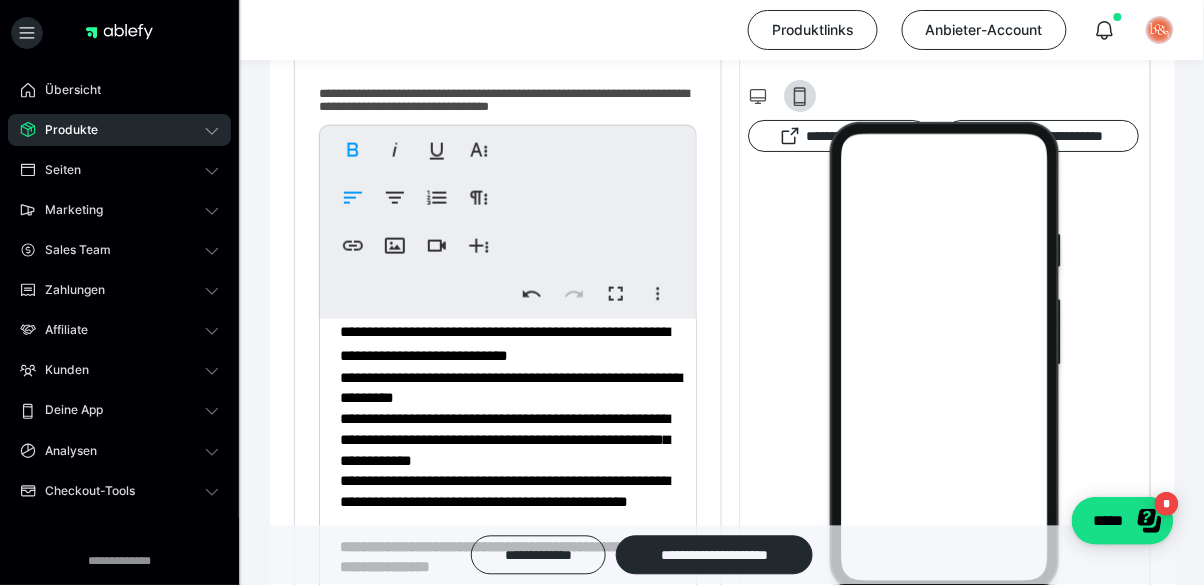 scroll, scrollTop: 192, scrollLeft: 0, axis: vertical 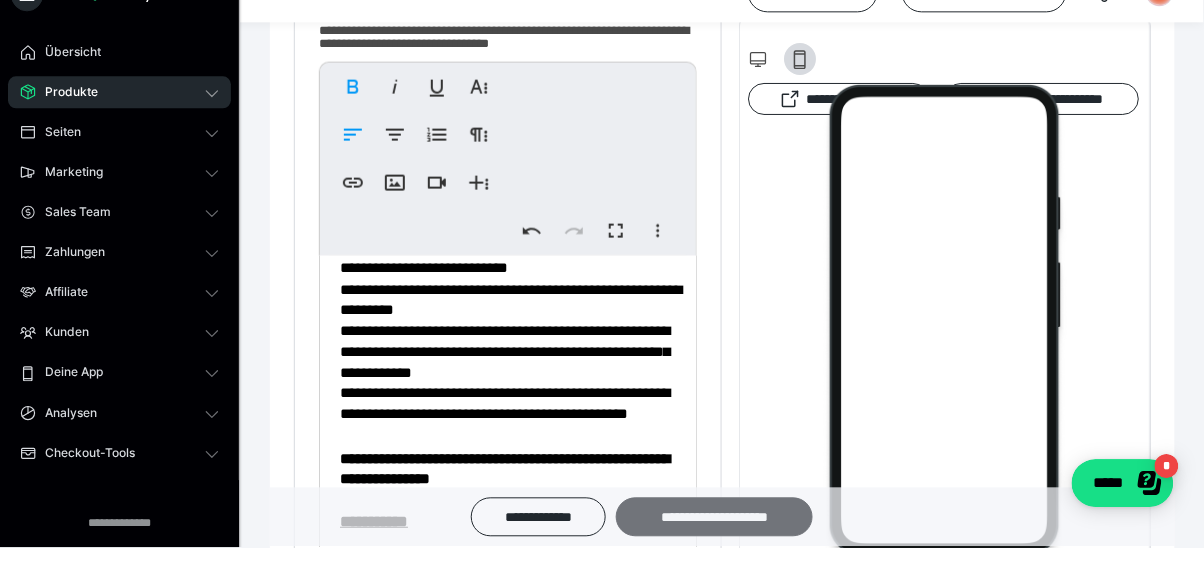 click on "**********" at bounding box center (722, 1981) 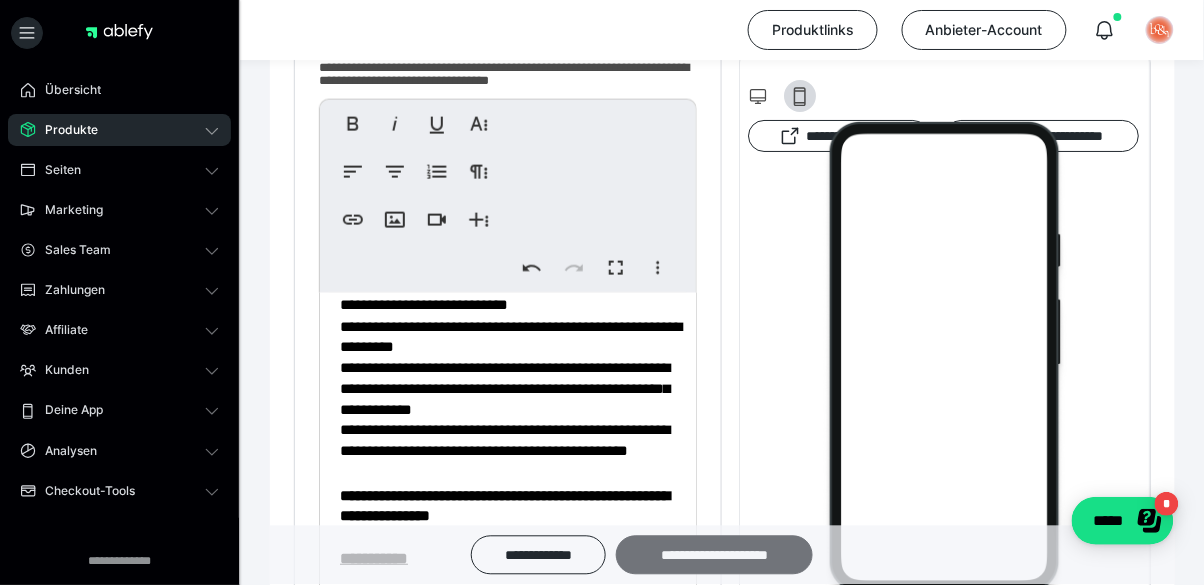 click on "**********" at bounding box center (714, 555) 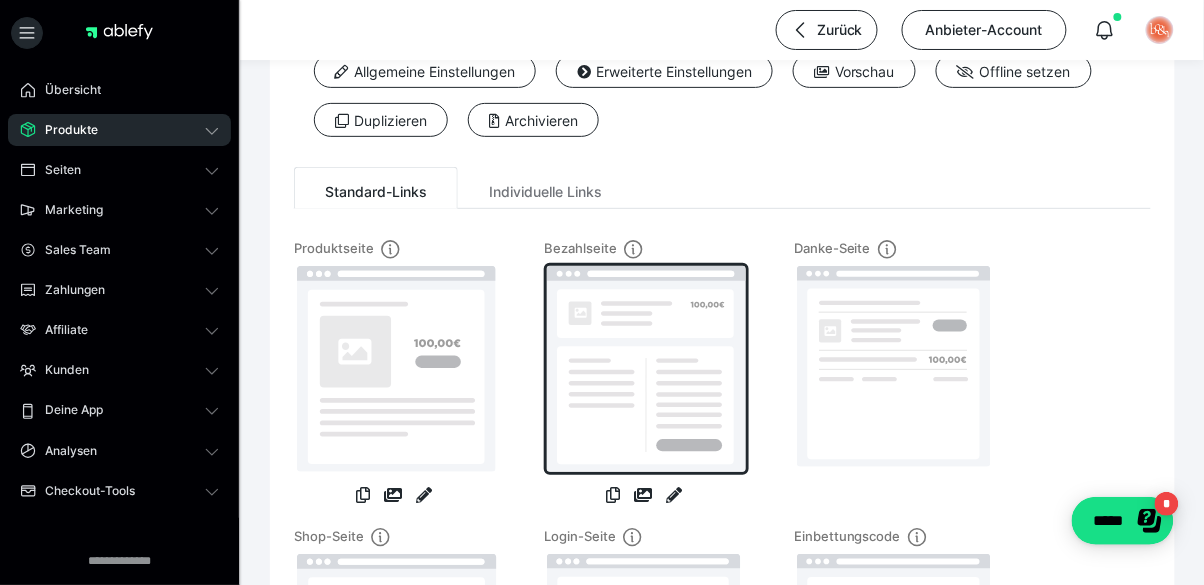 scroll, scrollTop: 81, scrollLeft: 0, axis: vertical 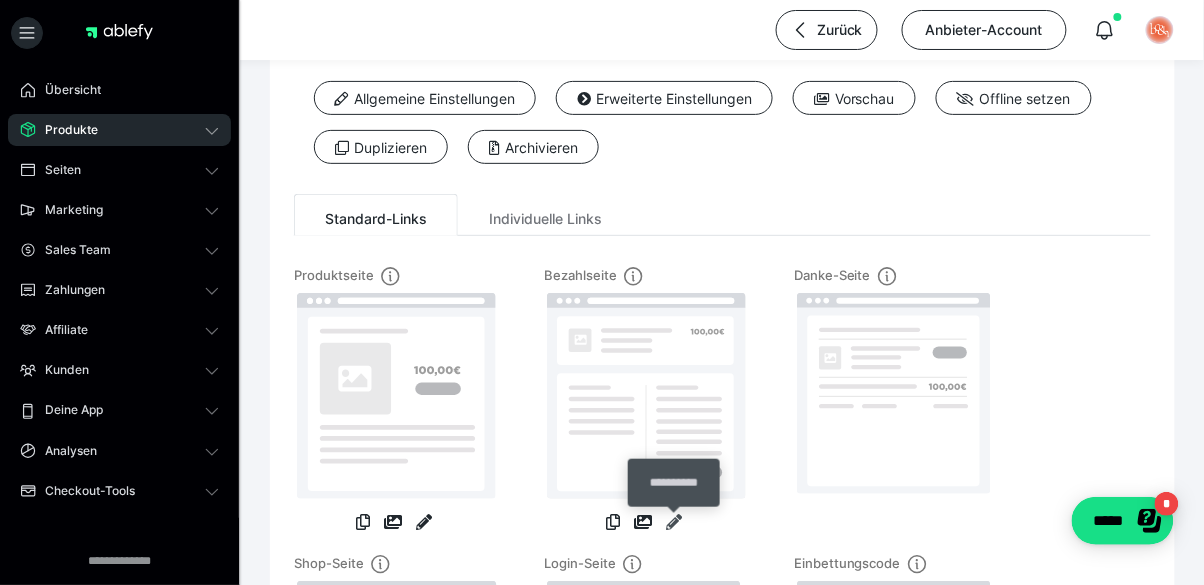 click at bounding box center [674, 522] 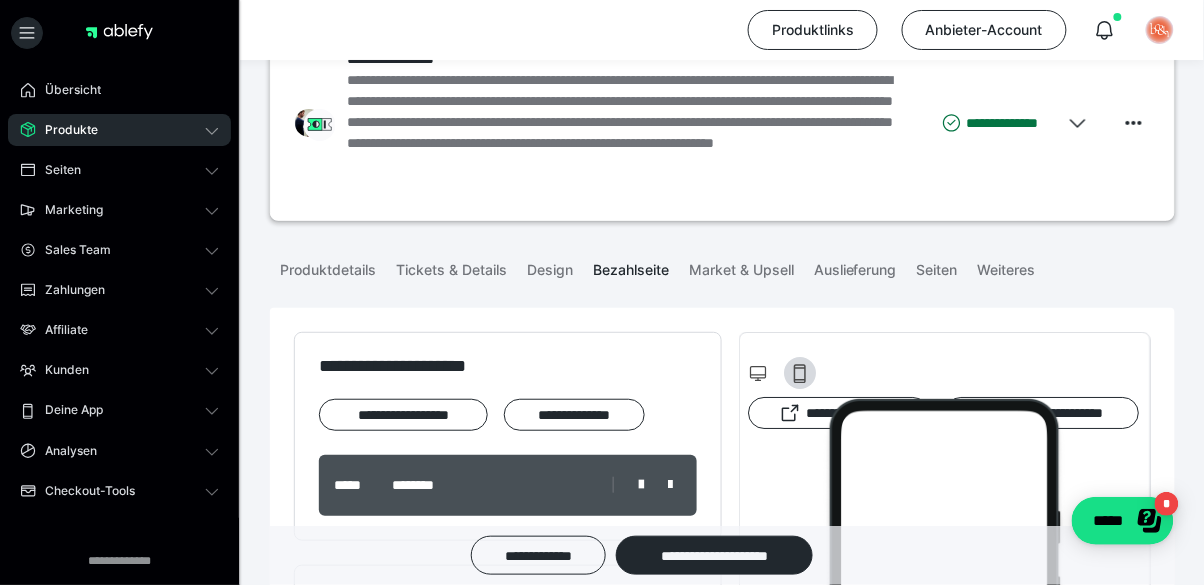 scroll, scrollTop: 285, scrollLeft: 0, axis: vertical 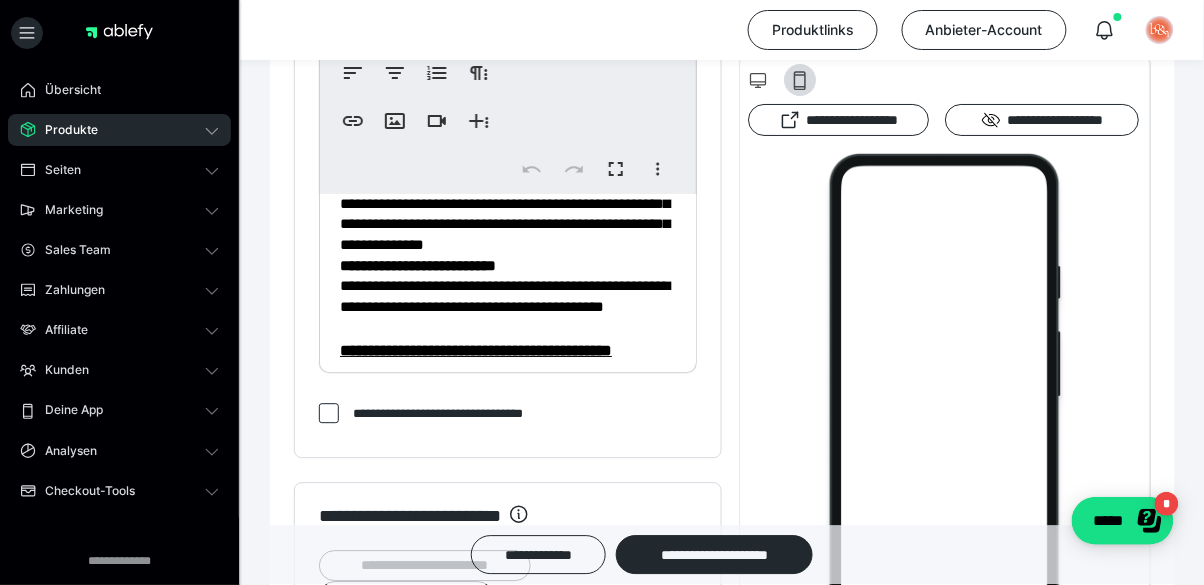 click on "**********" at bounding box center [505, 182] 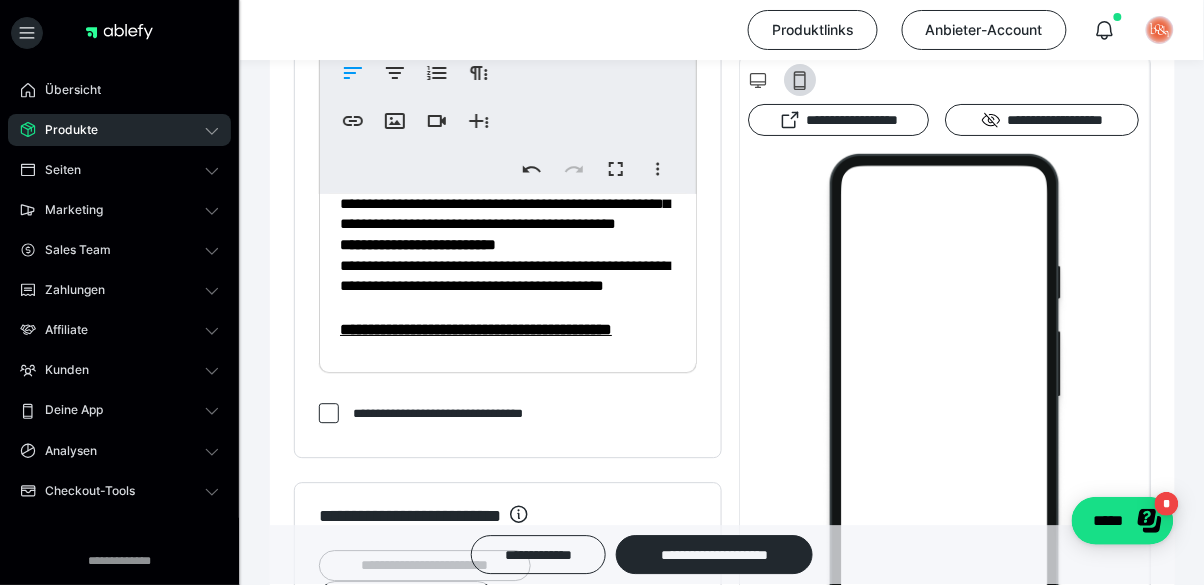 click on "**********" at bounding box center [505, 172] 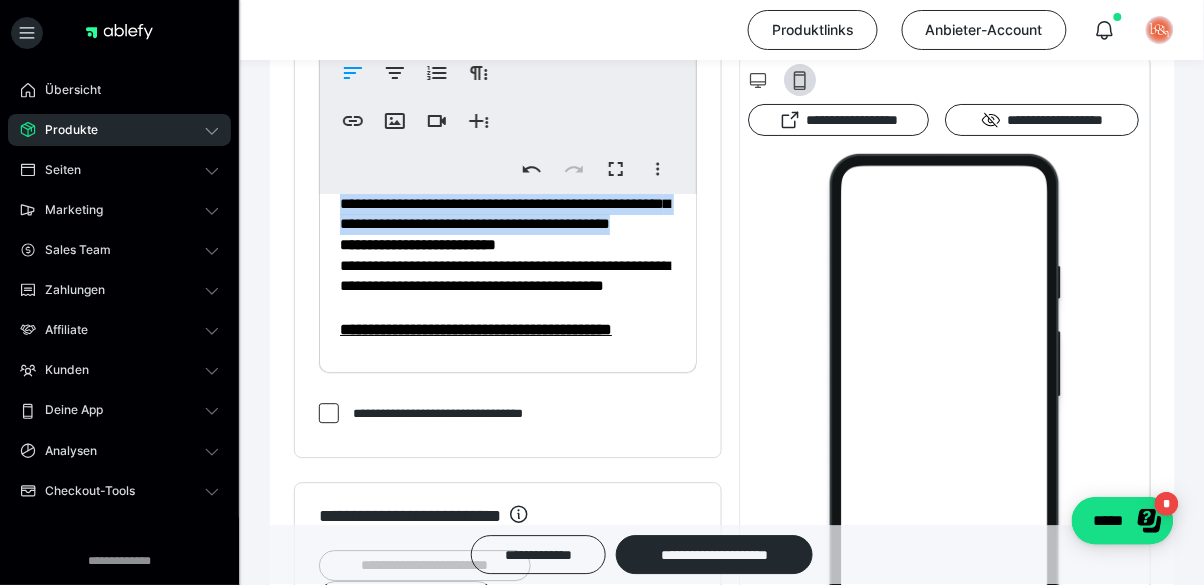 drag, startPoint x: 625, startPoint y: 234, endPoint x: 536, endPoint y: 304, distance: 113.22986 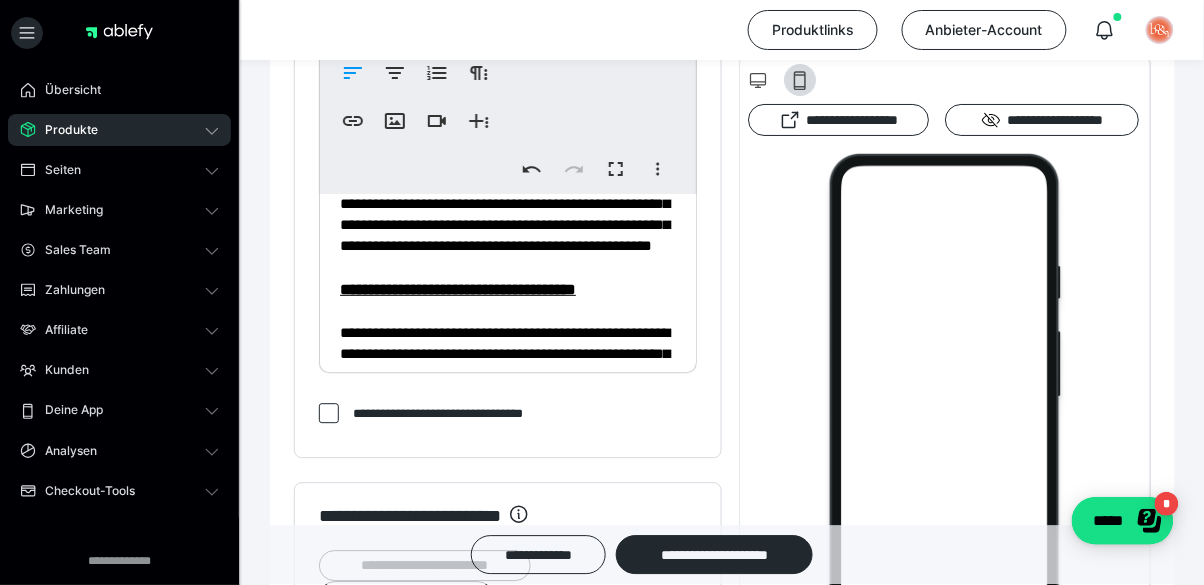 scroll, scrollTop: 1728, scrollLeft: 0, axis: vertical 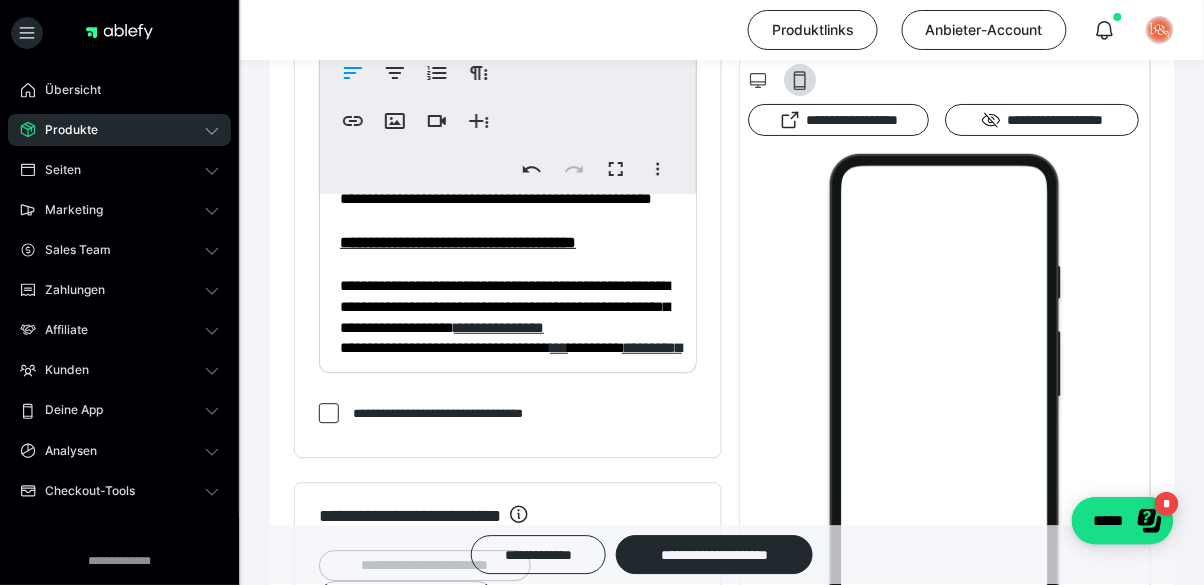 click on "**********" at bounding box center (511, 167) 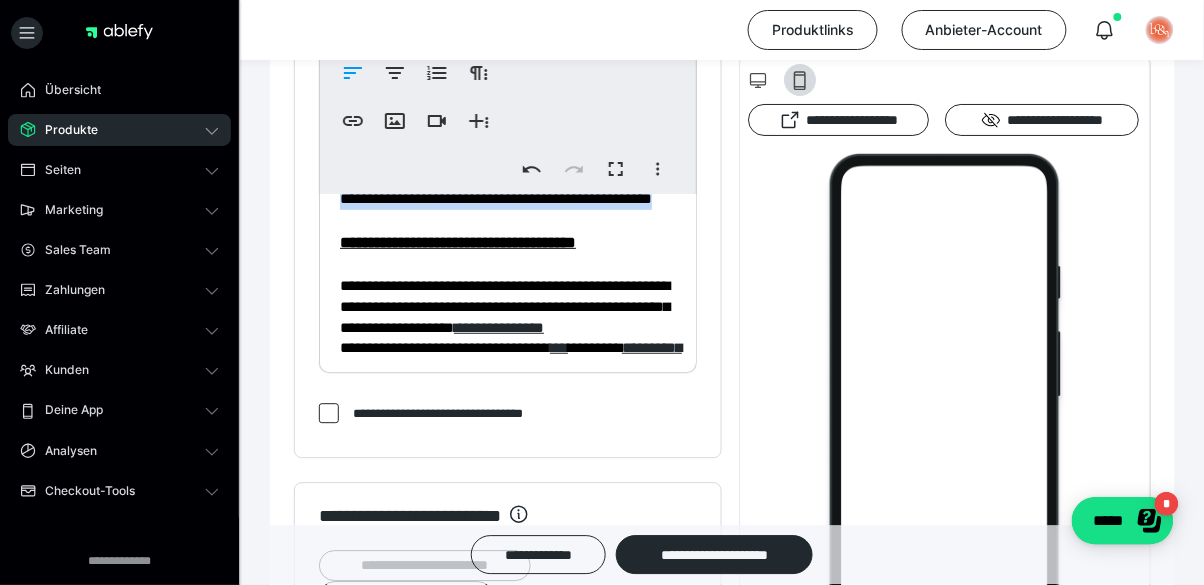 drag, startPoint x: 350, startPoint y: 231, endPoint x: 439, endPoint y: 319, distance: 125.1599 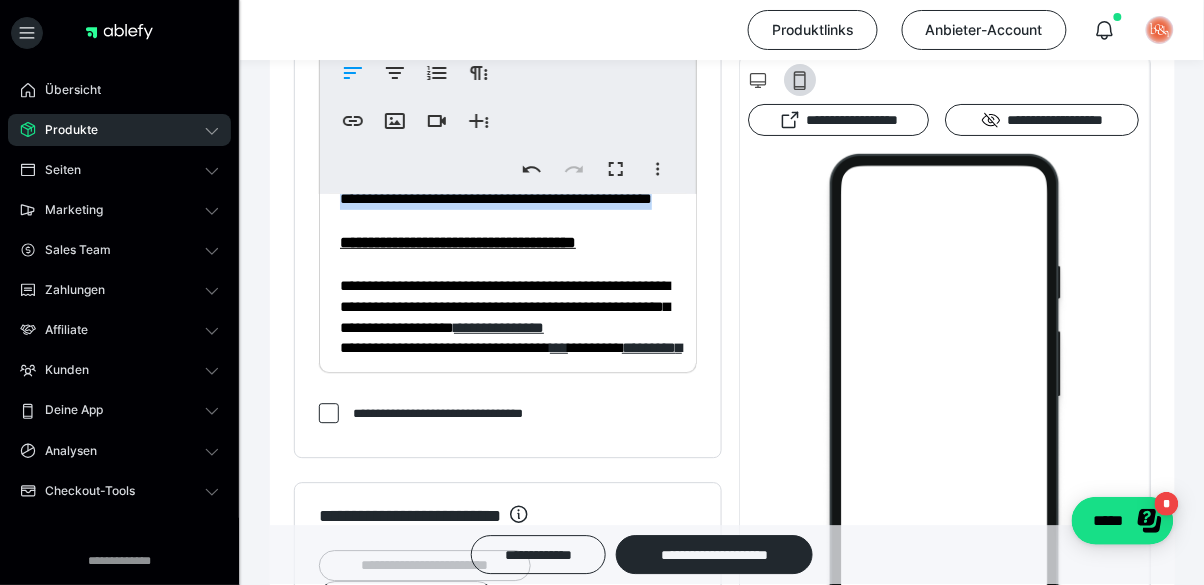 copy on "**********" 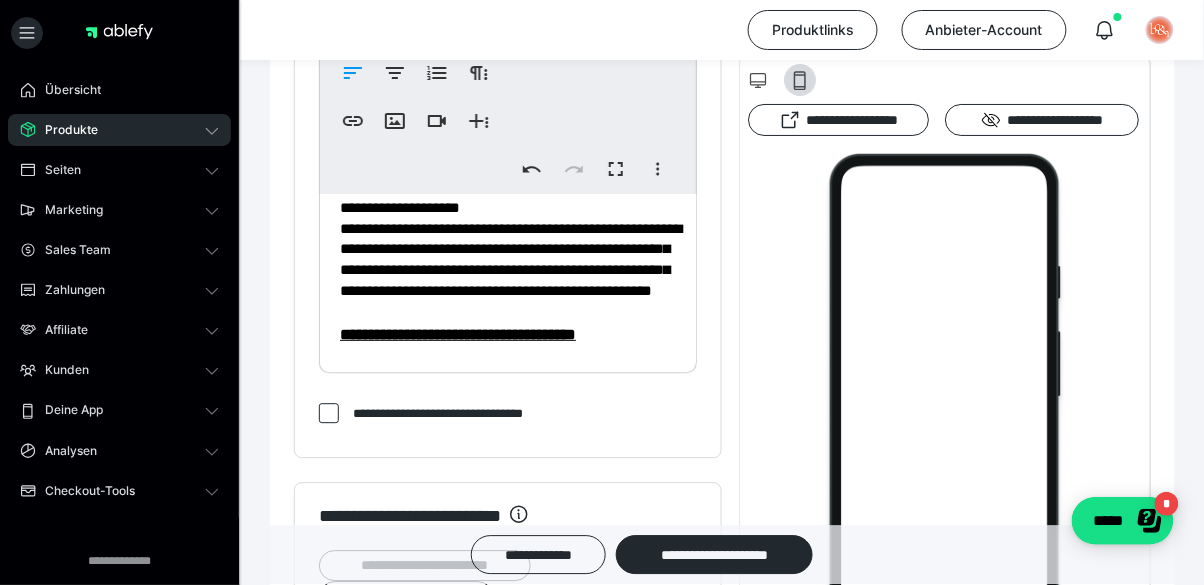 scroll, scrollTop: 1664, scrollLeft: 0, axis: vertical 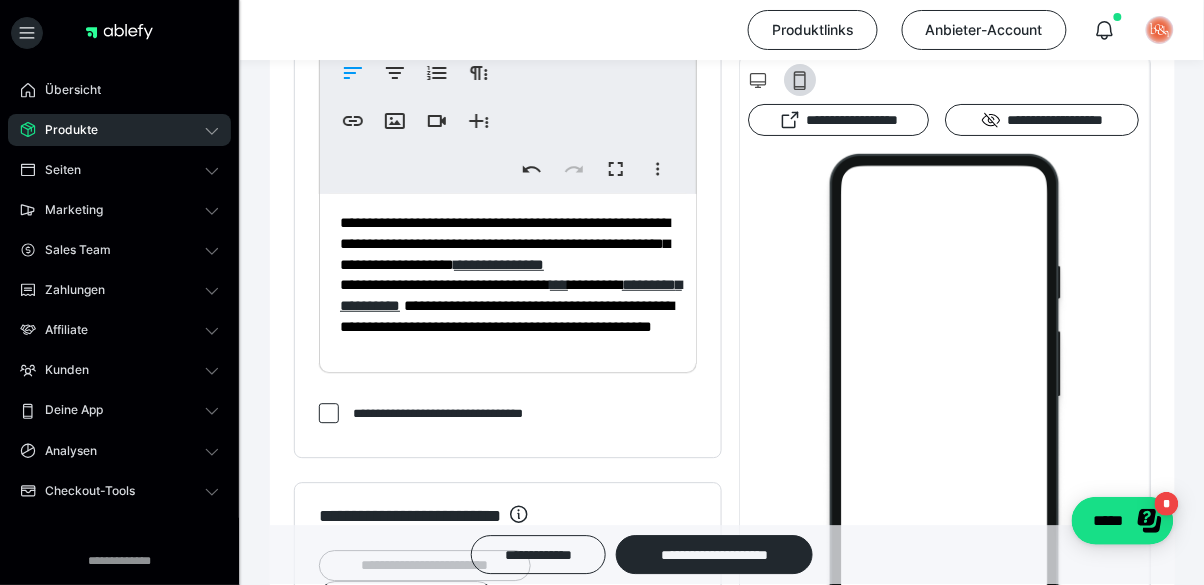 drag, startPoint x: 352, startPoint y: 230, endPoint x: 443, endPoint y: 257, distance: 94.92102 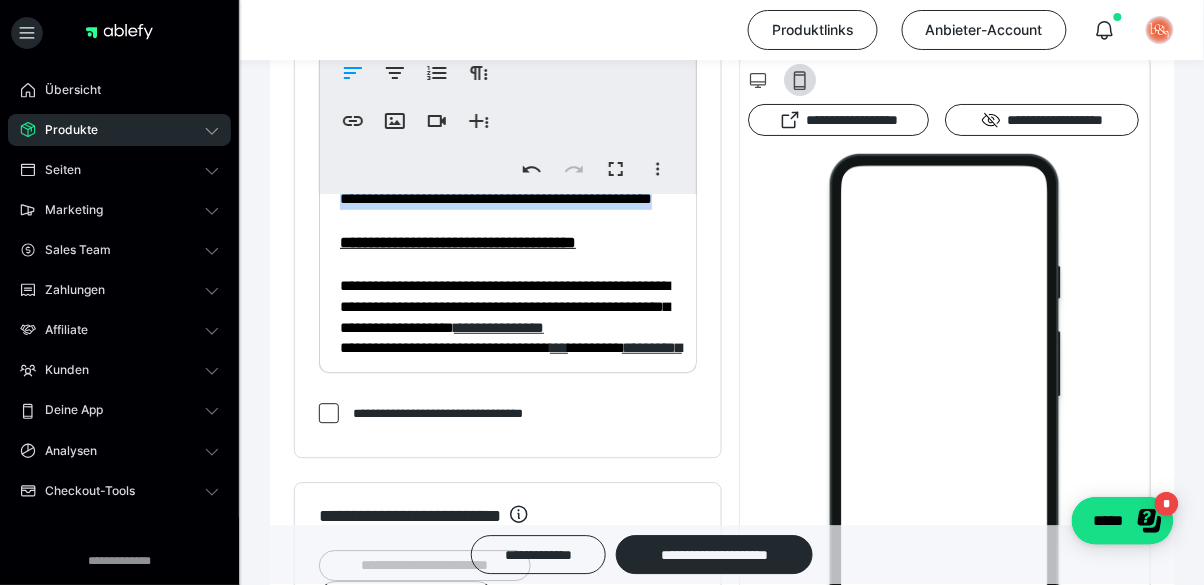 copy on "**********" 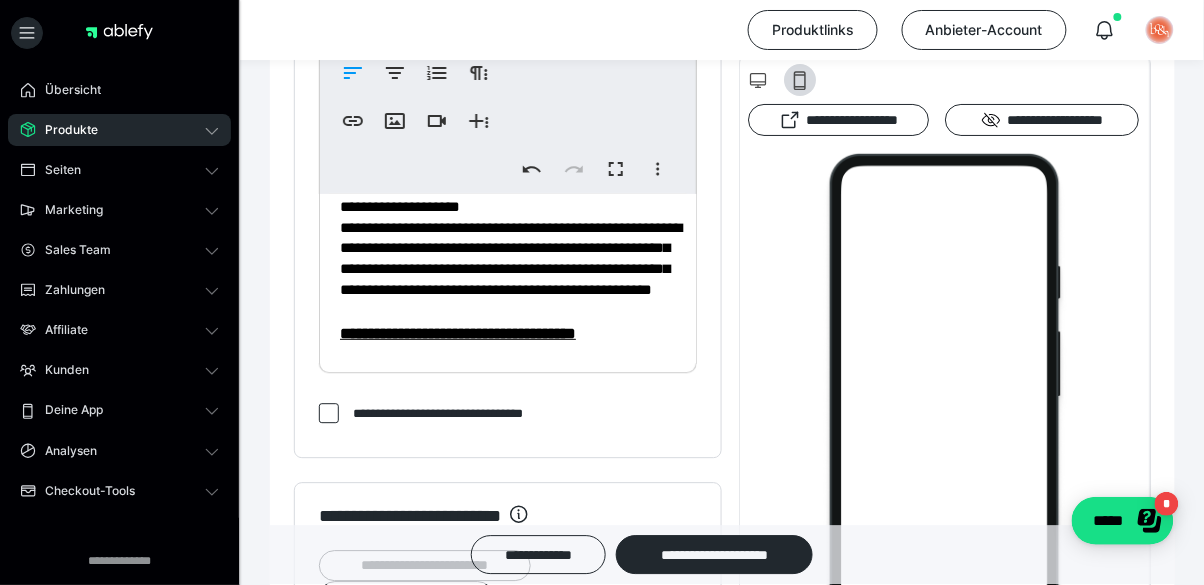 scroll, scrollTop: 1664, scrollLeft: 0, axis: vertical 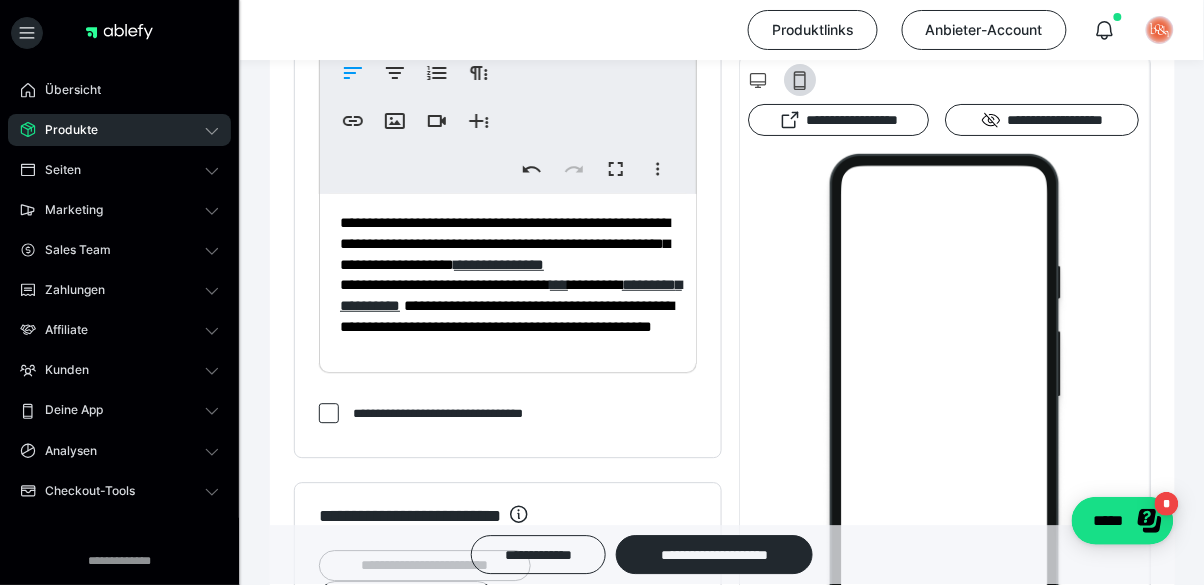 drag, startPoint x: 350, startPoint y: 233, endPoint x: 471, endPoint y: 243, distance: 121.41252 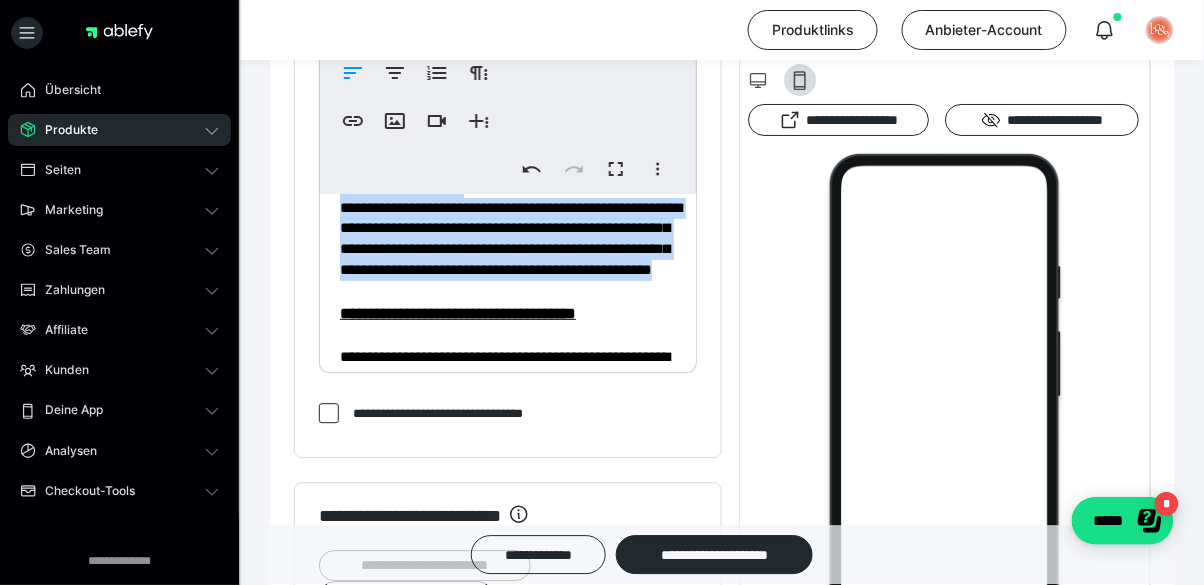 scroll, scrollTop: 1664, scrollLeft: 0, axis: vertical 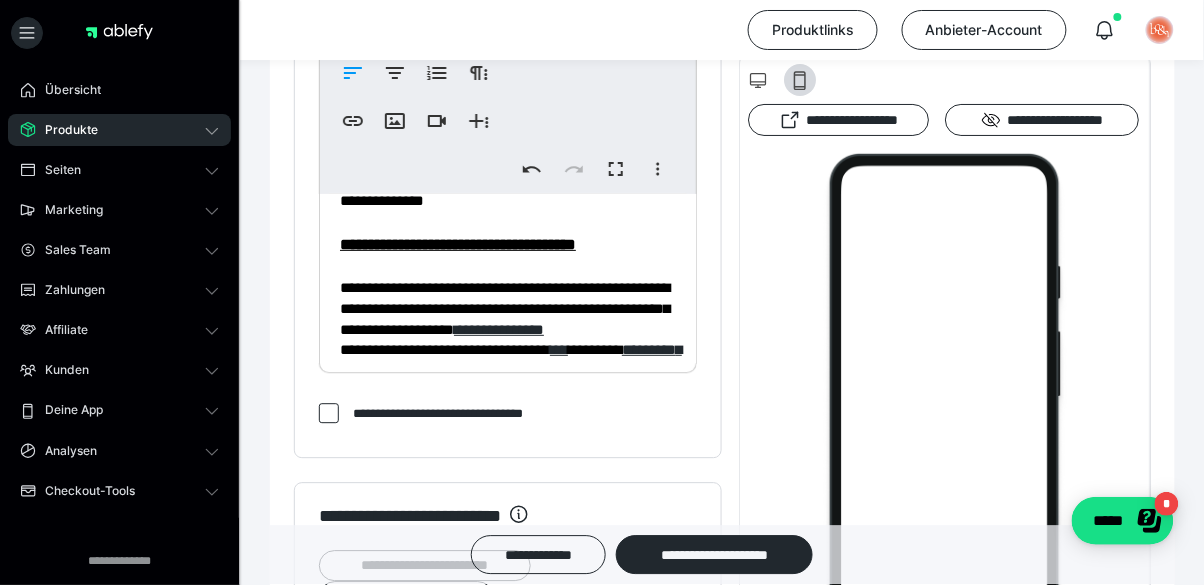 click on "**********" at bounding box center (505, 169) 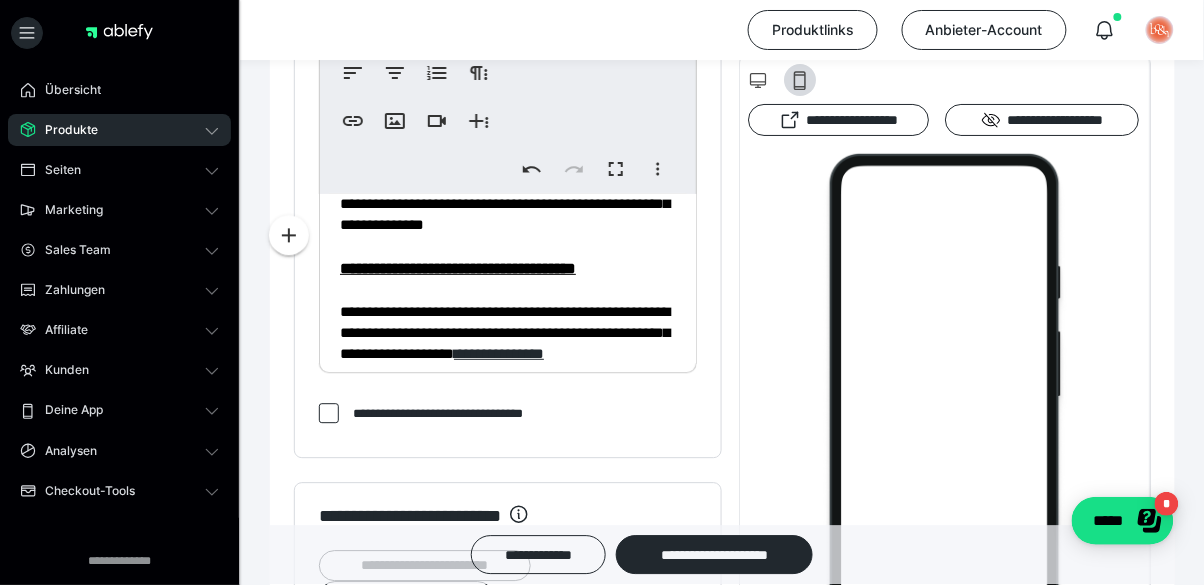 click on "**********" at bounding box center [508, 117] 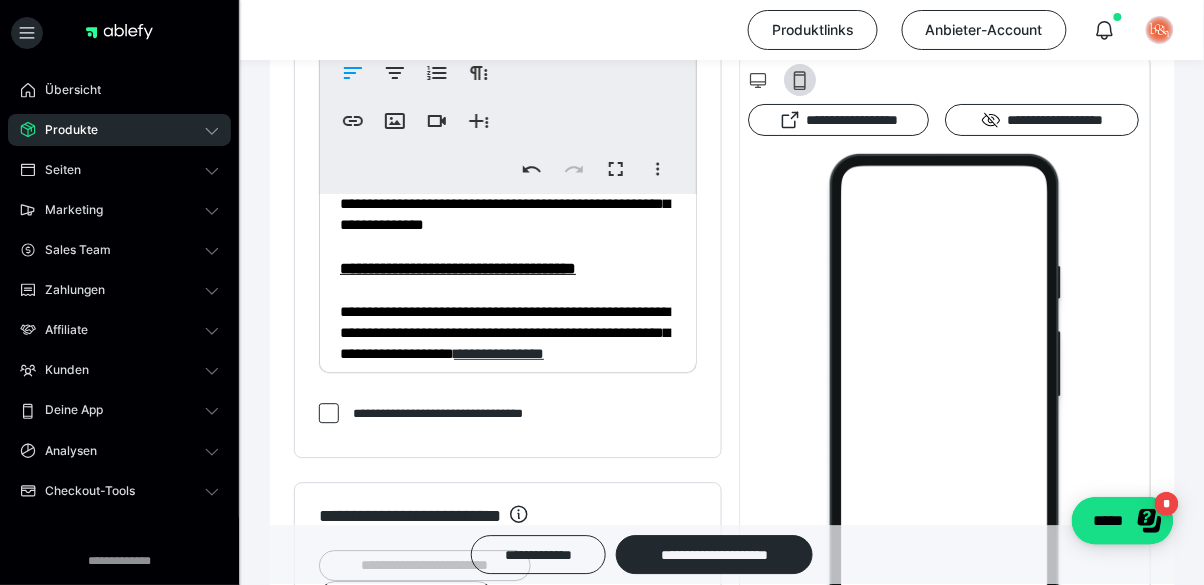 copy on "*" 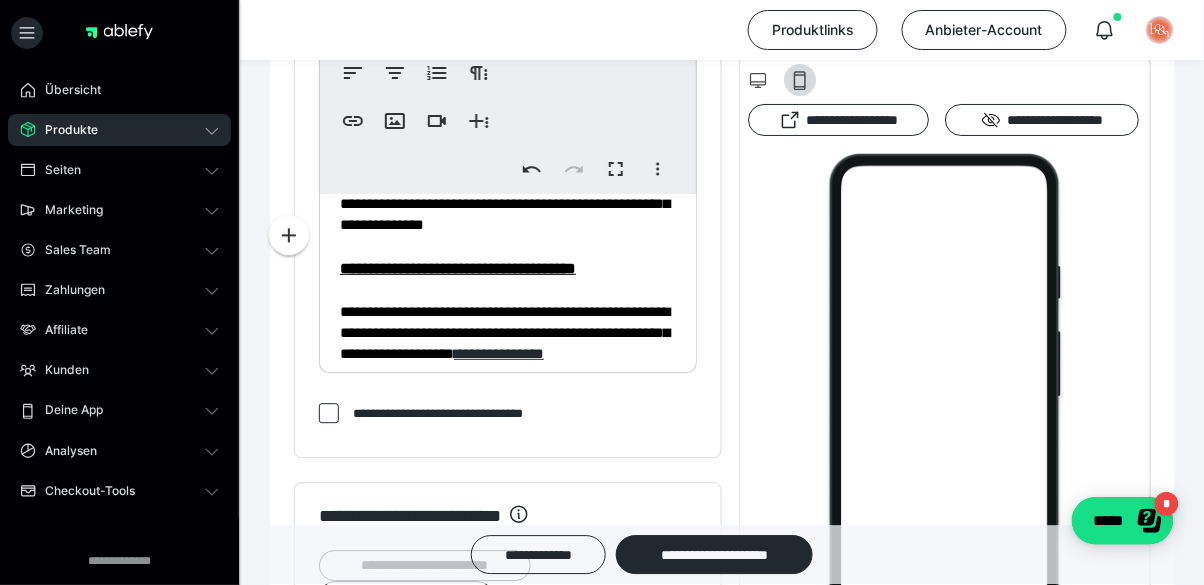 click on "**********" at bounding box center (508, -591) 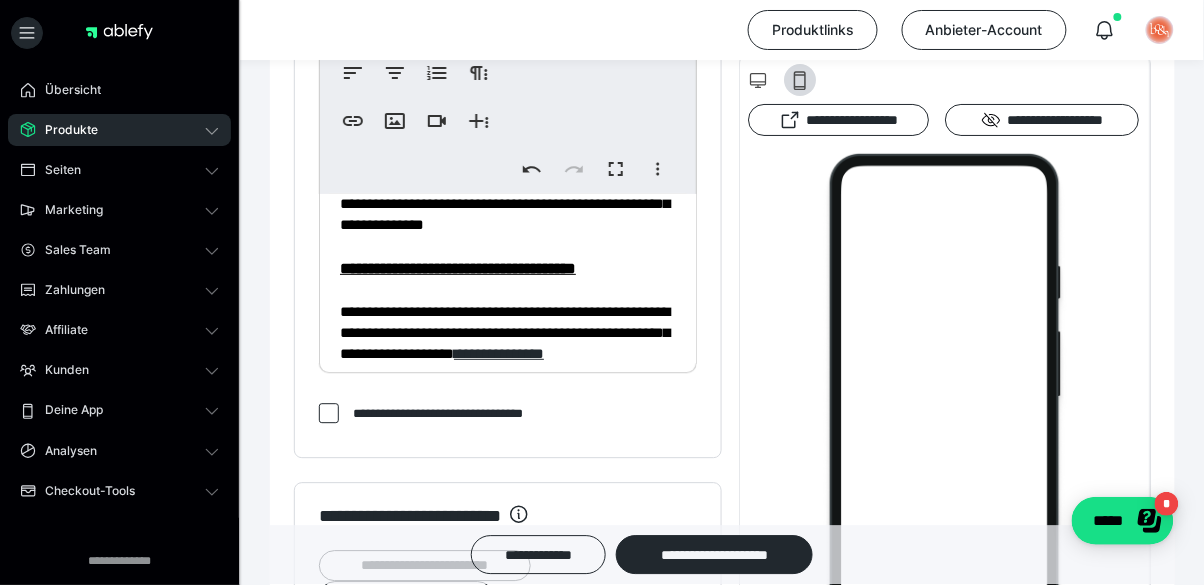 type 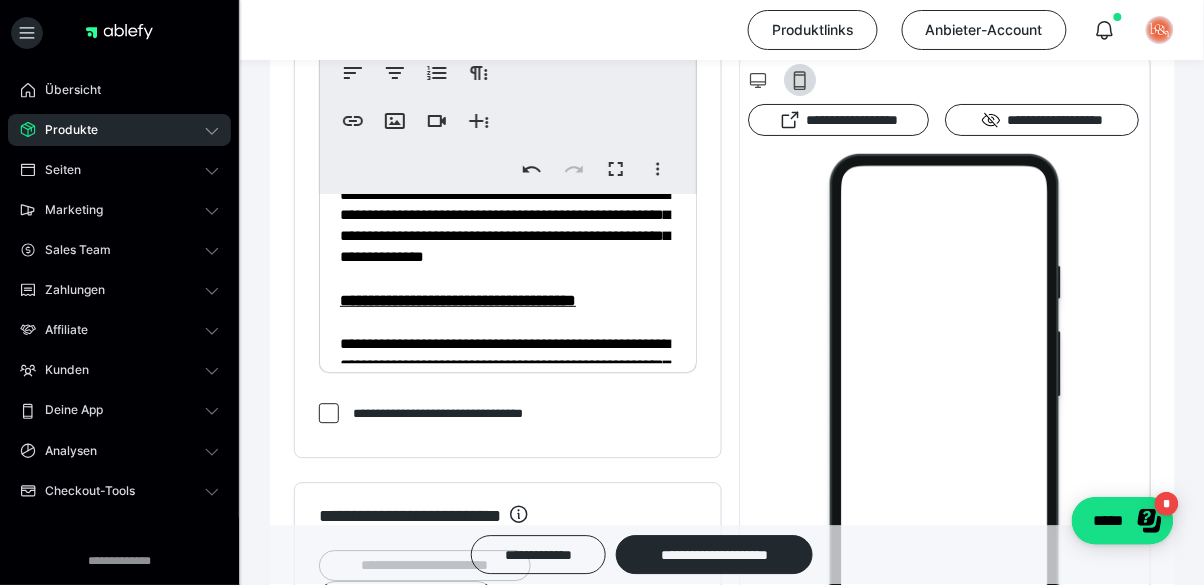 scroll, scrollTop: 1727, scrollLeft: 0, axis: vertical 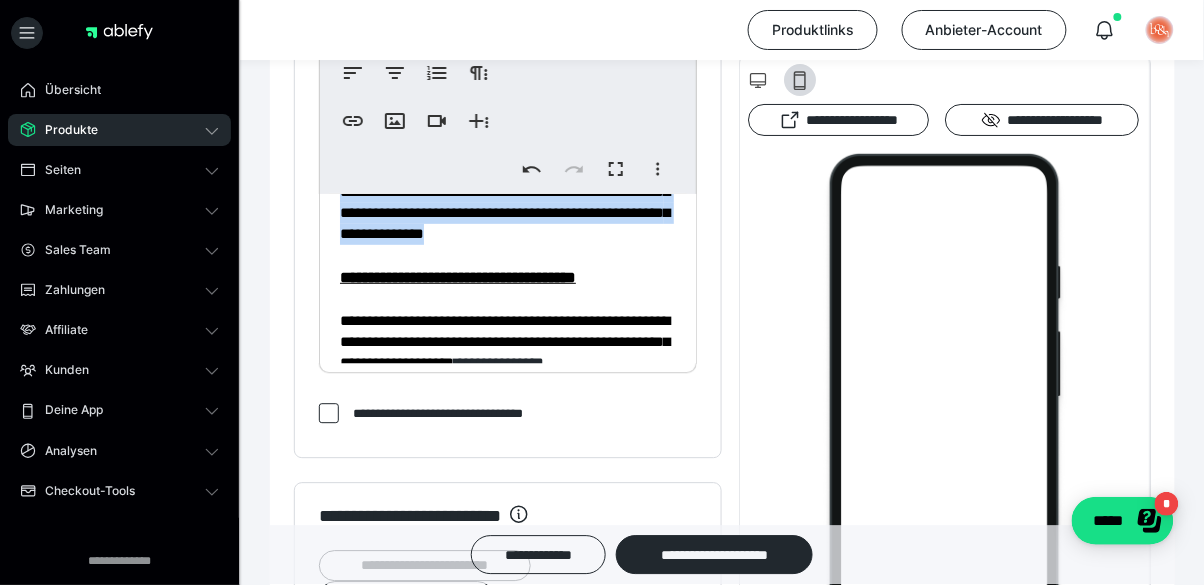 drag, startPoint x: 342, startPoint y: 264, endPoint x: 580, endPoint y: 325, distance: 245.6929 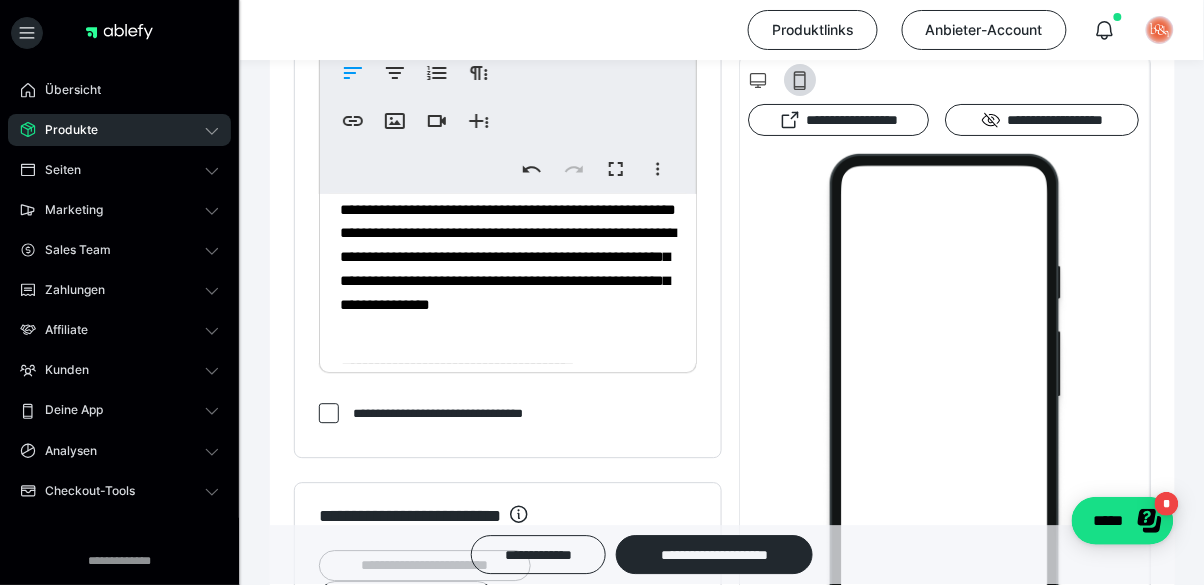scroll, scrollTop: 1599, scrollLeft: 0, axis: vertical 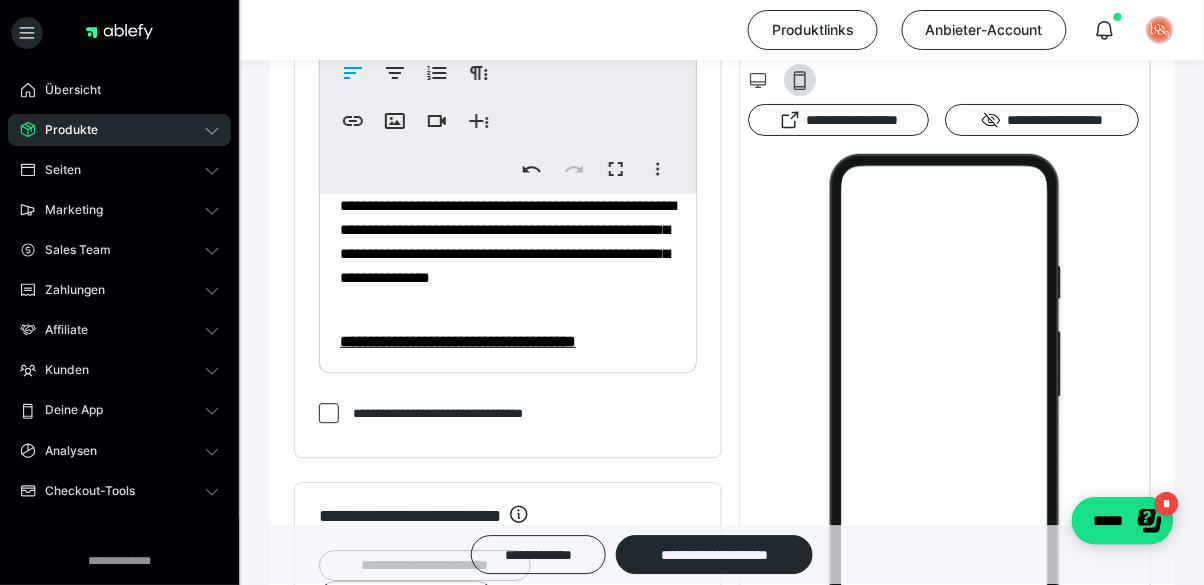 drag, startPoint x: 340, startPoint y: 278, endPoint x: 670, endPoint y: 279, distance: 330.00153 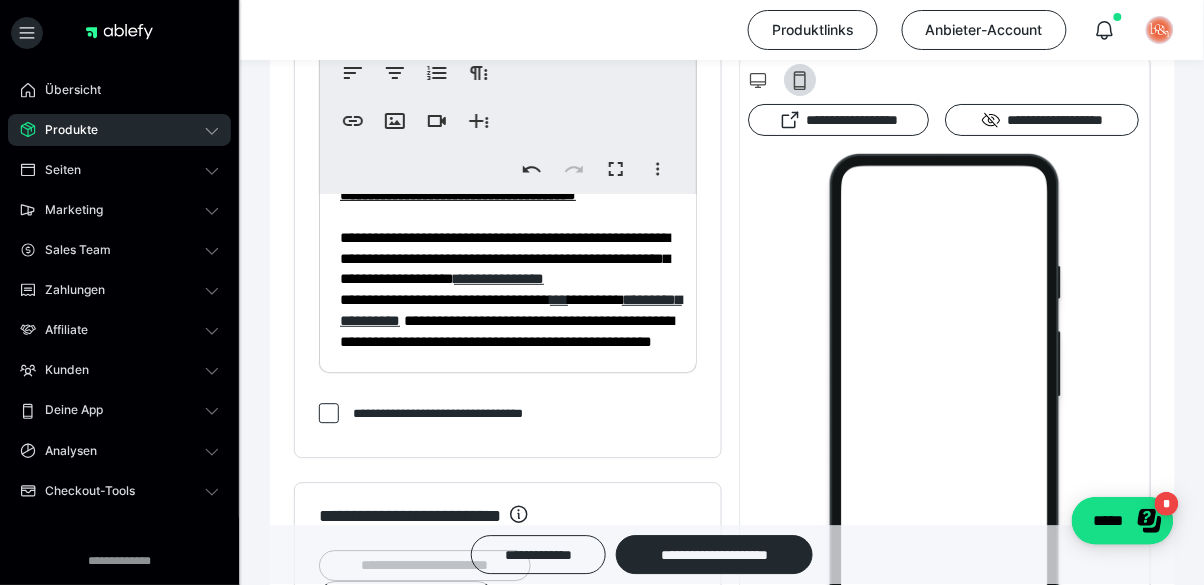 scroll, scrollTop: 1727, scrollLeft: 0, axis: vertical 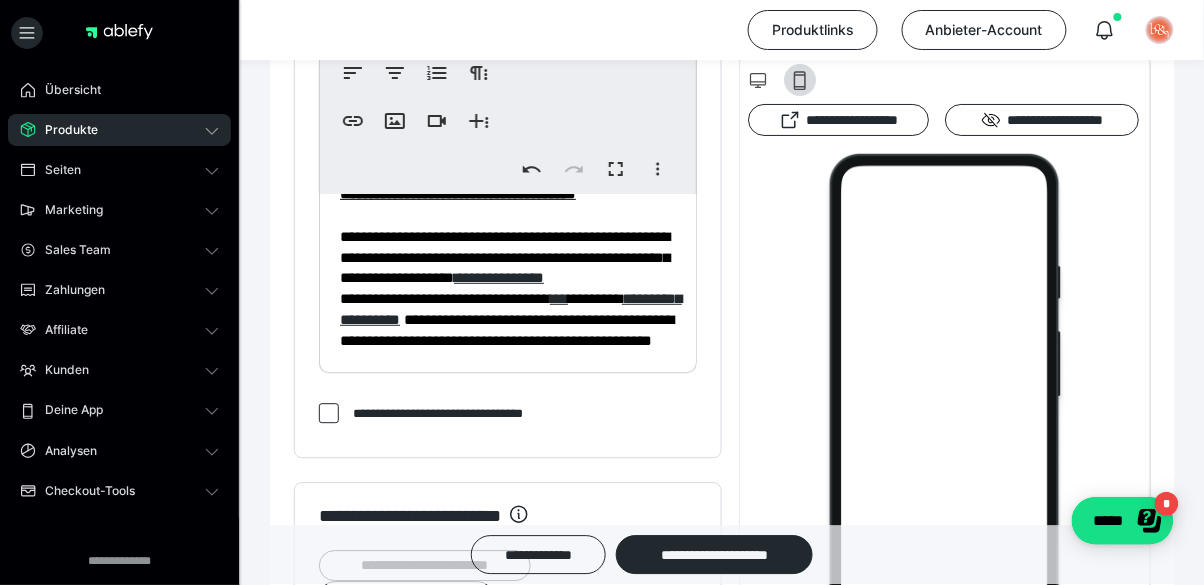 click at bounding box center [508, 150] 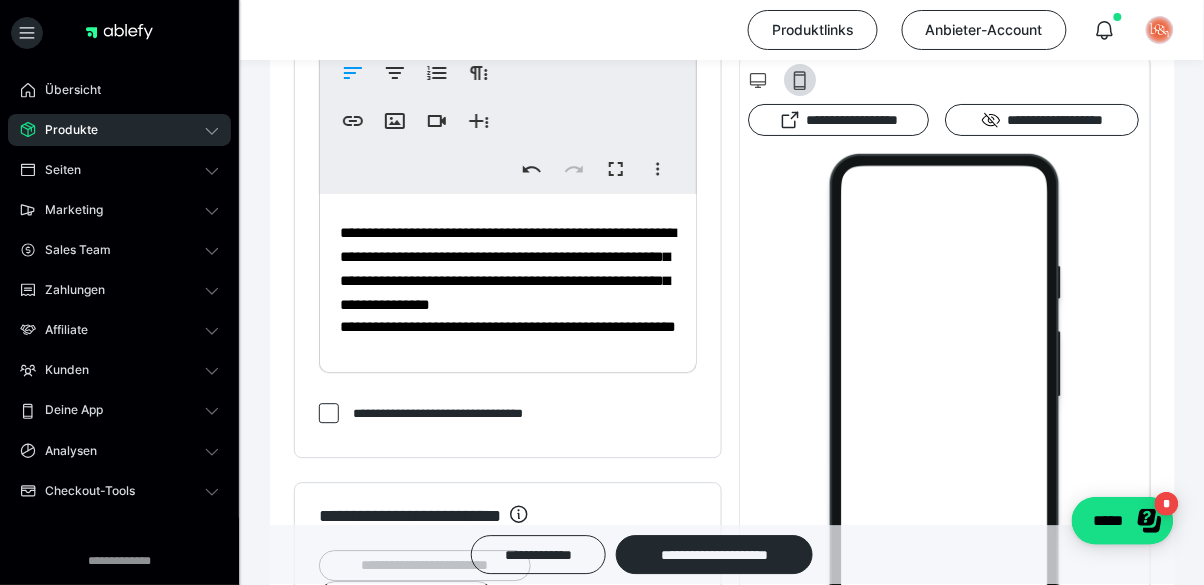 scroll, scrollTop: 1535, scrollLeft: 0, axis: vertical 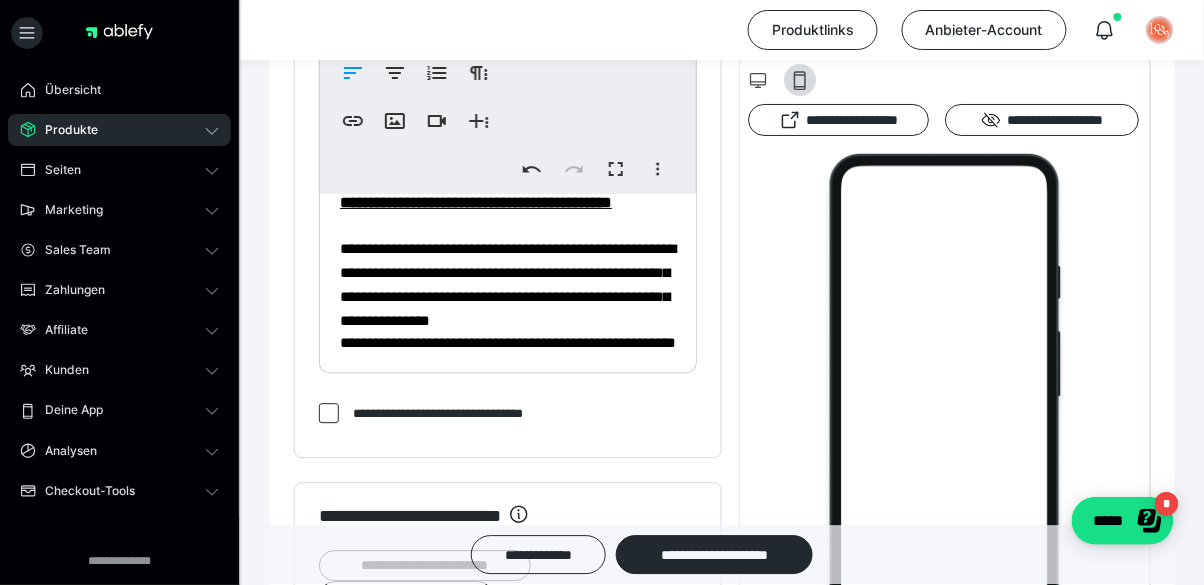 click on "**********" at bounding box center (349, -889) 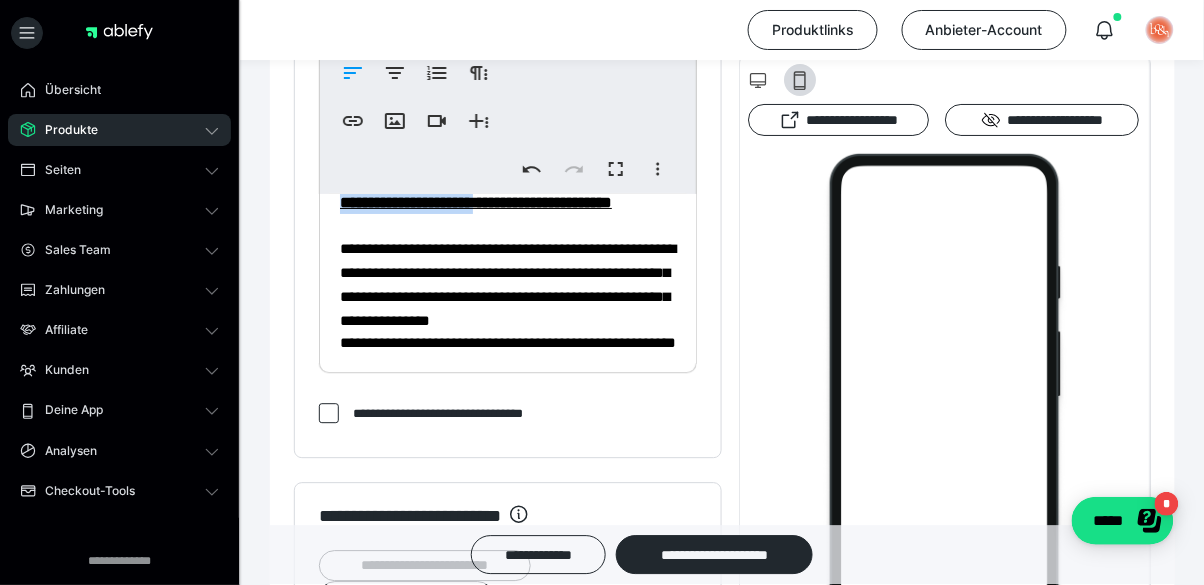 drag, startPoint x: 340, startPoint y: 275, endPoint x: 525, endPoint y: 277, distance: 185.0108 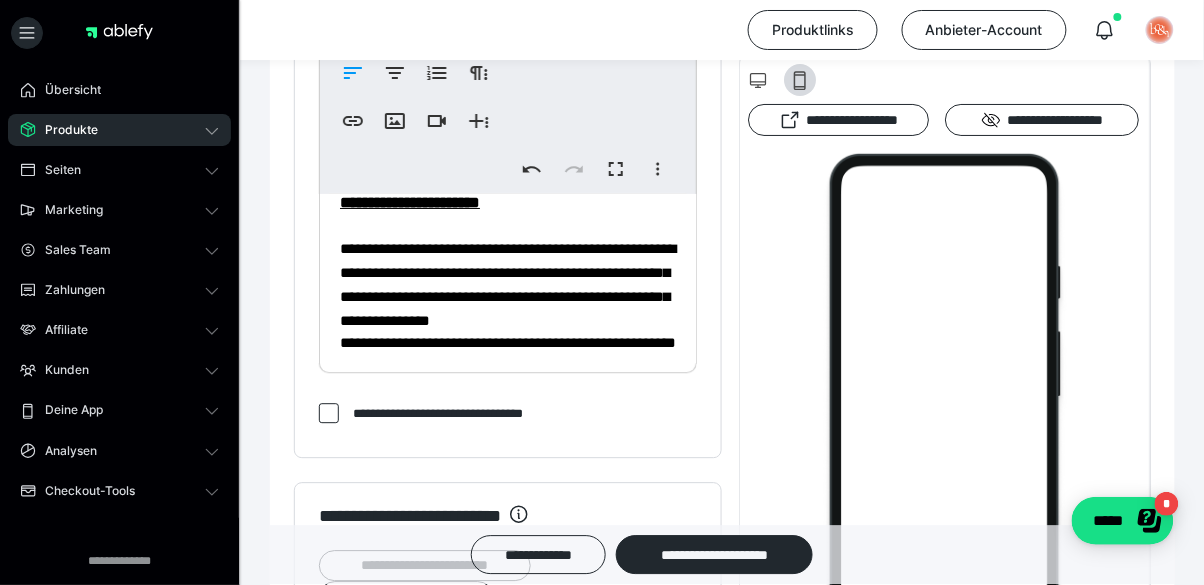 click on "**********" at bounding box center (508, 203) 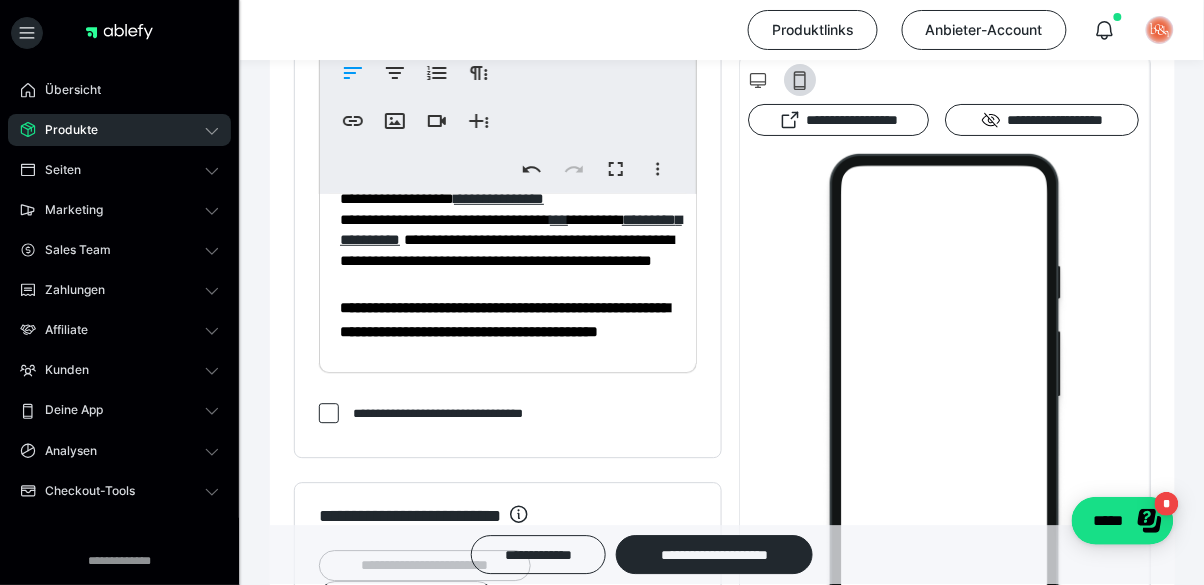 scroll, scrollTop: 1951, scrollLeft: 0, axis: vertical 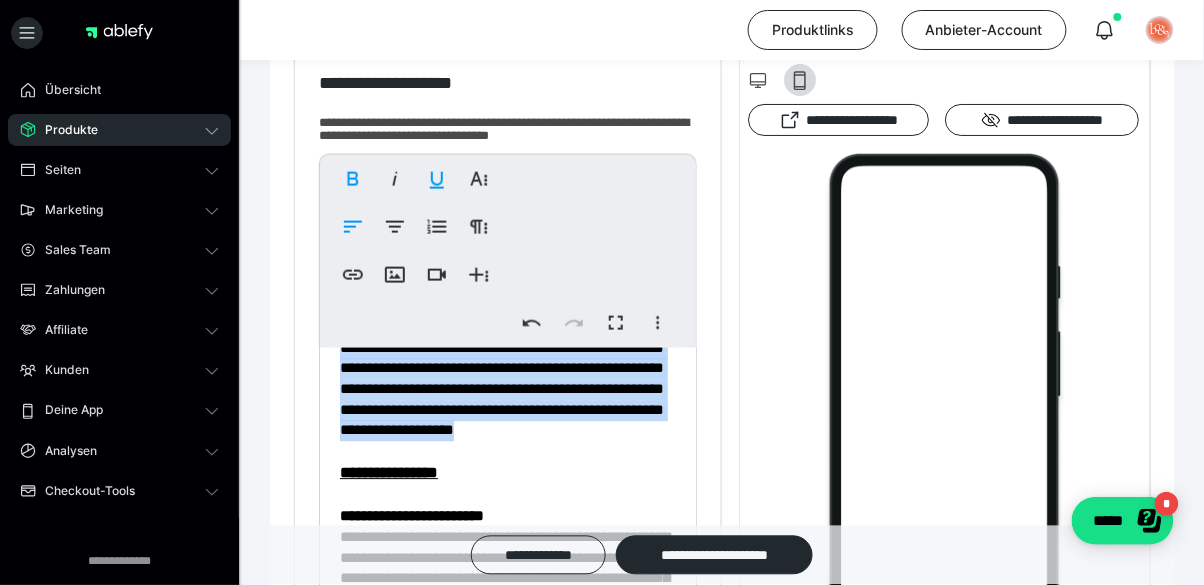 drag, startPoint x: 391, startPoint y: 397, endPoint x: 650, endPoint y: 477, distance: 271.0738 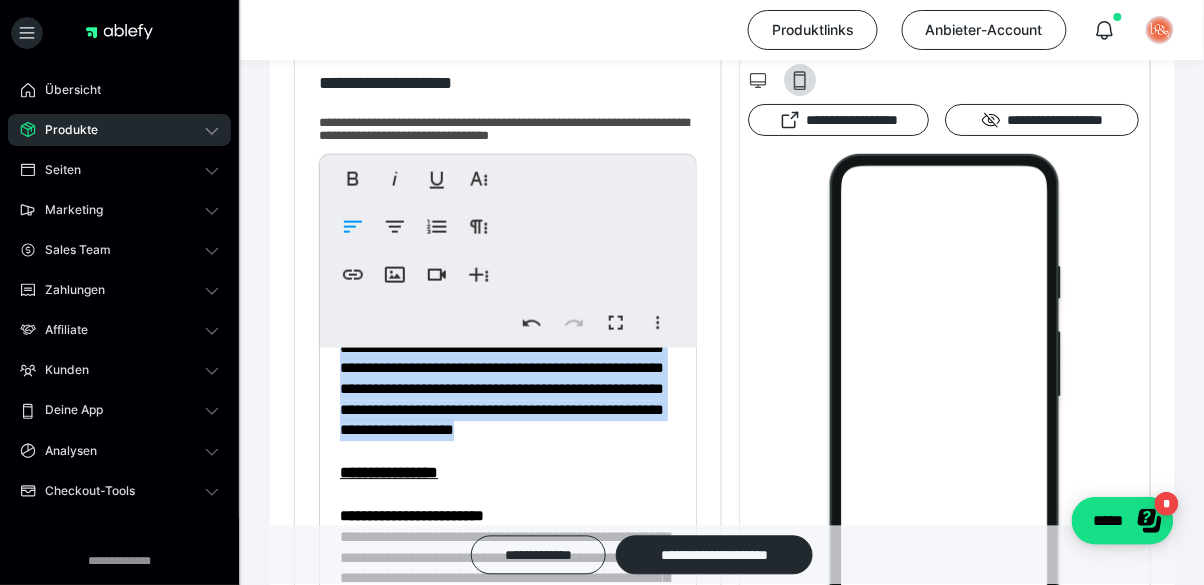 copy on "**********" 